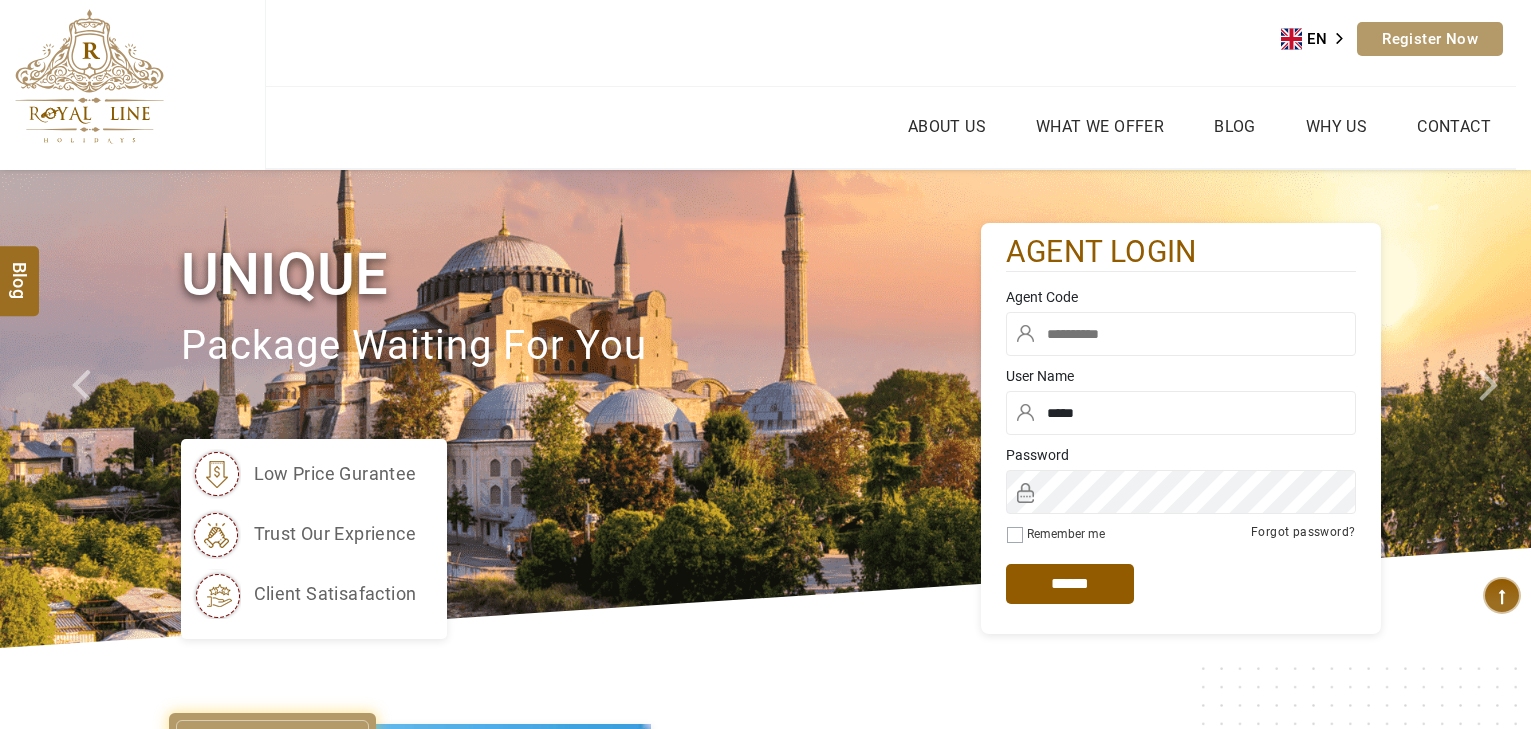 scroll, scrollTop: 0, scrollLeft: 0, axis: both 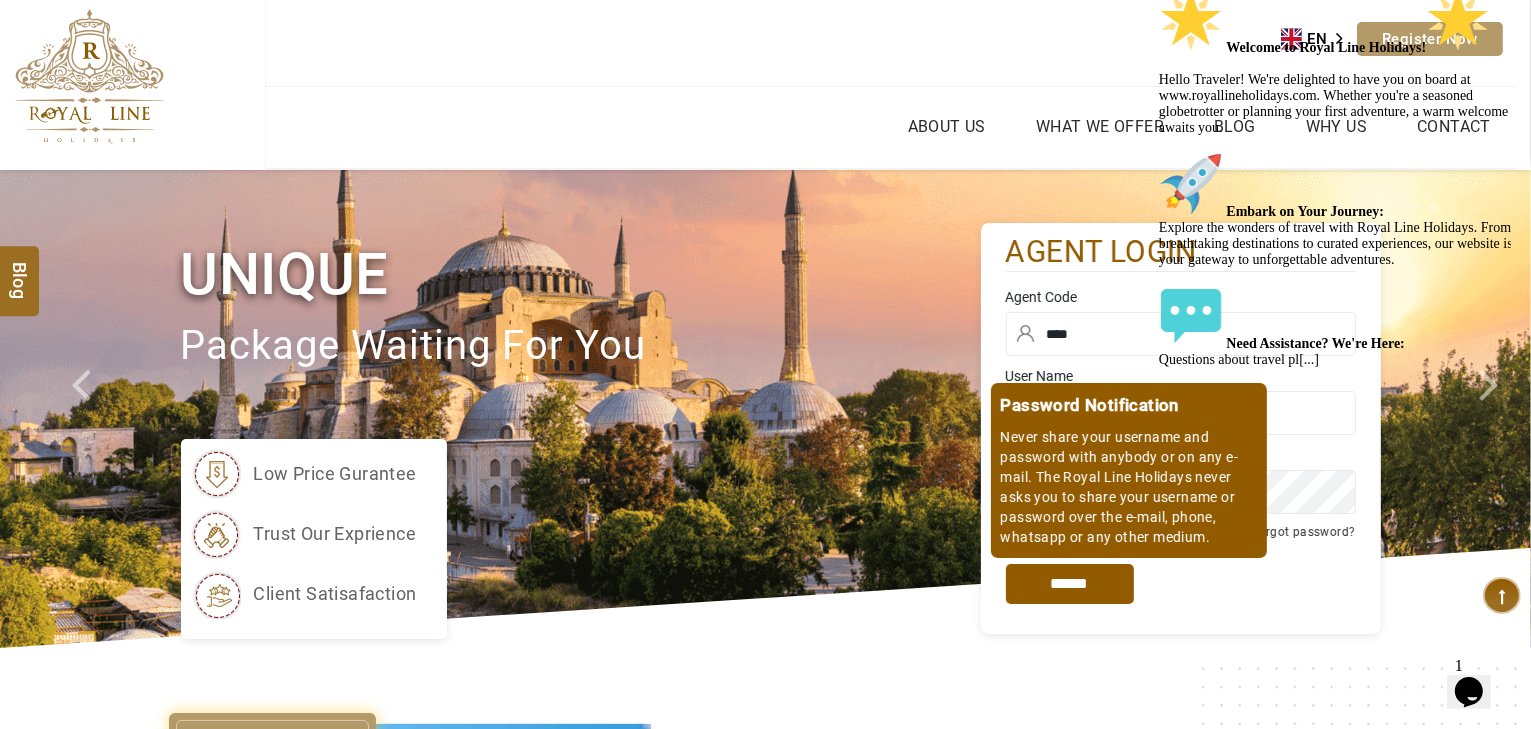 type on "****" 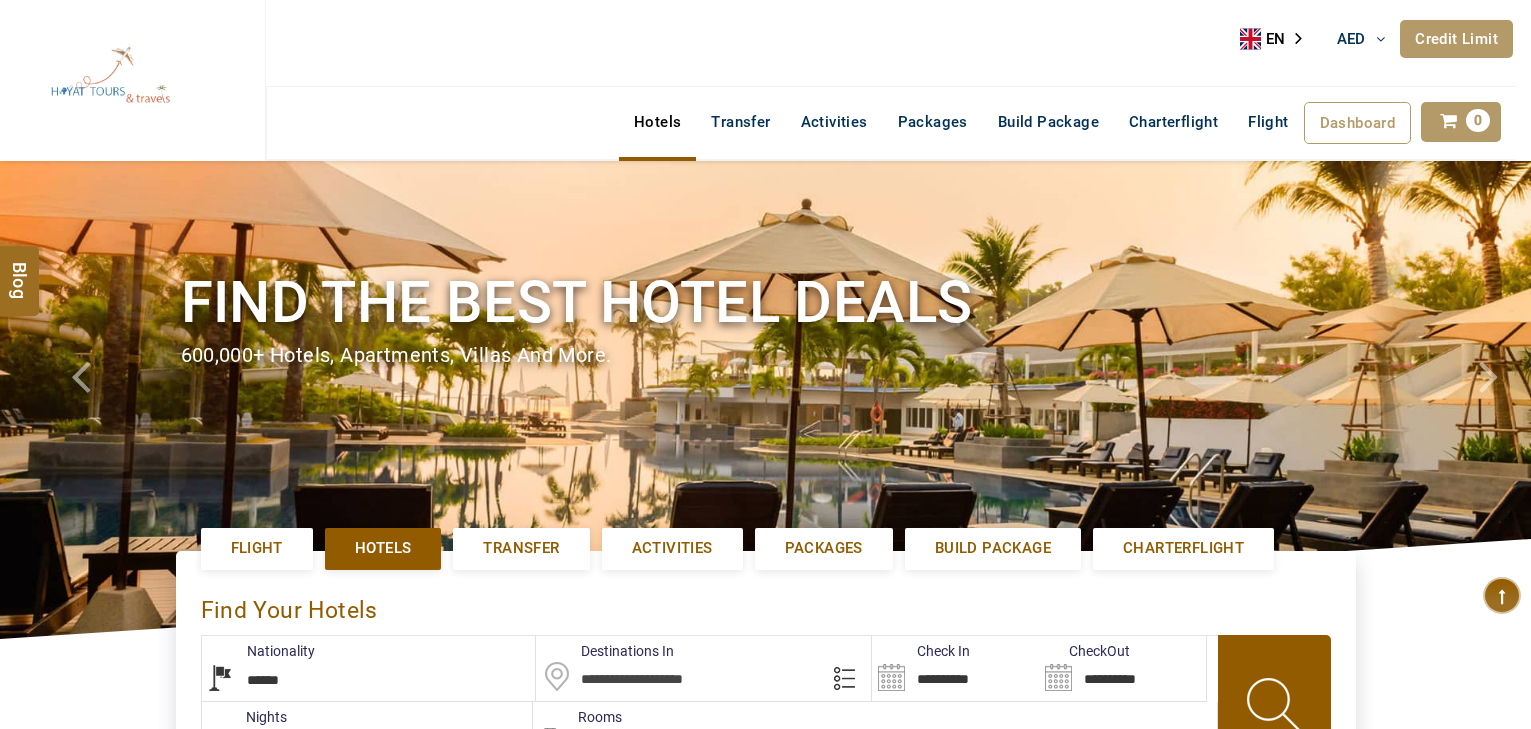 select on "******" 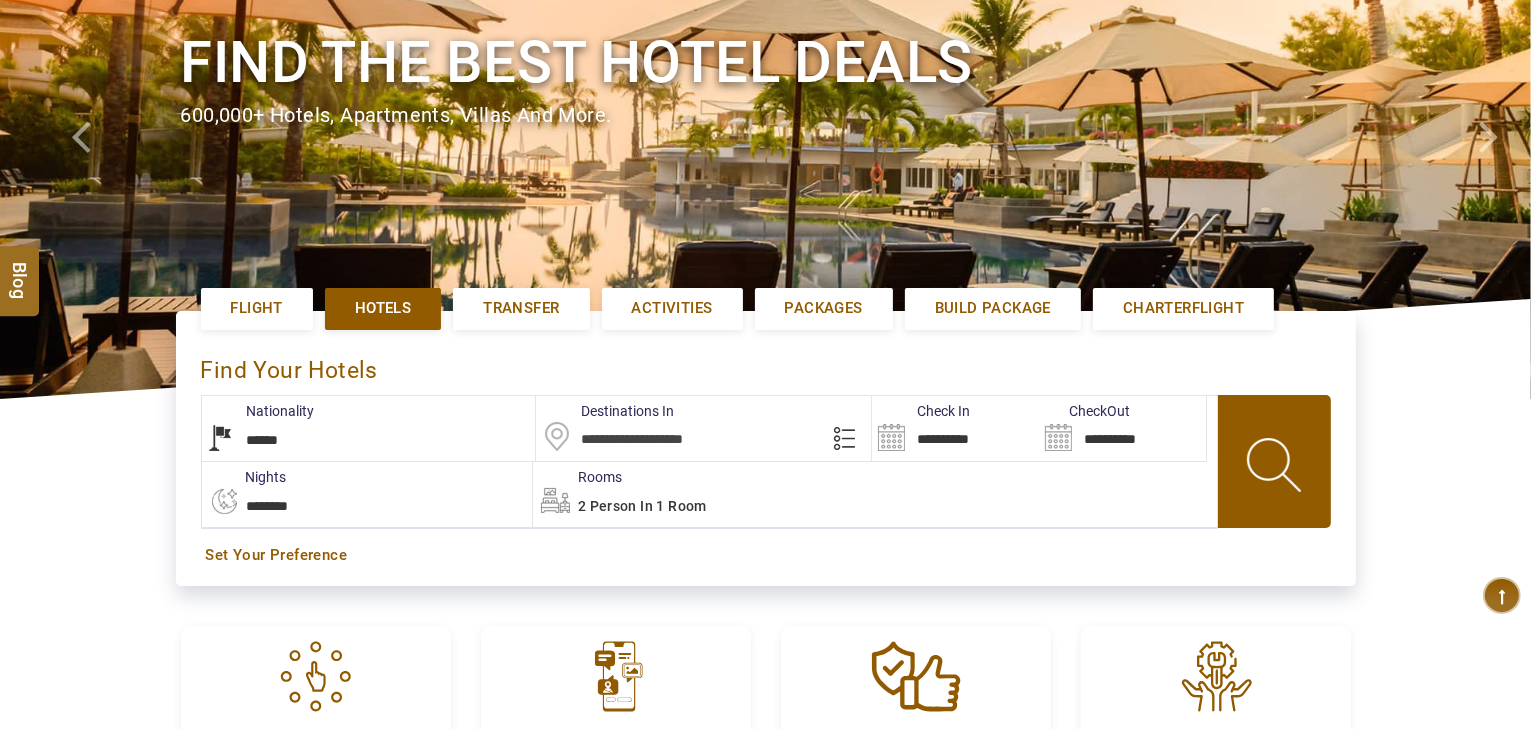 click at bounding box center (703, 428) 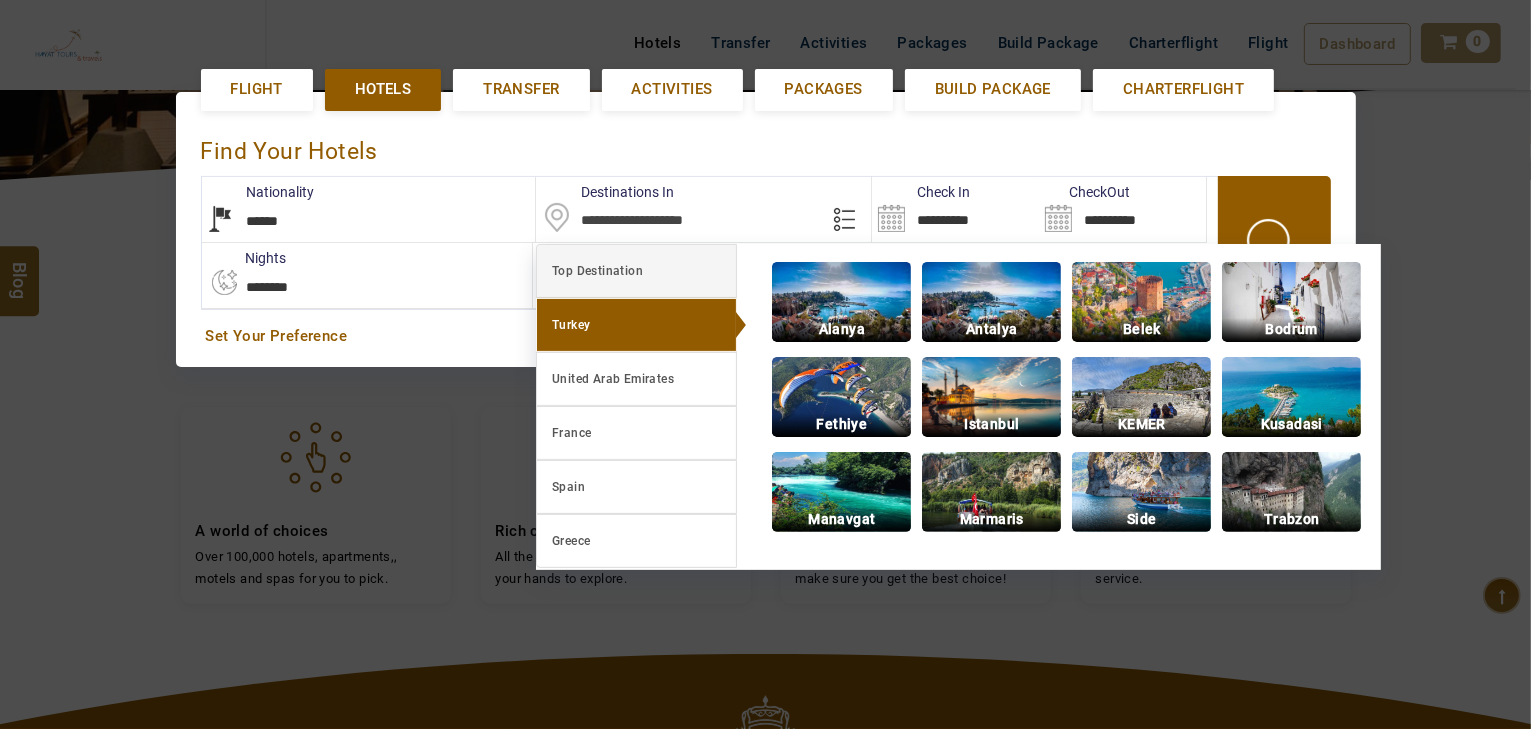 scroll, scrollTop: 460, scrollLeft: 0, axis: vertical 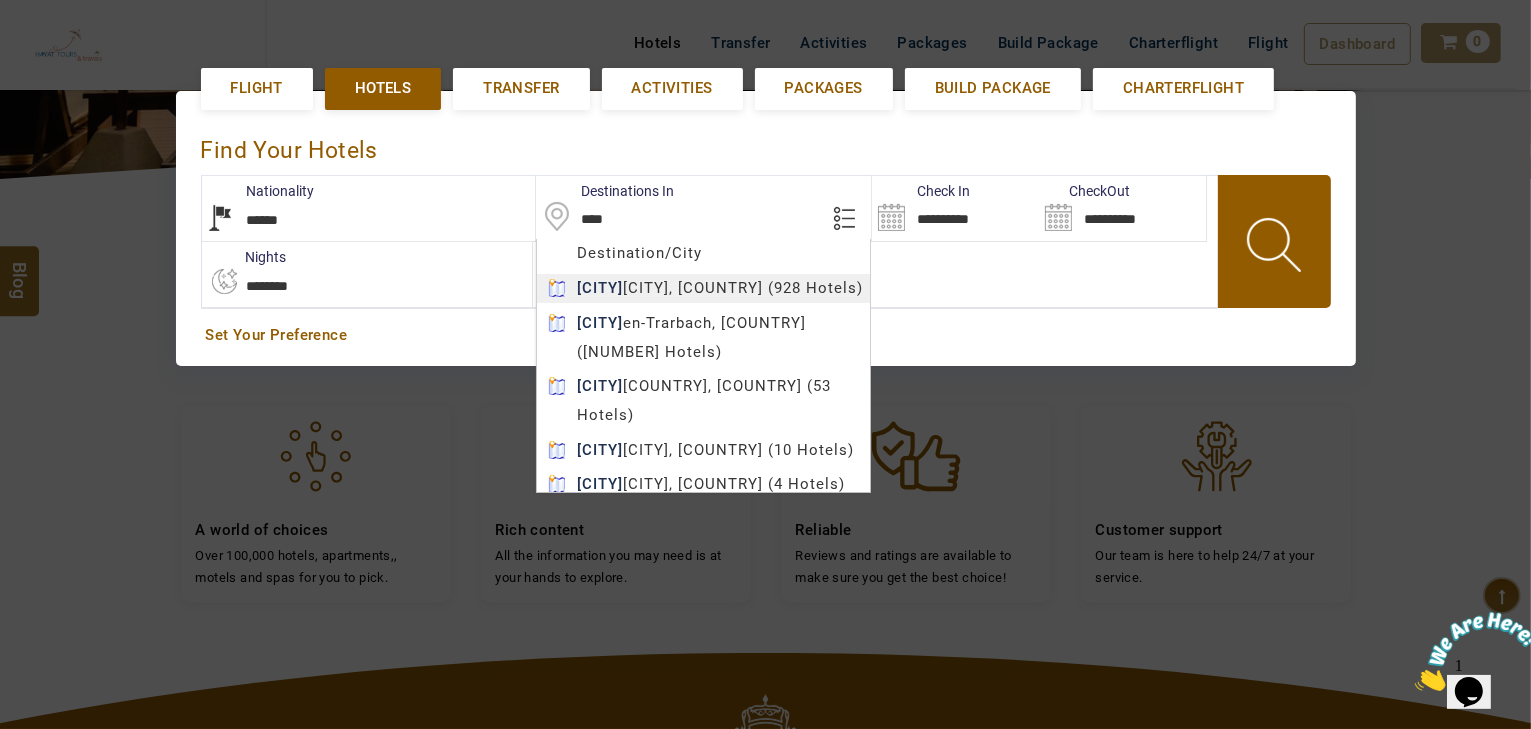 type on "*******" 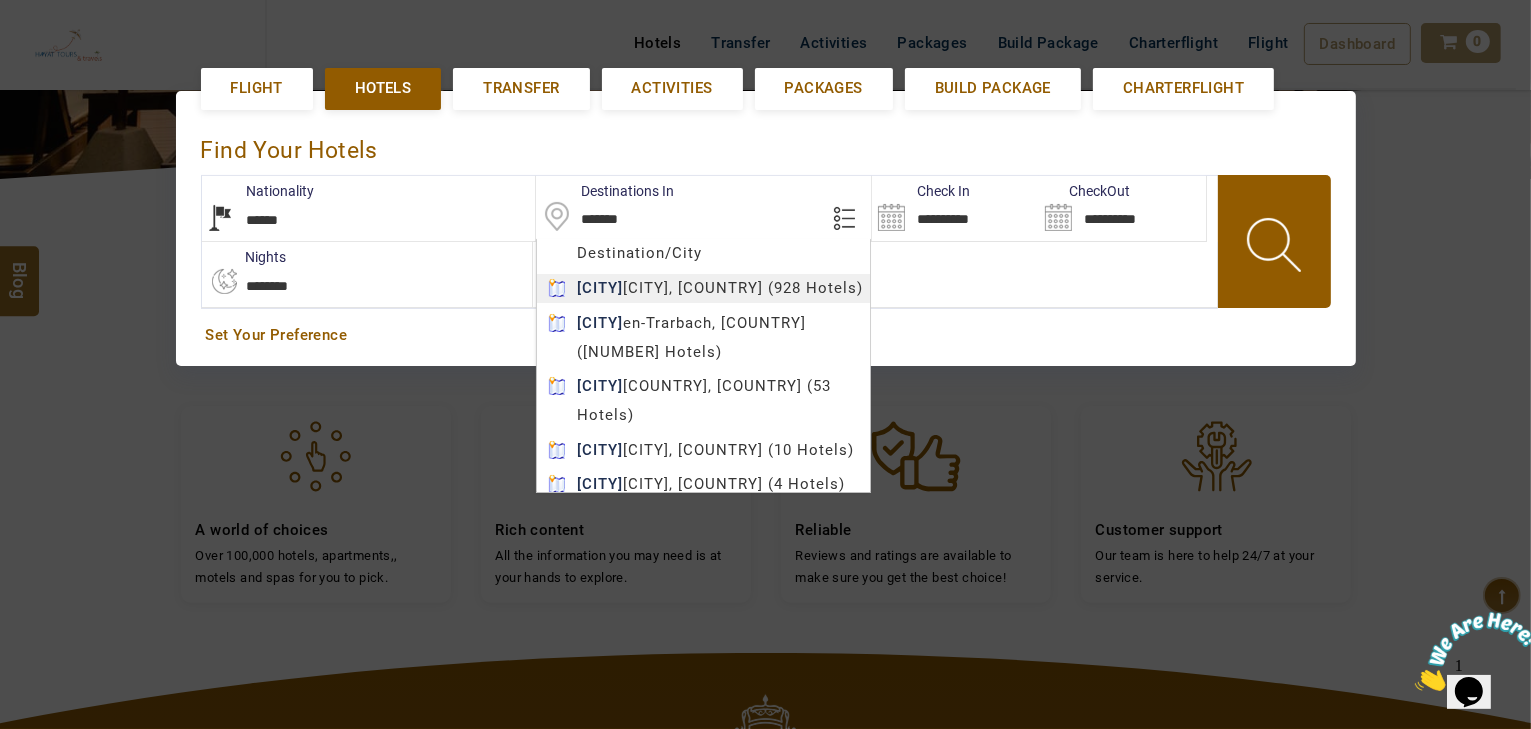 click on "HAYAYT TOURS AED AED  AED EUR  € USD  $ INR  ₹ THB  ฿ IDR  Rp BHD  BHD TRY  ₺ Credit Limit EN HE AR ES PT ZH Helpline
+971 55 344 0168 Register Now +971 55 344 0168 info@royallineholidays.com About Us What we Offer Blog Why Us Contact Hotels  Transfer Activities Packages Build Package Charterflight Flight Dashboard My Profile My Booking My Reports My Quotation Sign Out 0 Points Redeem Now To Redeem 58318 Points Future Points  1074   Points Credit Limit Credit Limit USD 30000.00 70% Complete Used USD 19989.03 Available USD 10010.97 Setting  Looks like you haven't added anything to your cart yet Countinue Shopping ***** ****** Please Wait.. Blog demo
Remember me Forgot
password? LOG IN Don't have an account?   Register Now My Booking View/ Print/Cancel Your Booking without Signing in Submit demo
In A Few Moment, You Will Be Celebrating Best Hotel options galore ! Check In   CheckOut Rooms Rooms Please Wait Find the best hotel deals Flight Hotels  Transfer Packages" at bounding box center (765, 358) 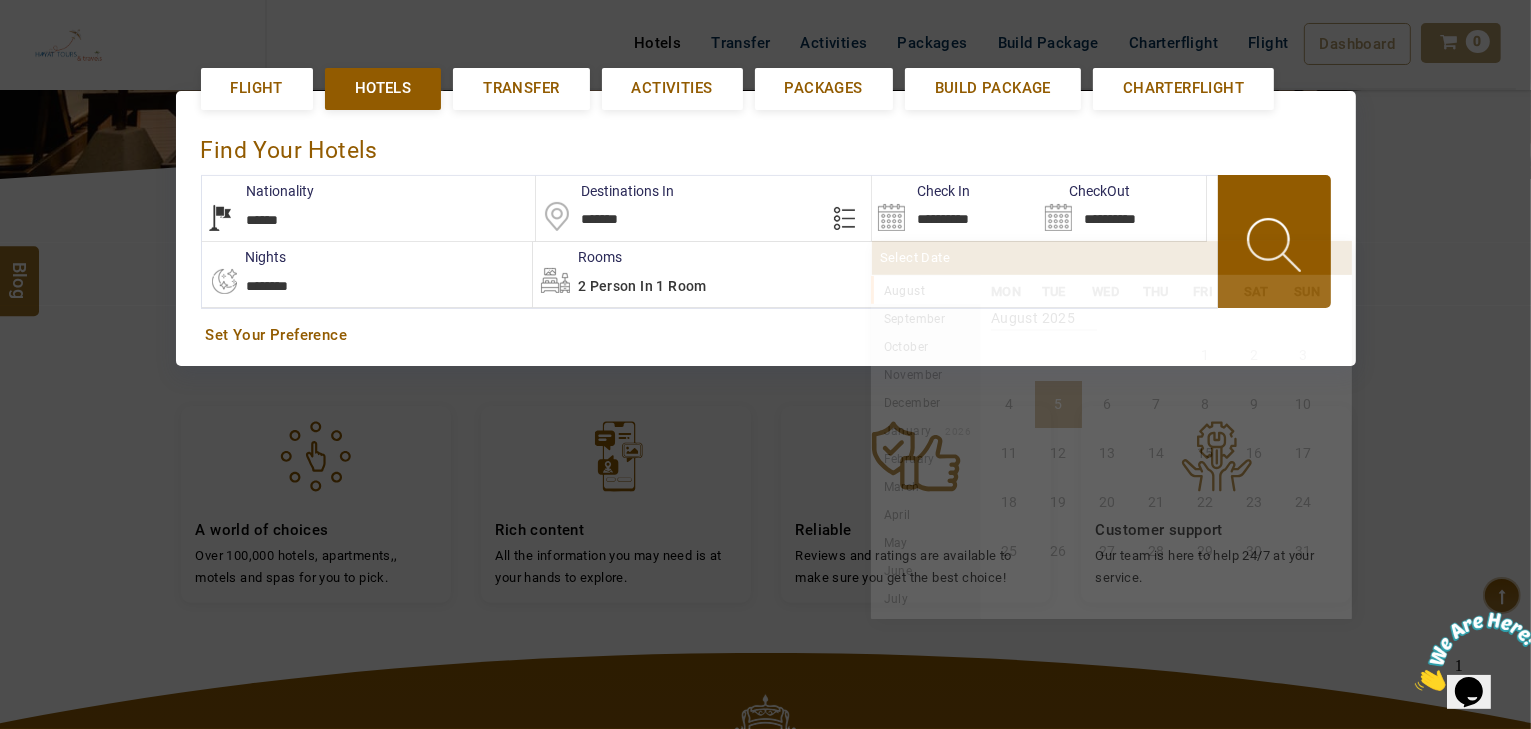 click on "**********" at bounding box center [955, 208] 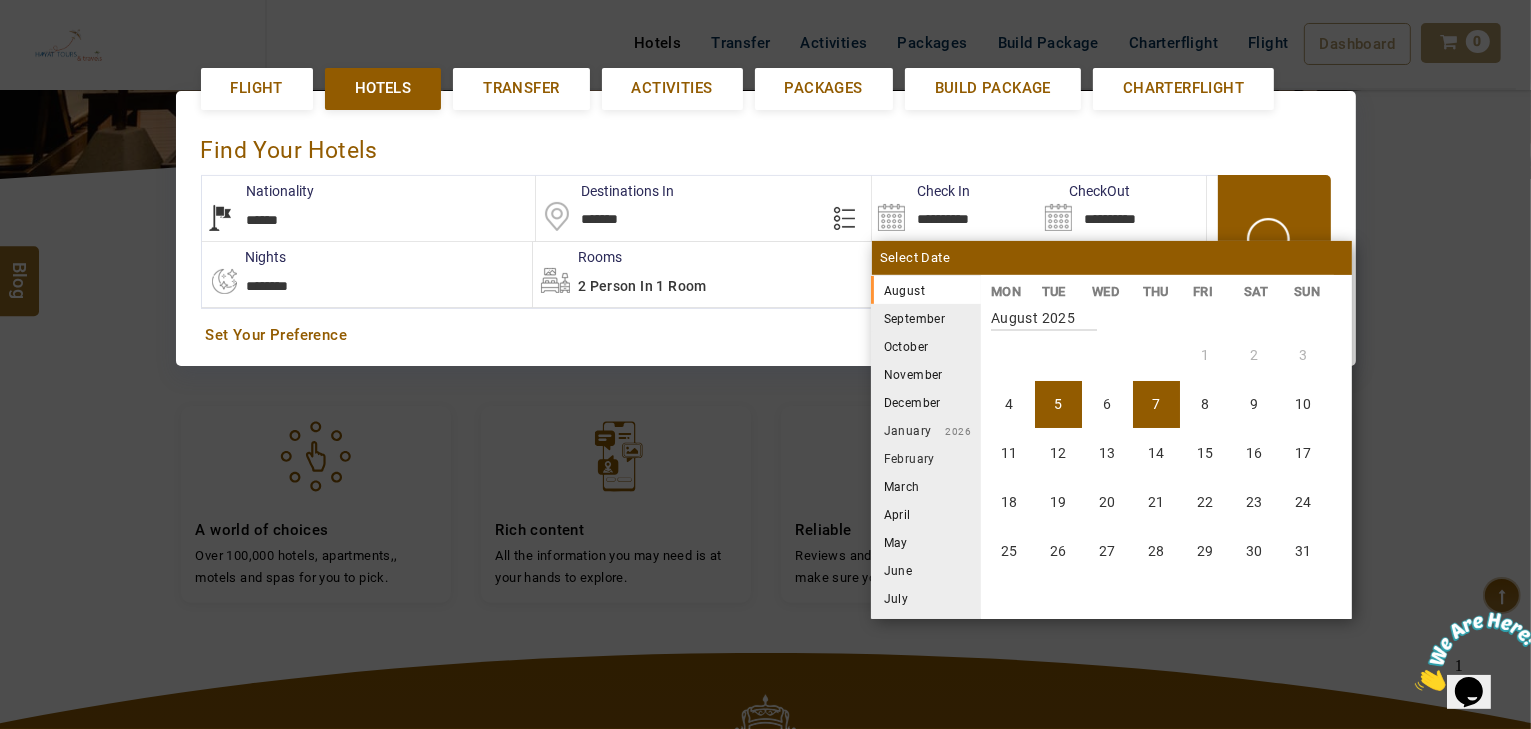 click on "7" at bounding box center [1156, 404] 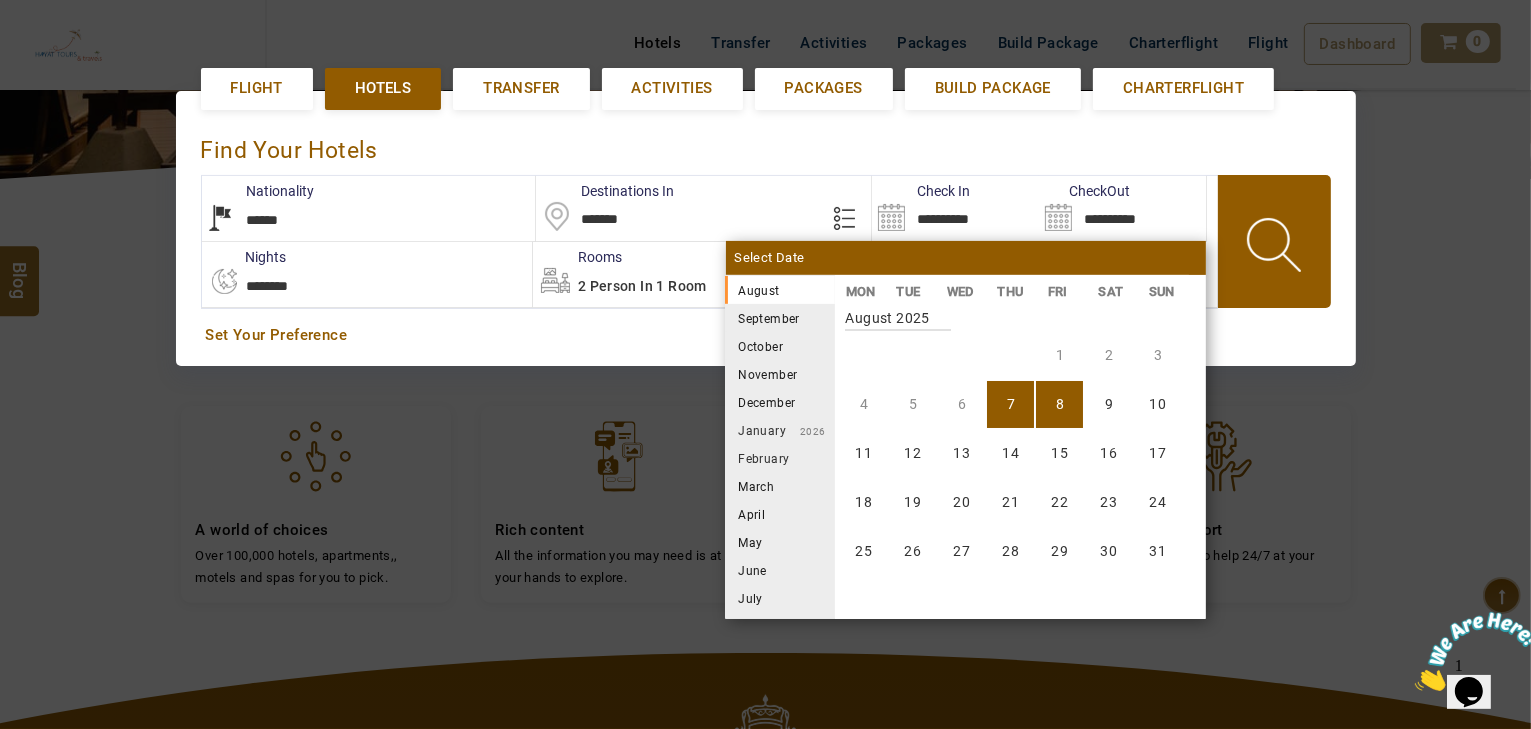 drag, startPoint x: 352, startPoint y: 284, endPoint x: 343, endPoint y: 294, distance: 13.453624 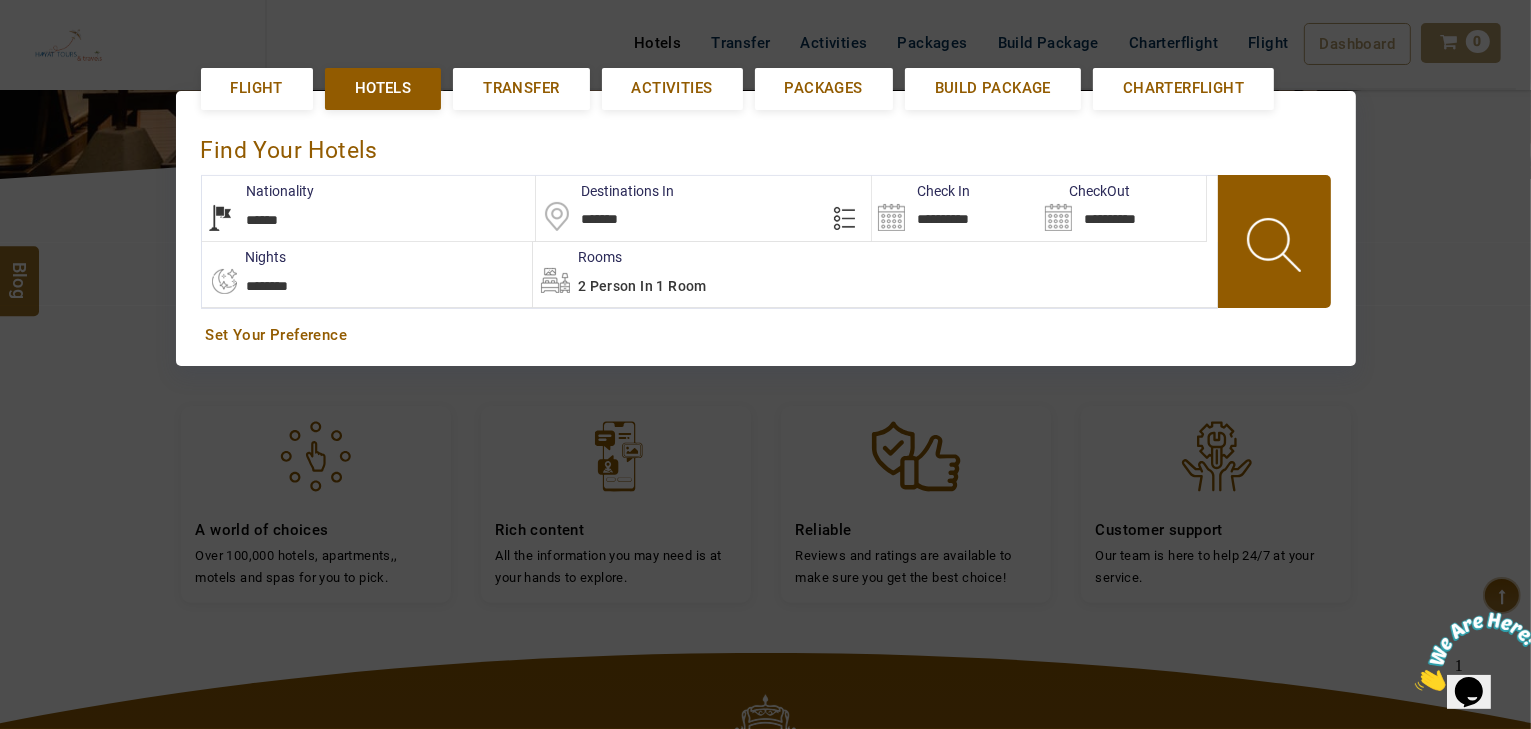 select on "*" 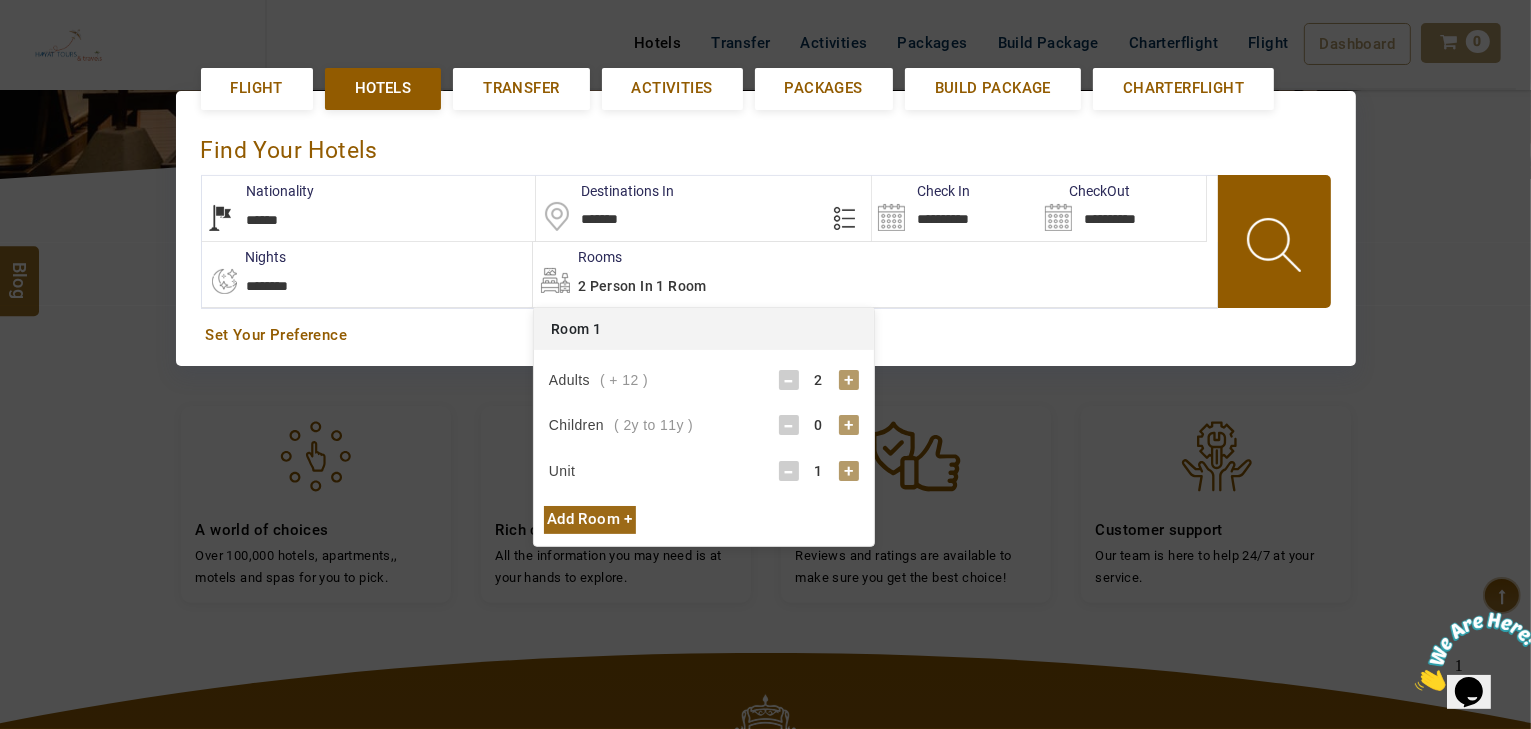 click on "**********" at bounding box center (955, 208) 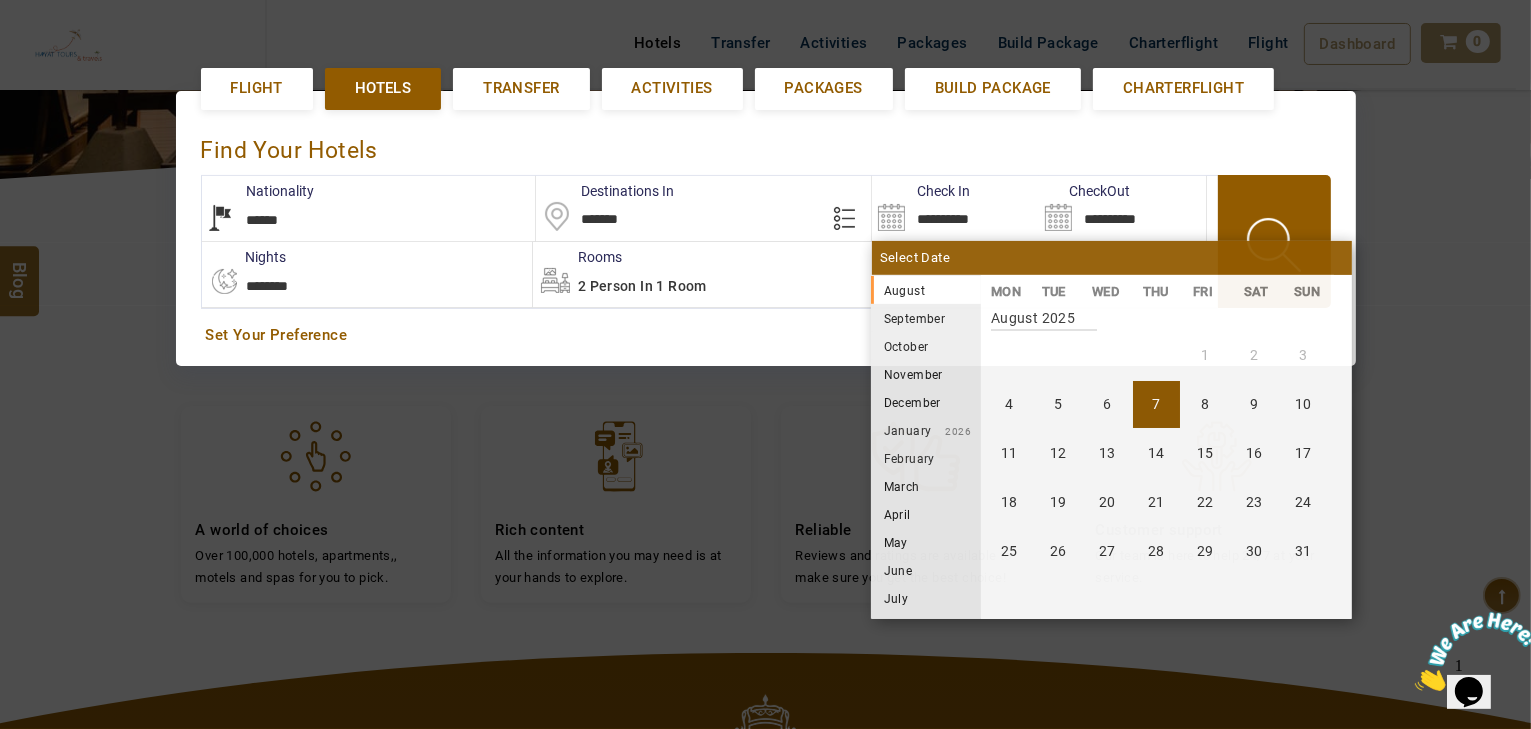 click on "**********" at bounding box center [367, 274] 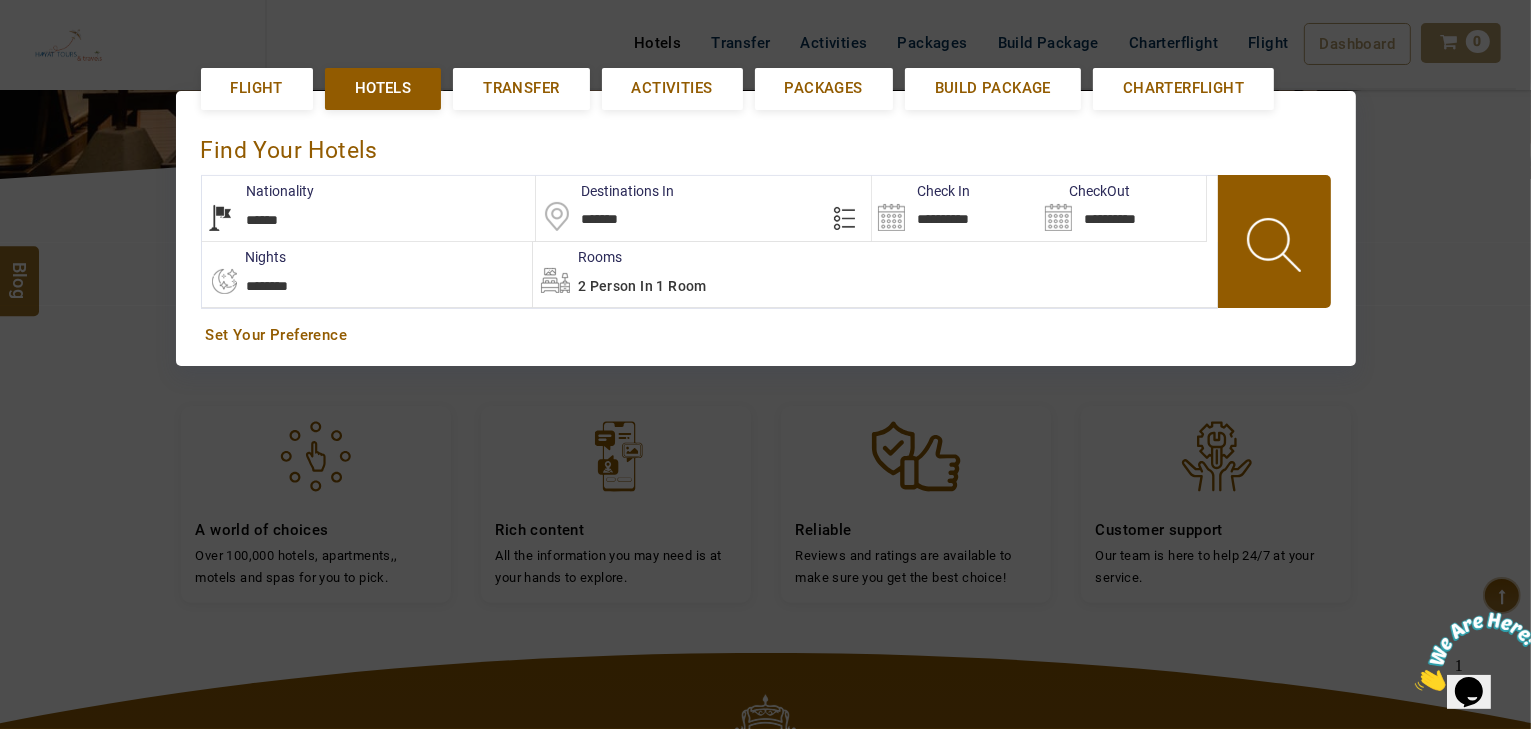 select on "*" 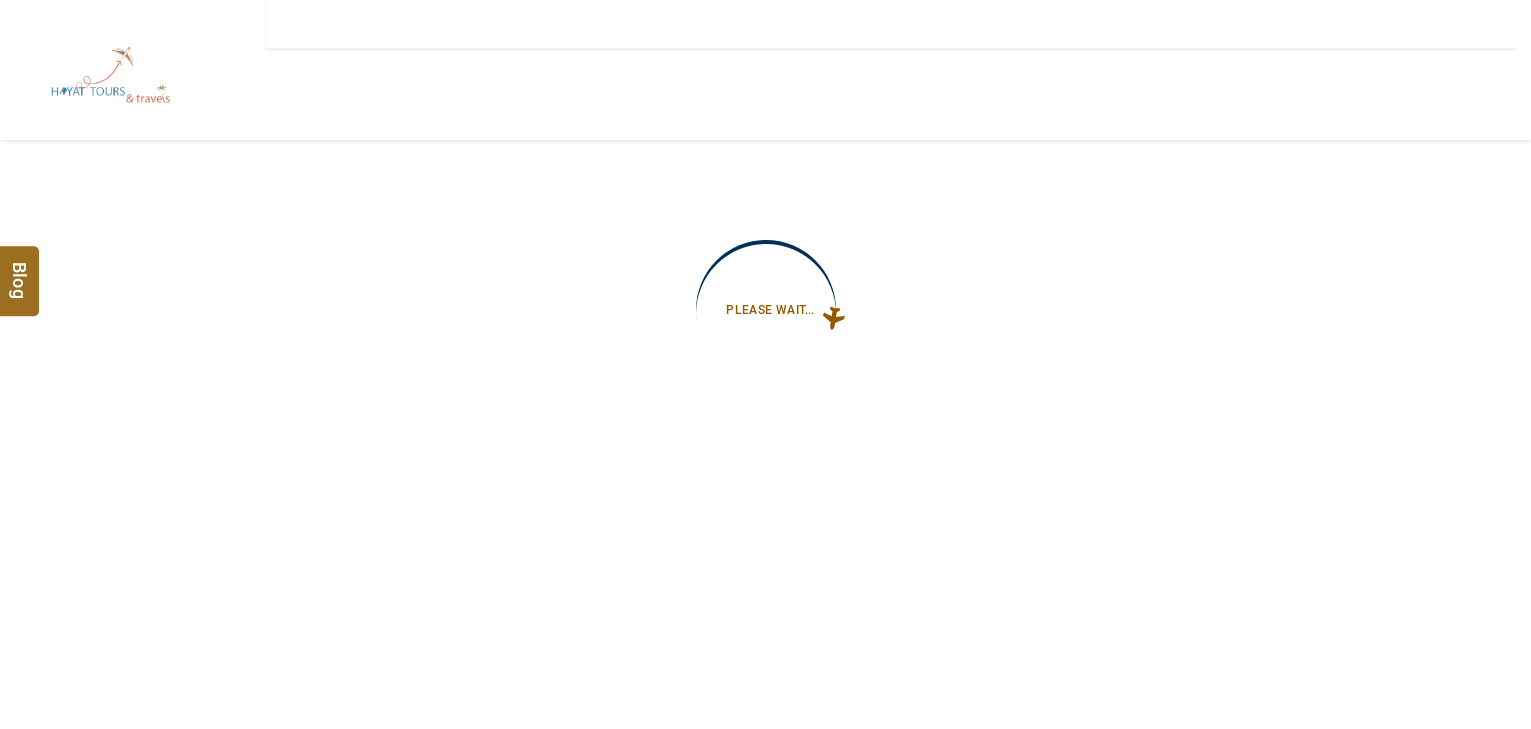 scroll, scrollTop: 0, scrollLeft: 0, axis: both 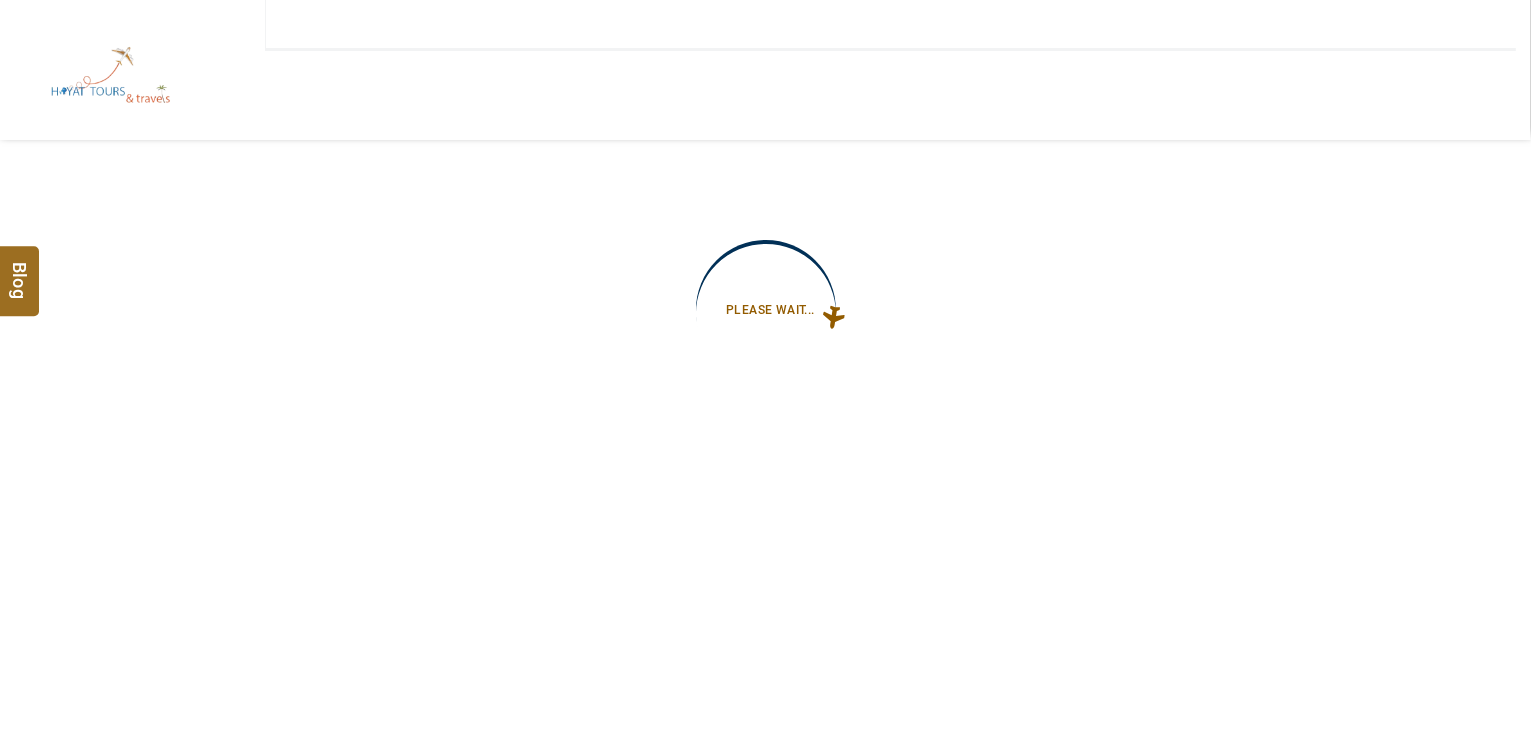 type on "**********" 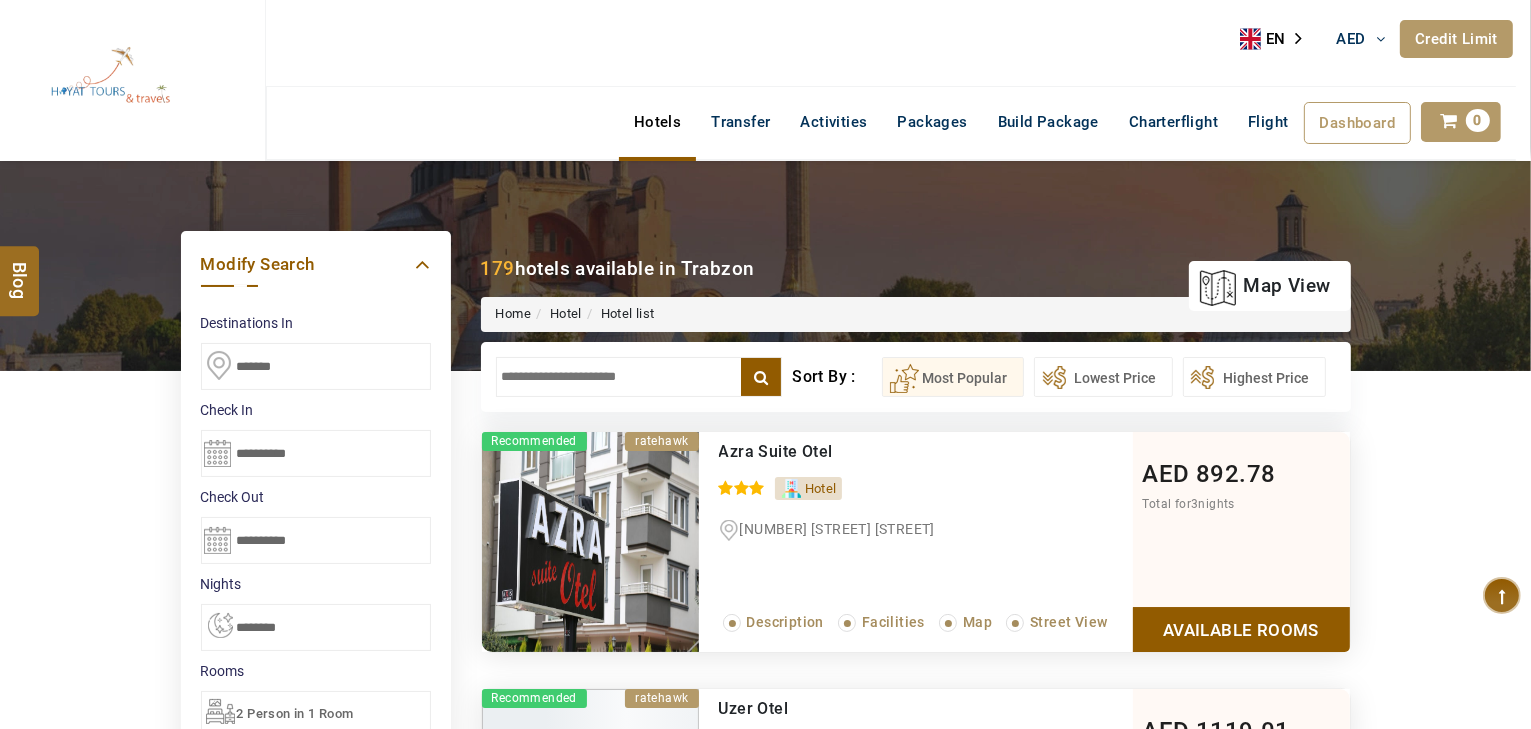click at bounding box center (639, 377) 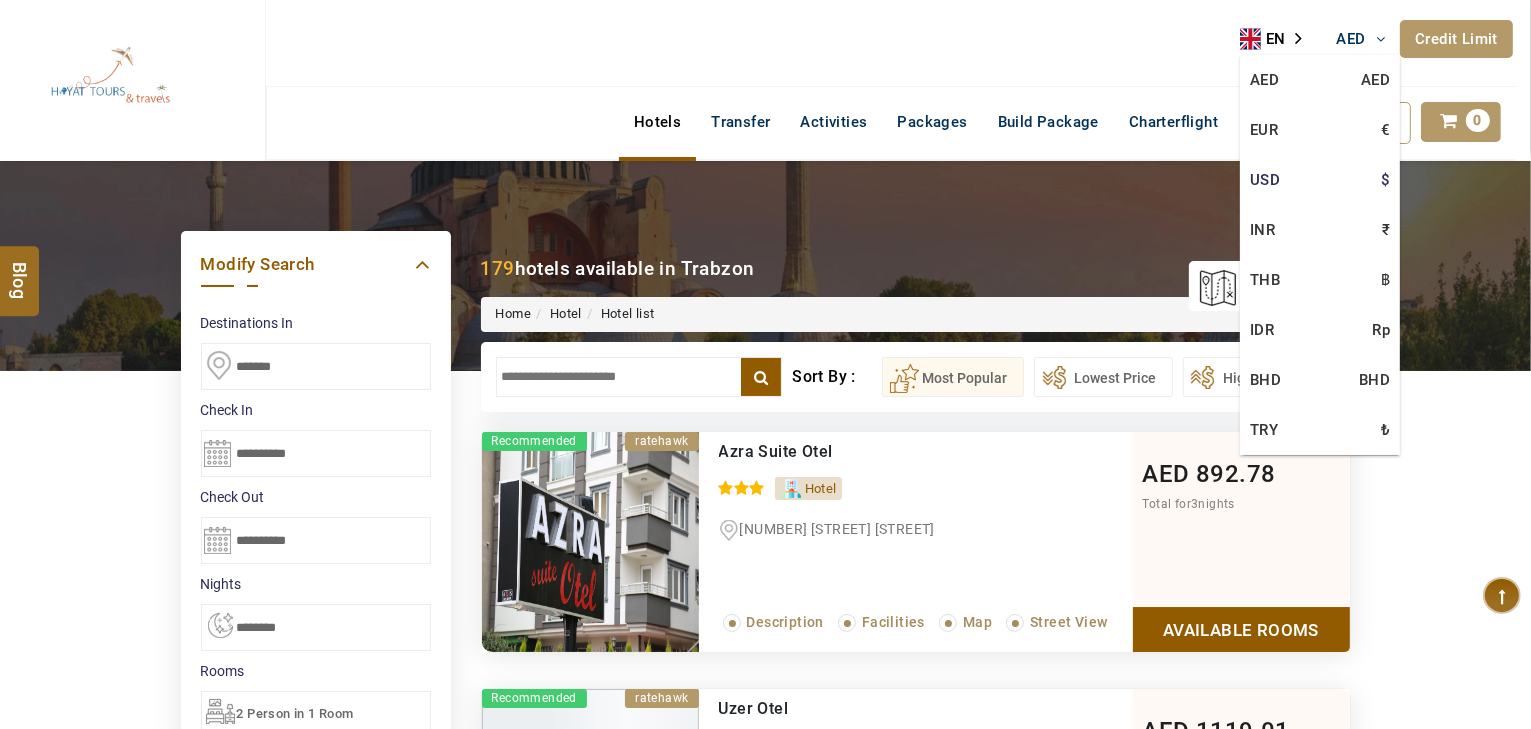 click on "USD  $" at bounding box center [1320, 180] 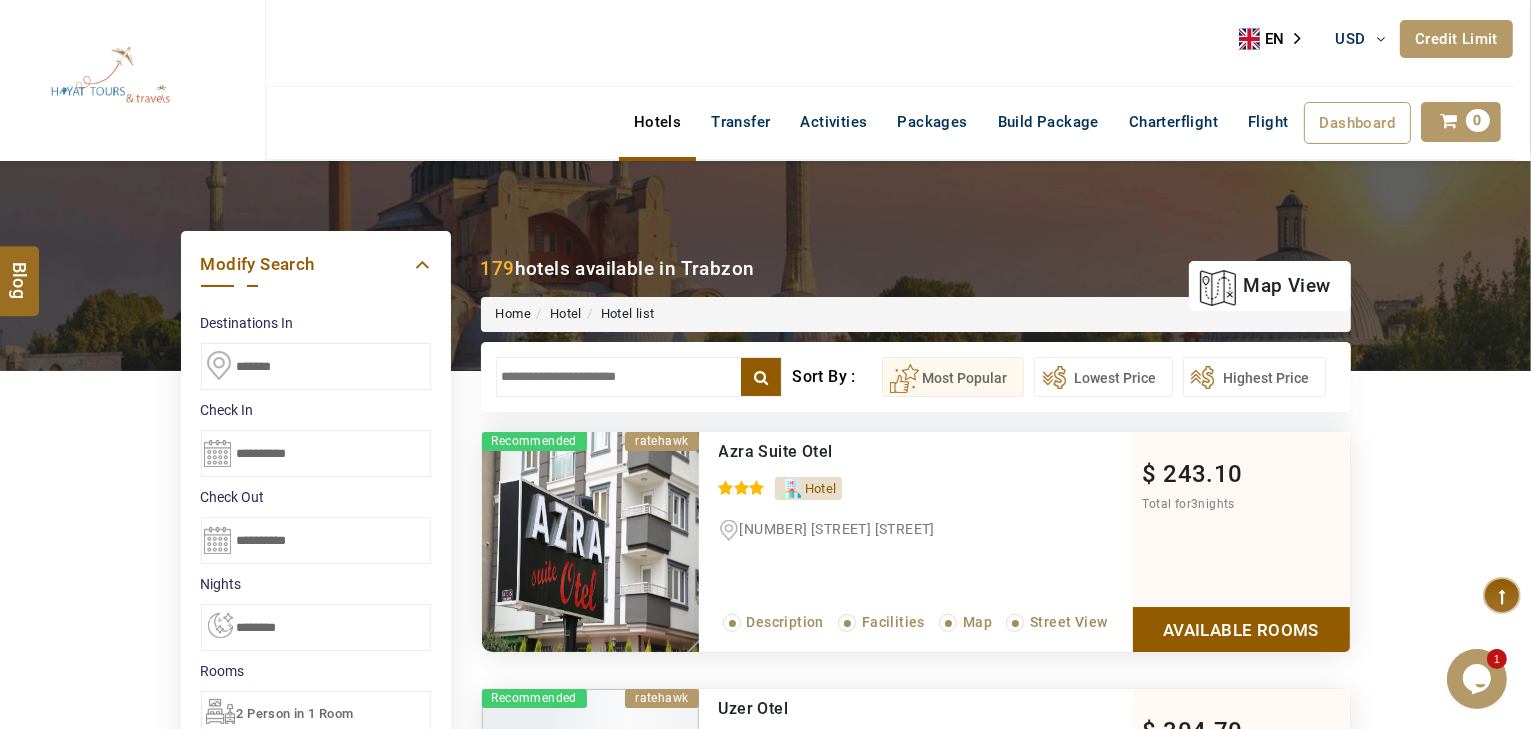 scroll, scrollTop: 0, scrollLeft: 0, axis: both 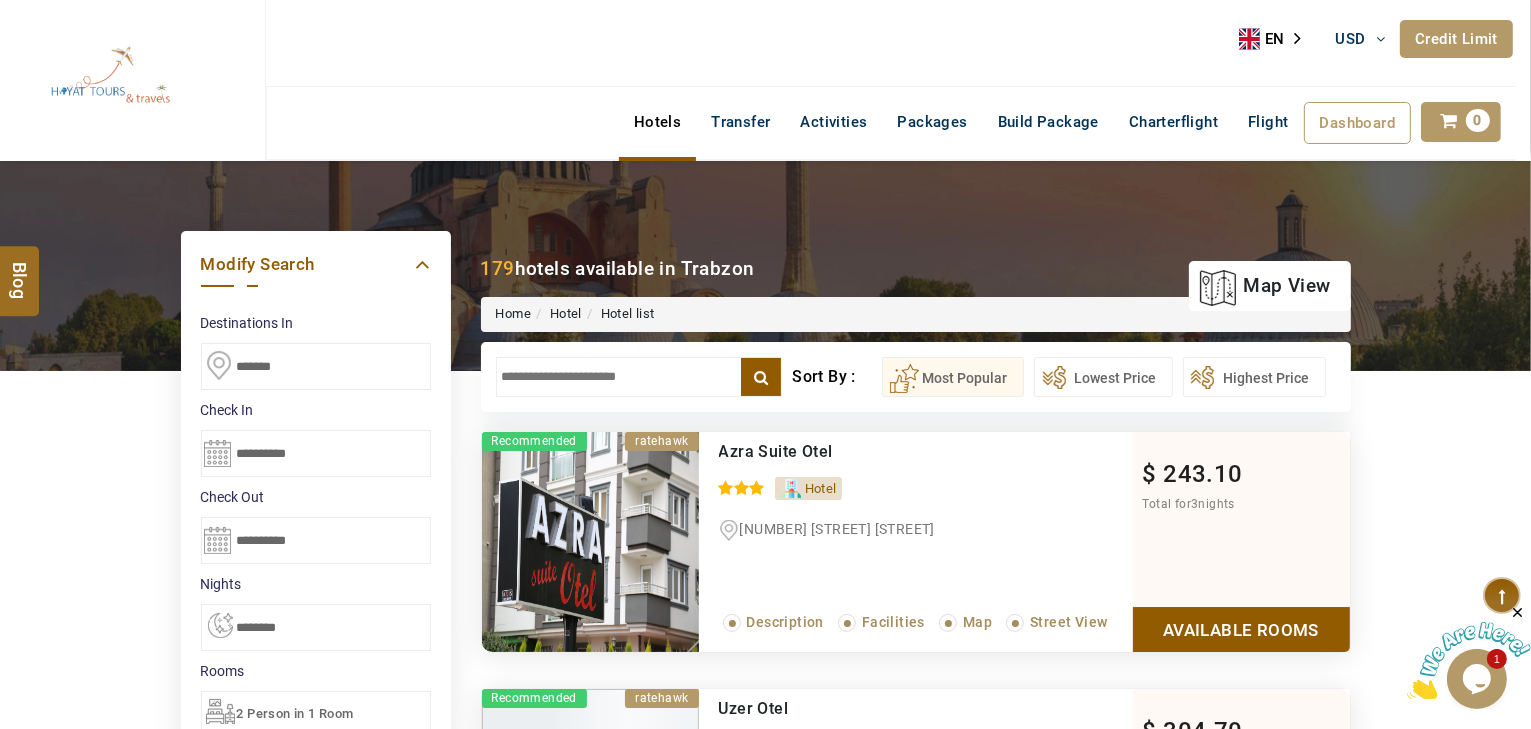click at bounding box center (639, 377) 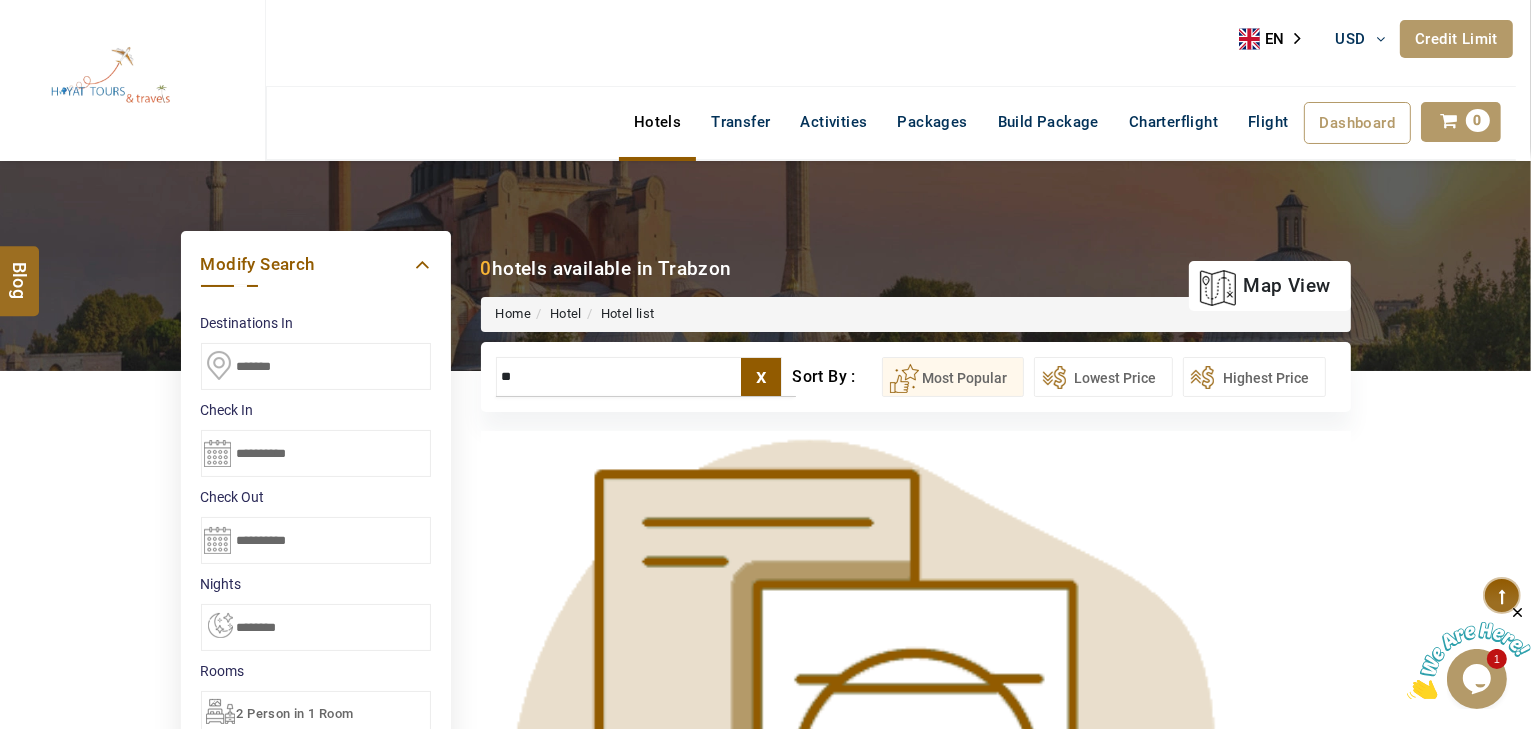 type on "*" 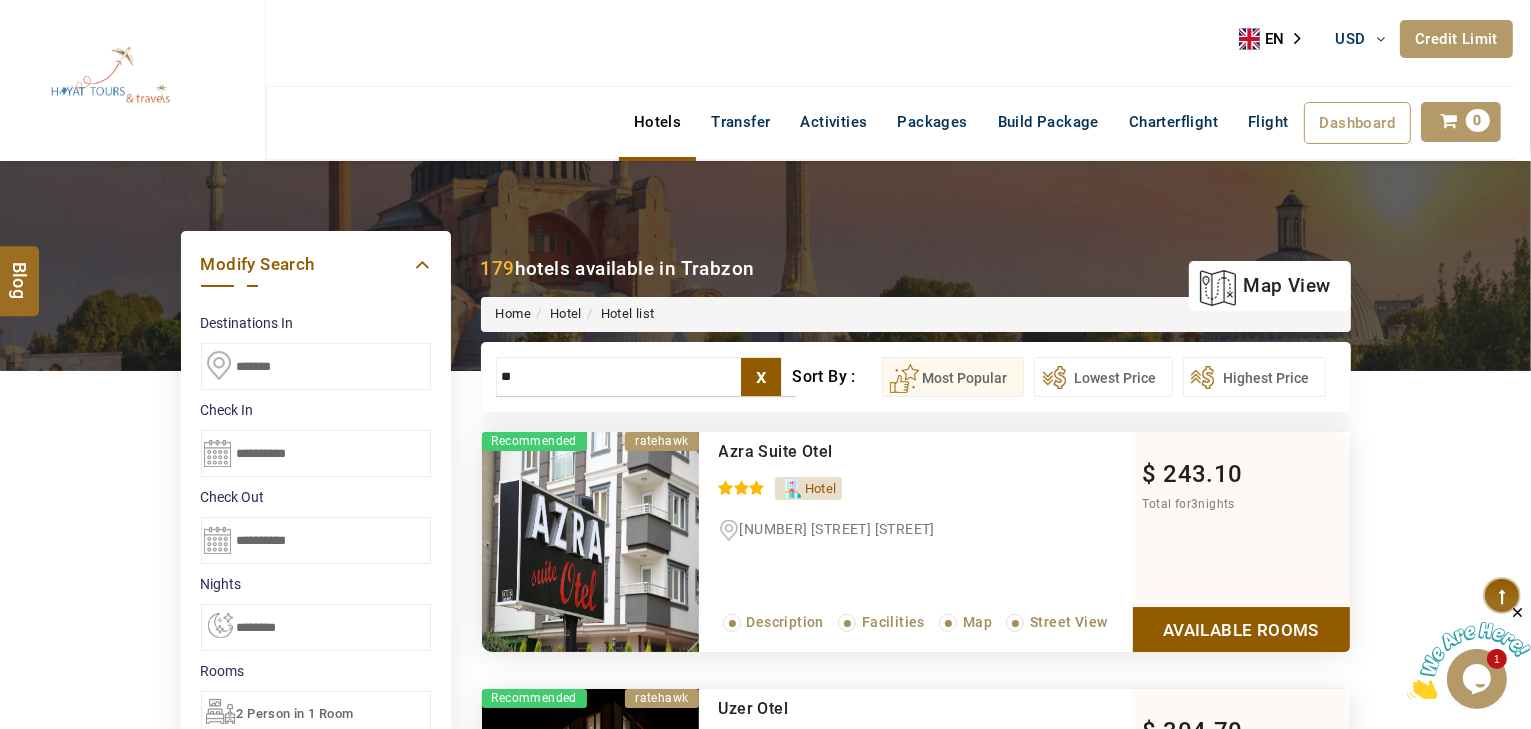 type on "*" 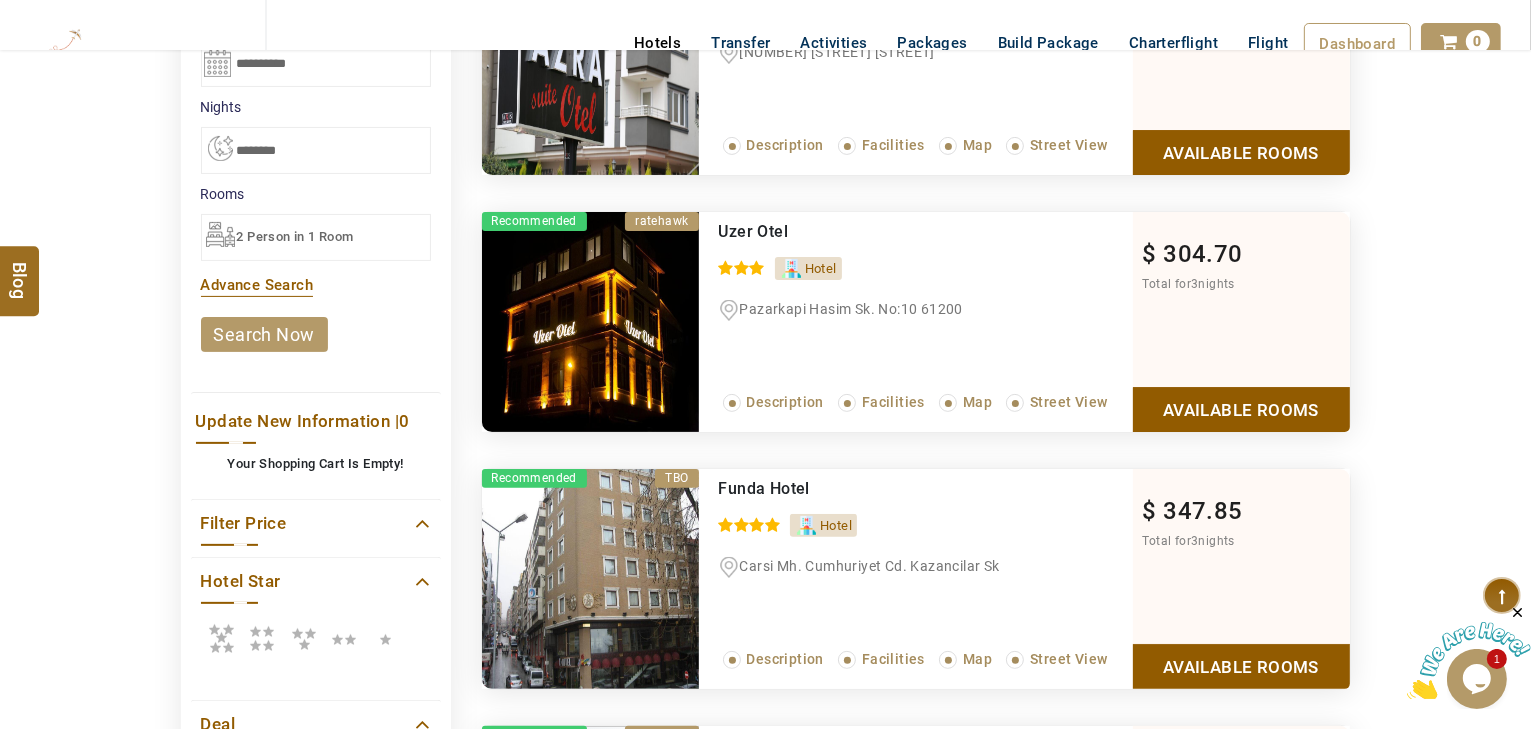 scroll, scrollTop: 480, scrollLeft: 0, axis: vertical 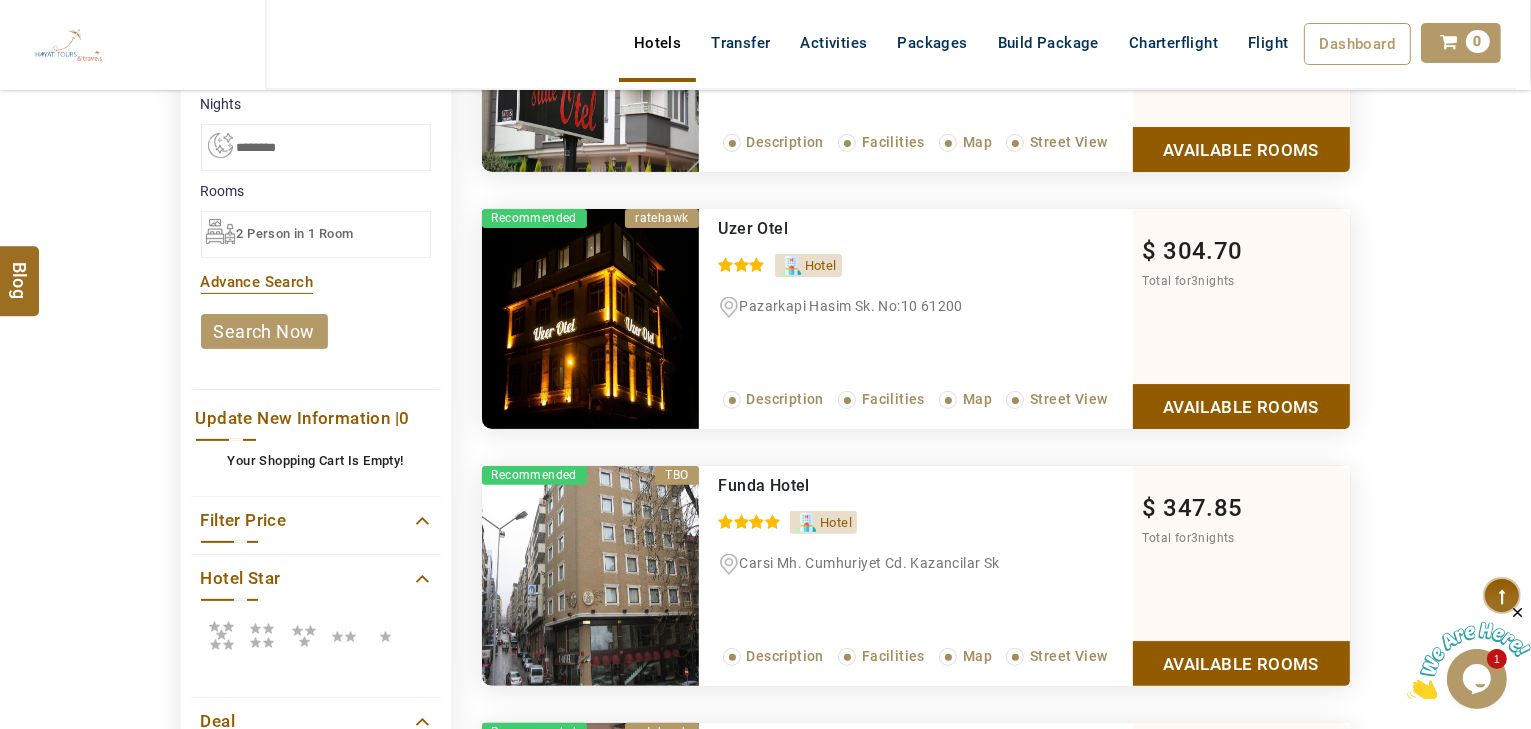 click at bounding box center [221, 635] 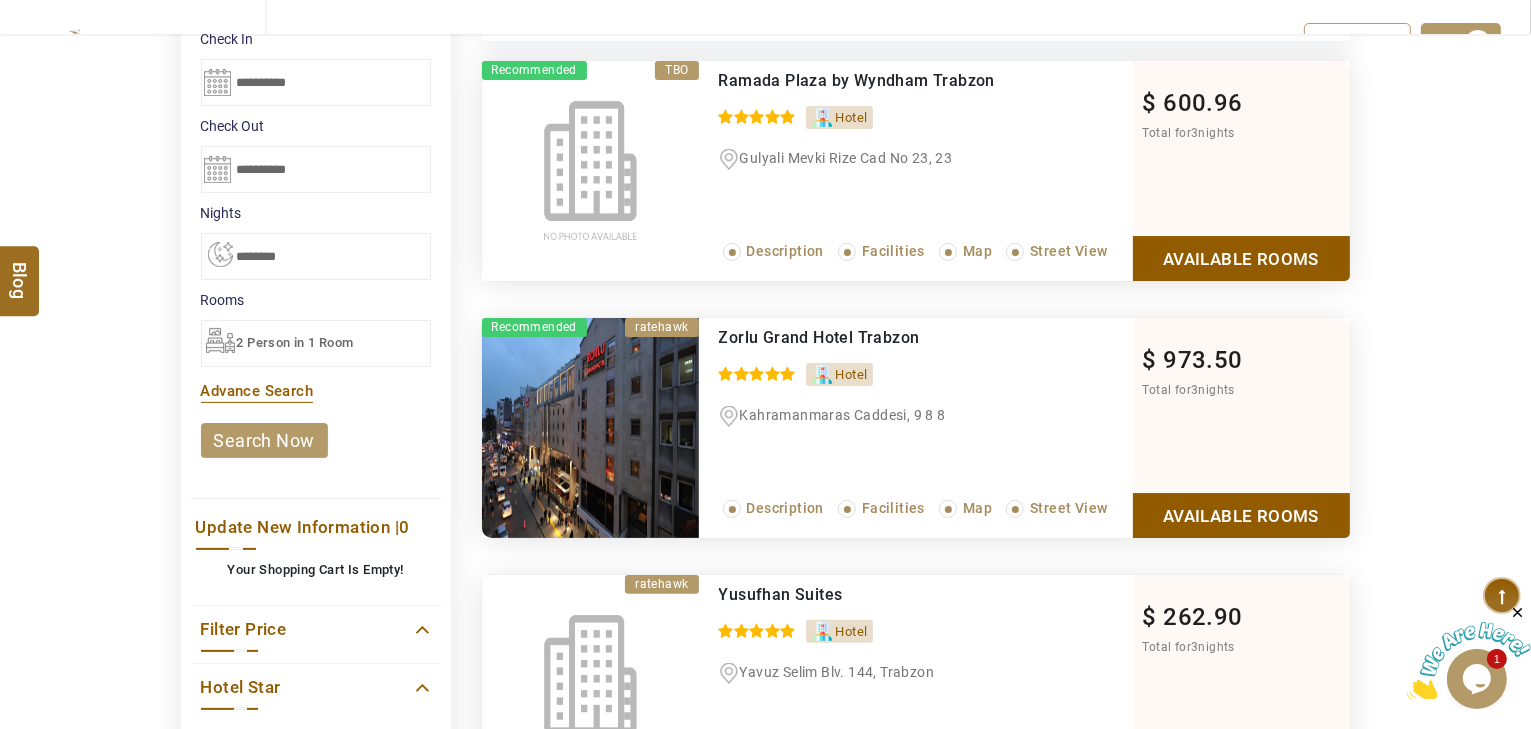 scroll, scrollTop: 400, scrollLeft: 0, axis: vertical 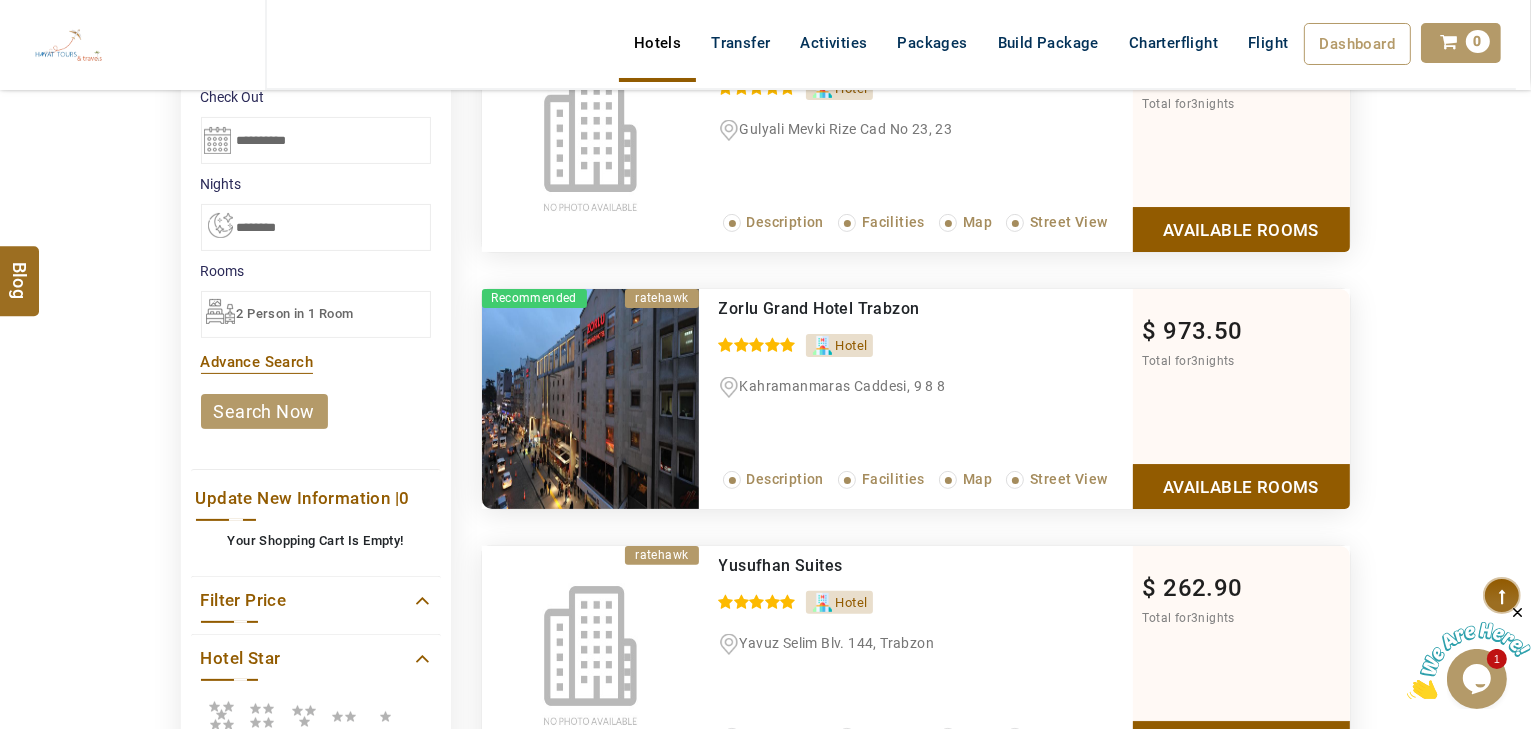 click at bounding box center (221, 715) 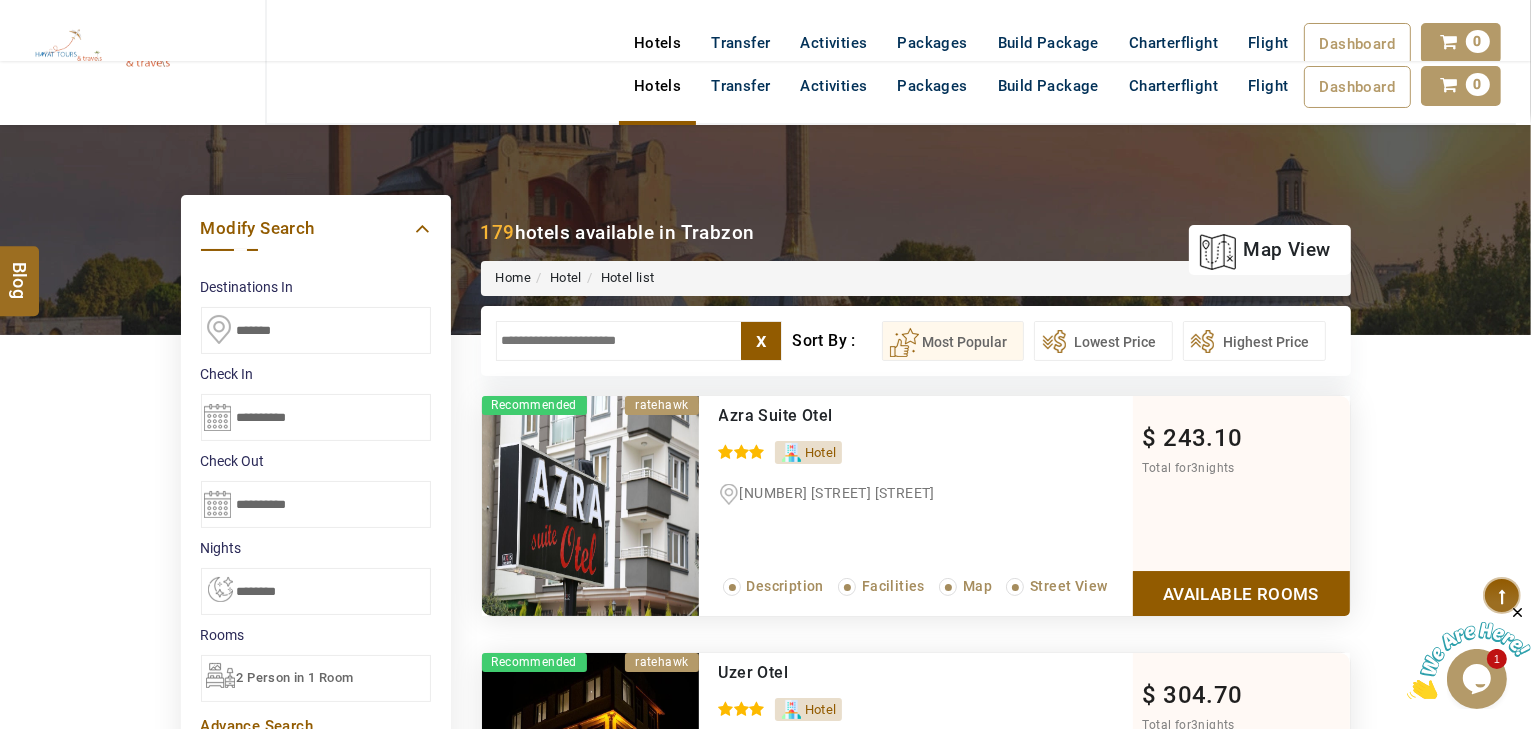 scroll, scrollTop: 0, scrollLeft: 0, axis: both 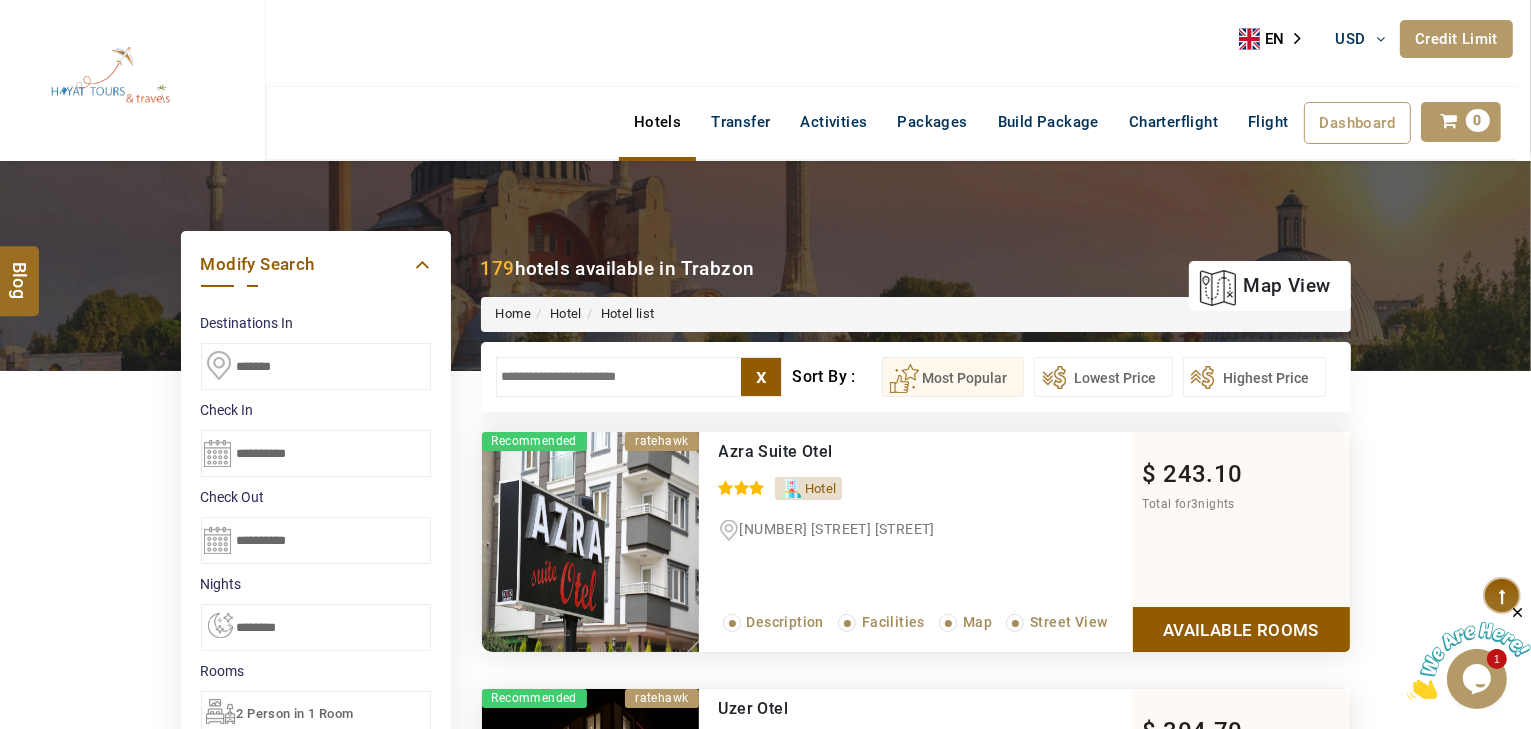 click at bounding box center (639, 377) 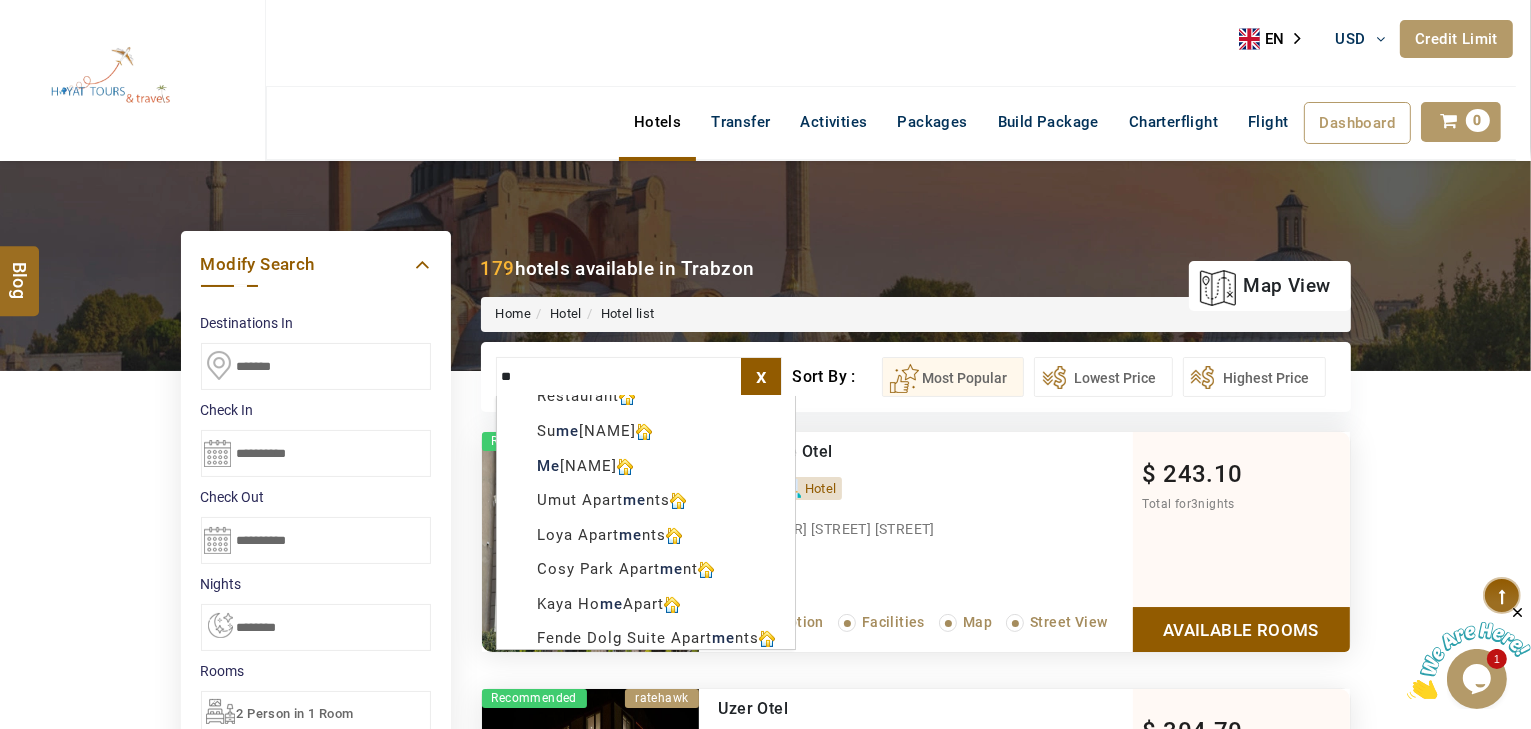 scroll, scrollTop: 284, scrollLeft: 0, axis: vertical 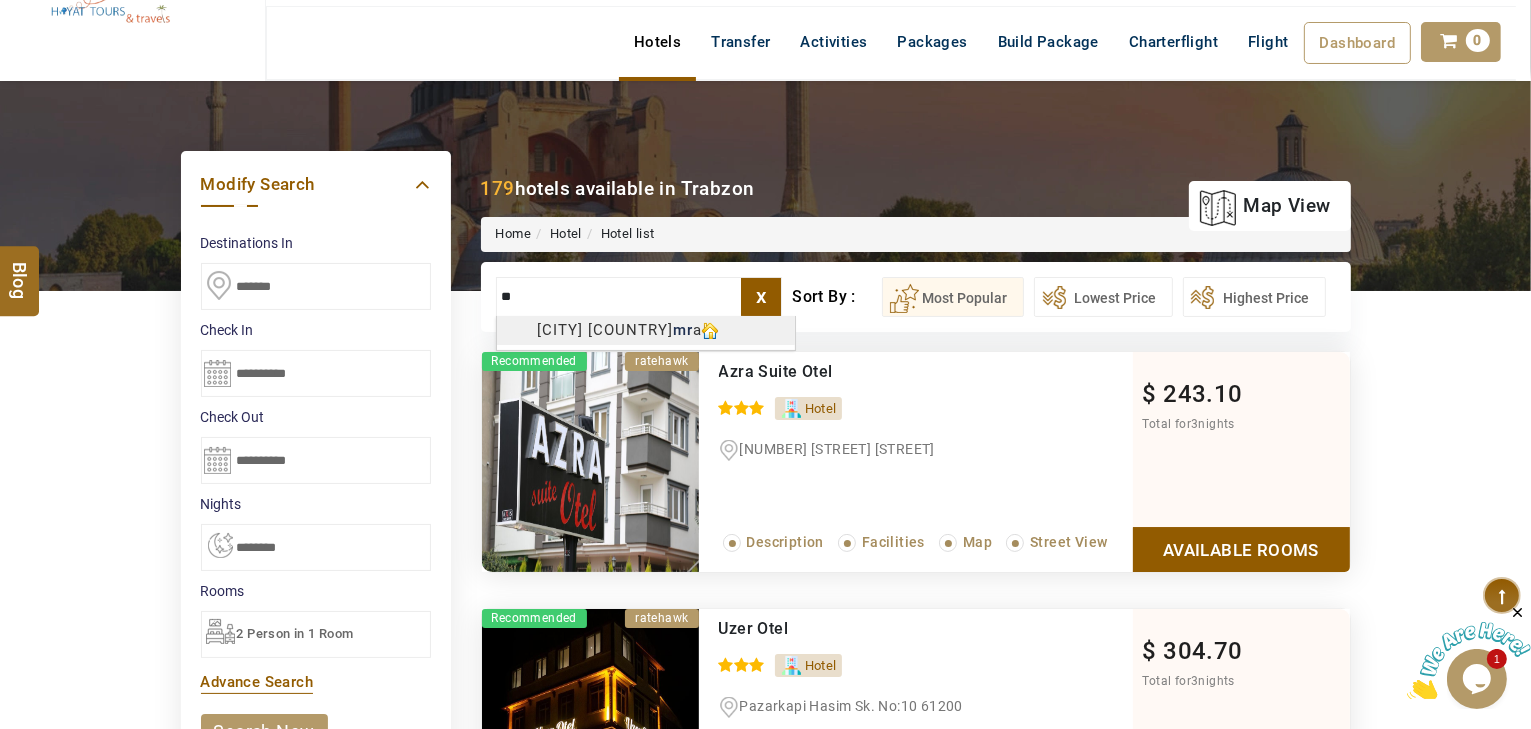 click on "+971 [PHONE] info@royallineholidays.com About Us What we Offer Blog Why Us Contact Hotels  Transfer Activities Packages Build Package Charterflight Flight Dashboard My Profile My Booking My Reports My Quotation Sign Out 0 Points Redeem Now To Redeem 58318  Points Future Points  1074   Points Credit Limit Credit Limit USD 30000.00 70% Complete Used USD 19989.03 Available USD 10010.97 Setting  Looks like you haven't added anything to your cart yet Countinue Shopping ***** ****** Please Wait.. Blog demo
Remember me Forgot
password? LOG IN Don't have an account?   Register Now My Booking View/ Print/Cancel Your Booking without Signing in Submit Applying Filters...... Hotels For You Will Be Loading Soon demo
In A Few Moment, You Will Be Celebrating Best Hotel options galore ! Check In   CheckOut Rooms Rooms X Map Wifi" at bounding box center (765, 1096) 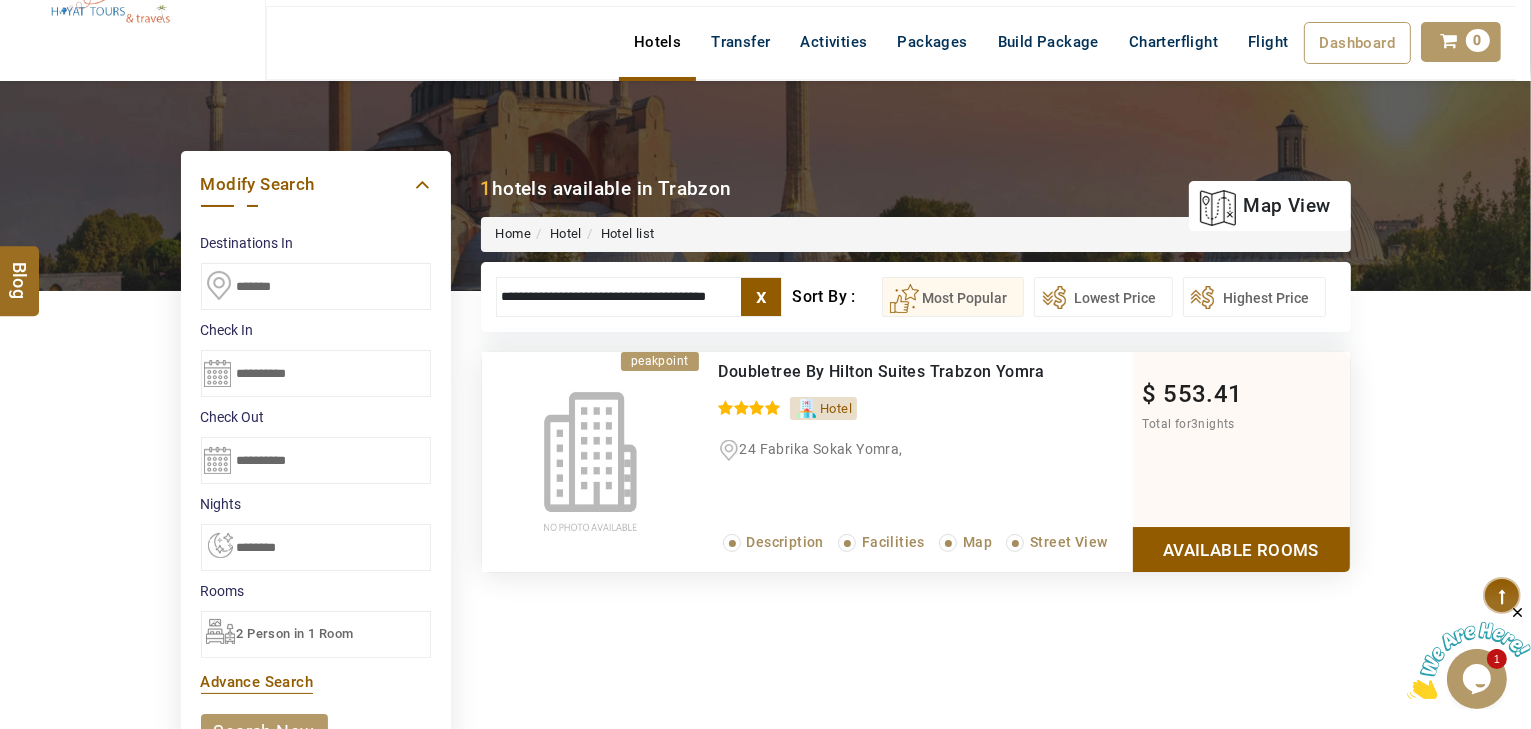 type on "**********" 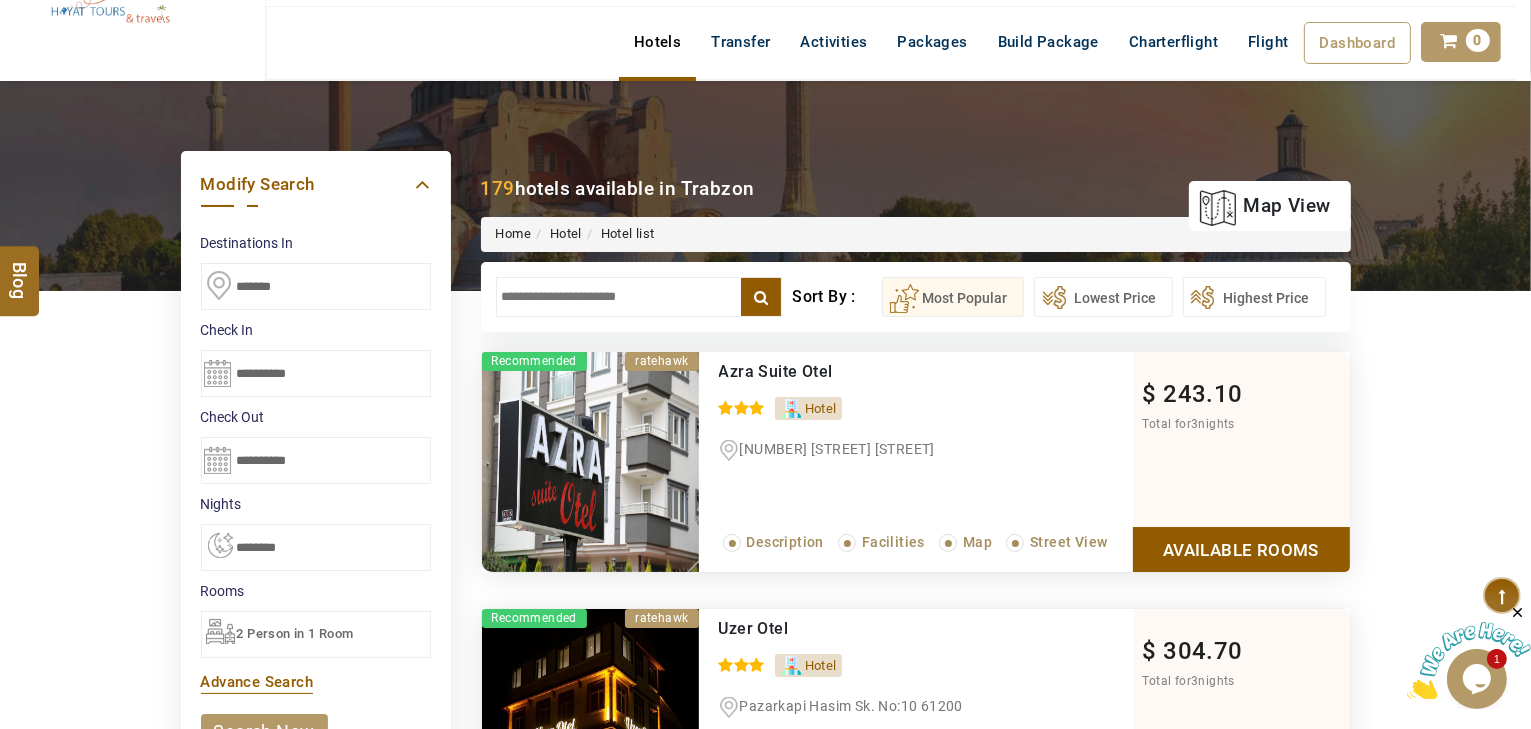 click at bounding box center [639, 297] 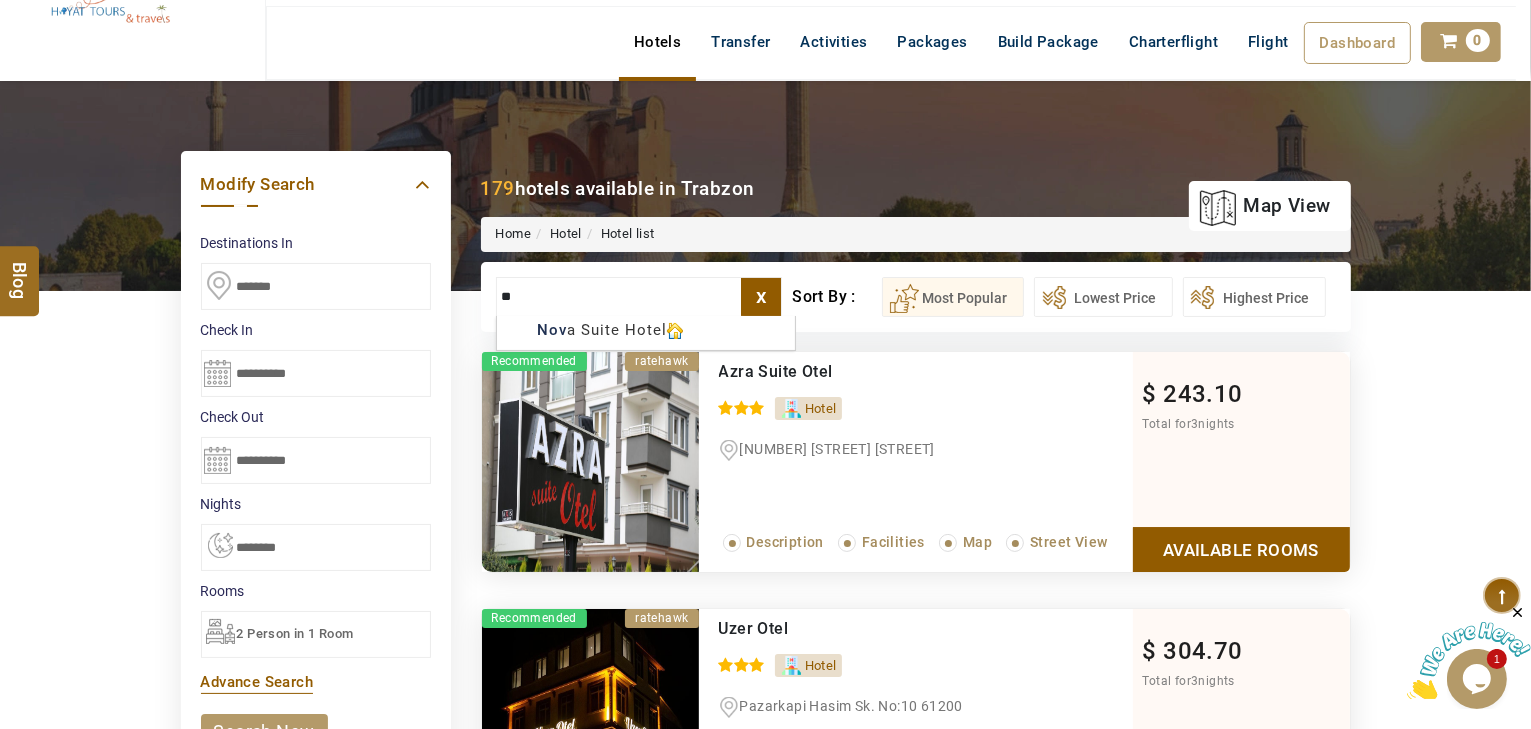type on "*" 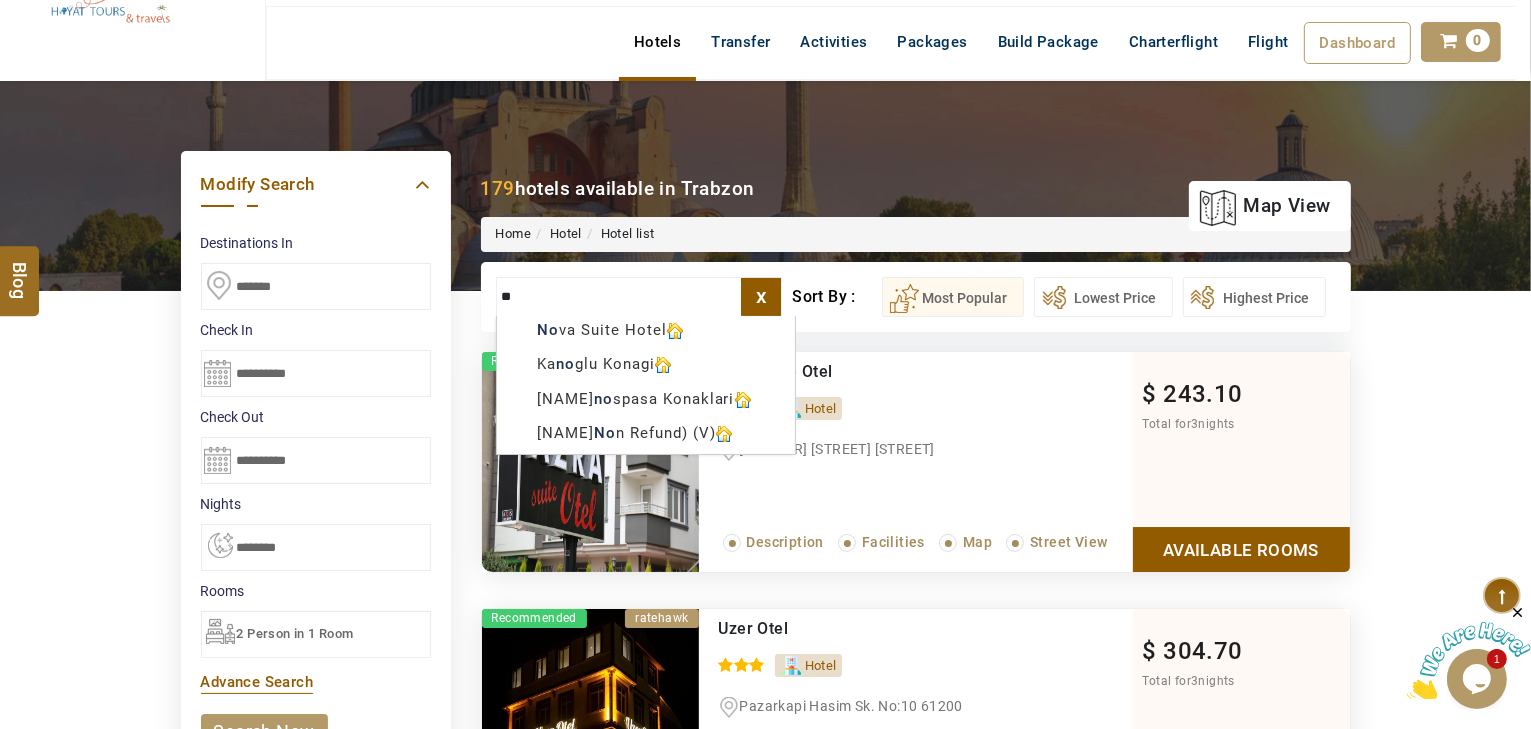 type on "*" 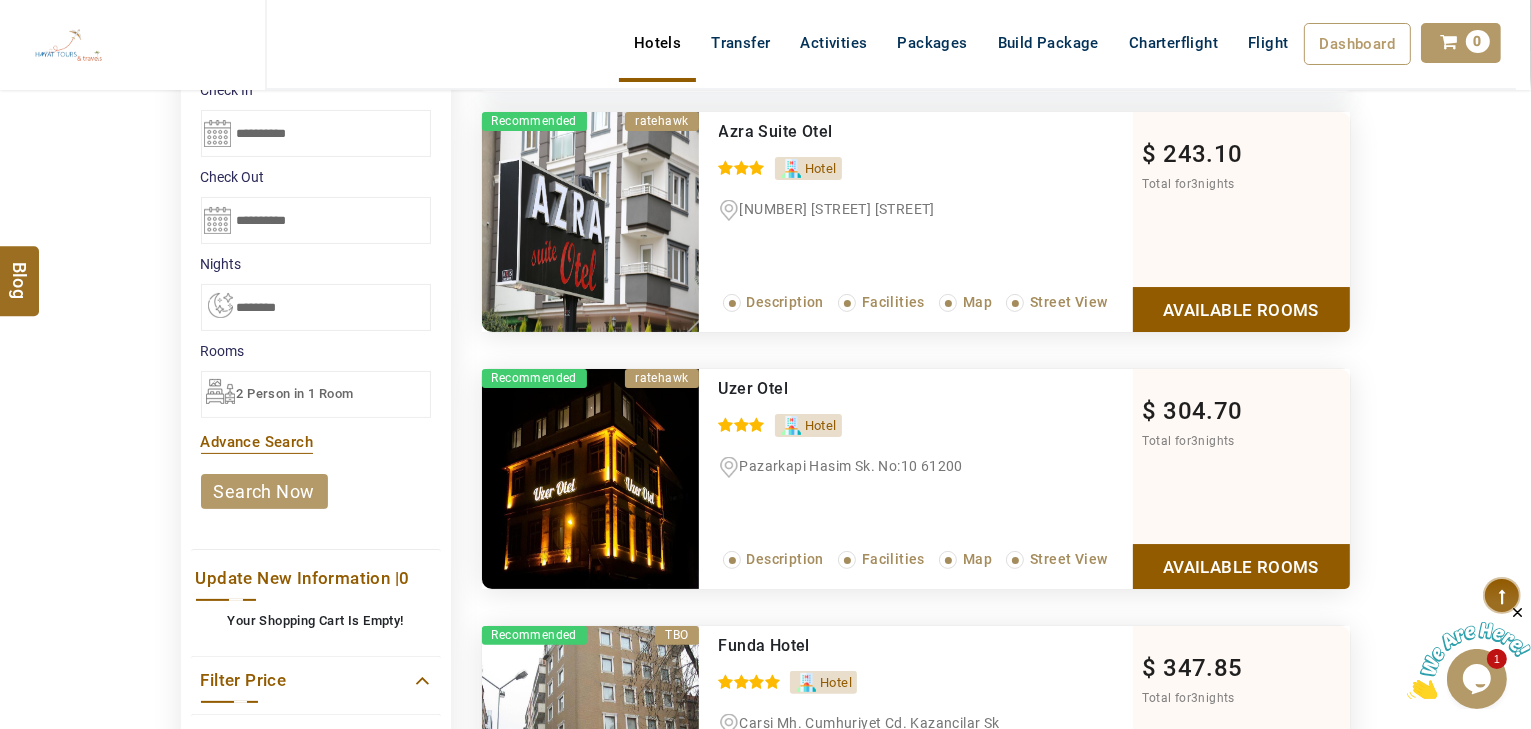 scroll, scrollTop: 0, scrollLeft: 0, axis: both 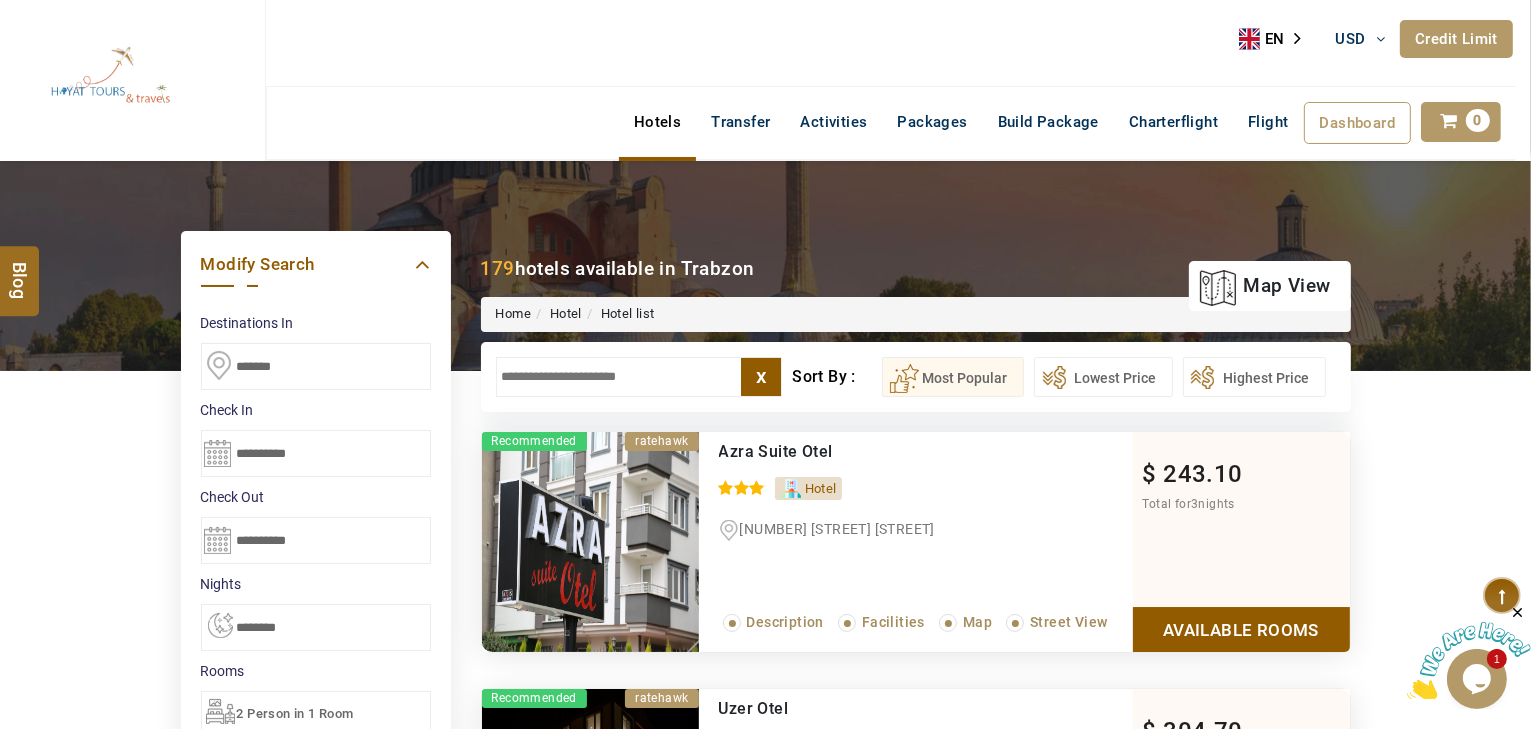 click at bounding box center [639, 377] 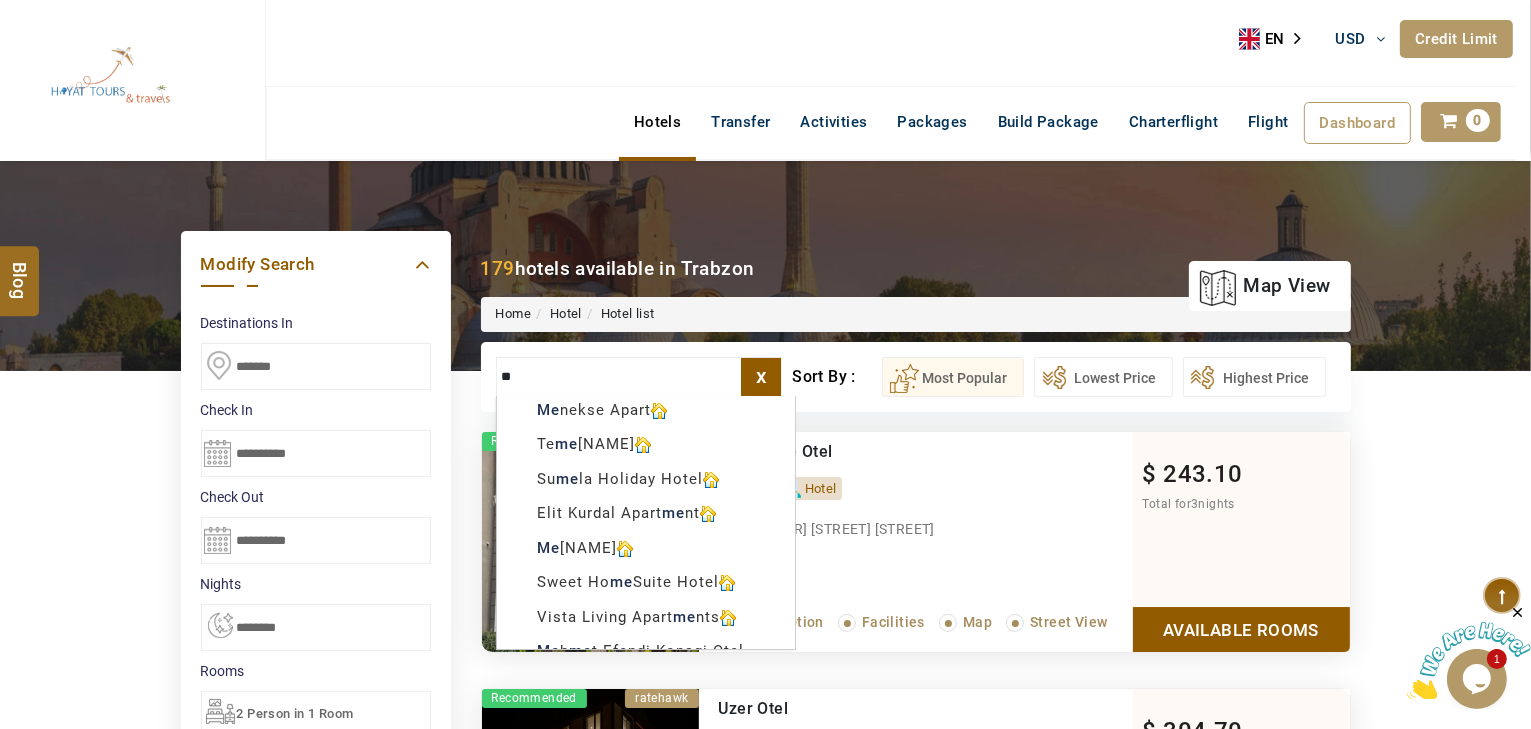 type on "*" 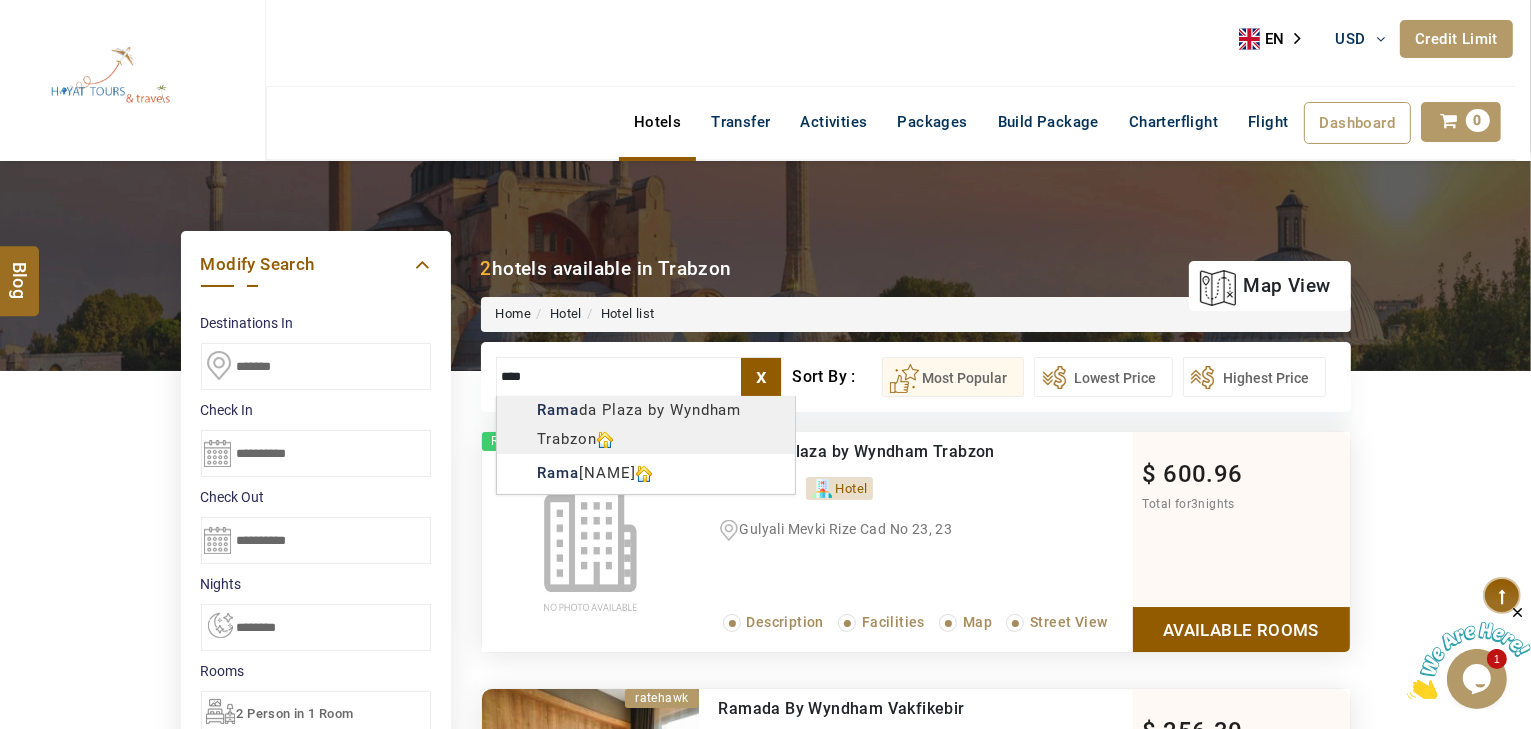 click on "HAYAYT TOURS USD AED  AED EUR  € USD  $ INR  ₹ THB  ฿ IDR  Rp BHD  BHD TRY  ₺ Credit Limit EN HE AR ES PT ZH Helpline
+971 55 344 0168 Register Now +971 55 344 0168 info@royallineholidays.com About Us What we Offer Blog Why Us Contact Hotels  Transfer Activities Packages Build Package Charterflight Flight Dashboard My Profile My Booking My Reports My Quotation Sign Out 0 Points Redeem Now To Redeem 58318  Points Future Points  1074   Points Credit Limit Credit Limit USD 30000.00 70% Complete Used USD 19989.03 Available USD 10010.97 Setting  Looks like you haven't added anything to your cart yet Countinue Shopping ***** ****** Please Wait.. Blog demo
Remember me Forgot
password? LOG IN Don't have an account?   Register Now My Booking View/ Print/Cancel Your Booking without Signing in Submit Applying Filters...... Hotels For You Will Be Loading Soon demo
In A Few Moment, You Will Be Celebrating Best Hotel options galore ! Check In   CheckOut Rooms Rooms X Map Wifi" at bounding box center (765, 1176) 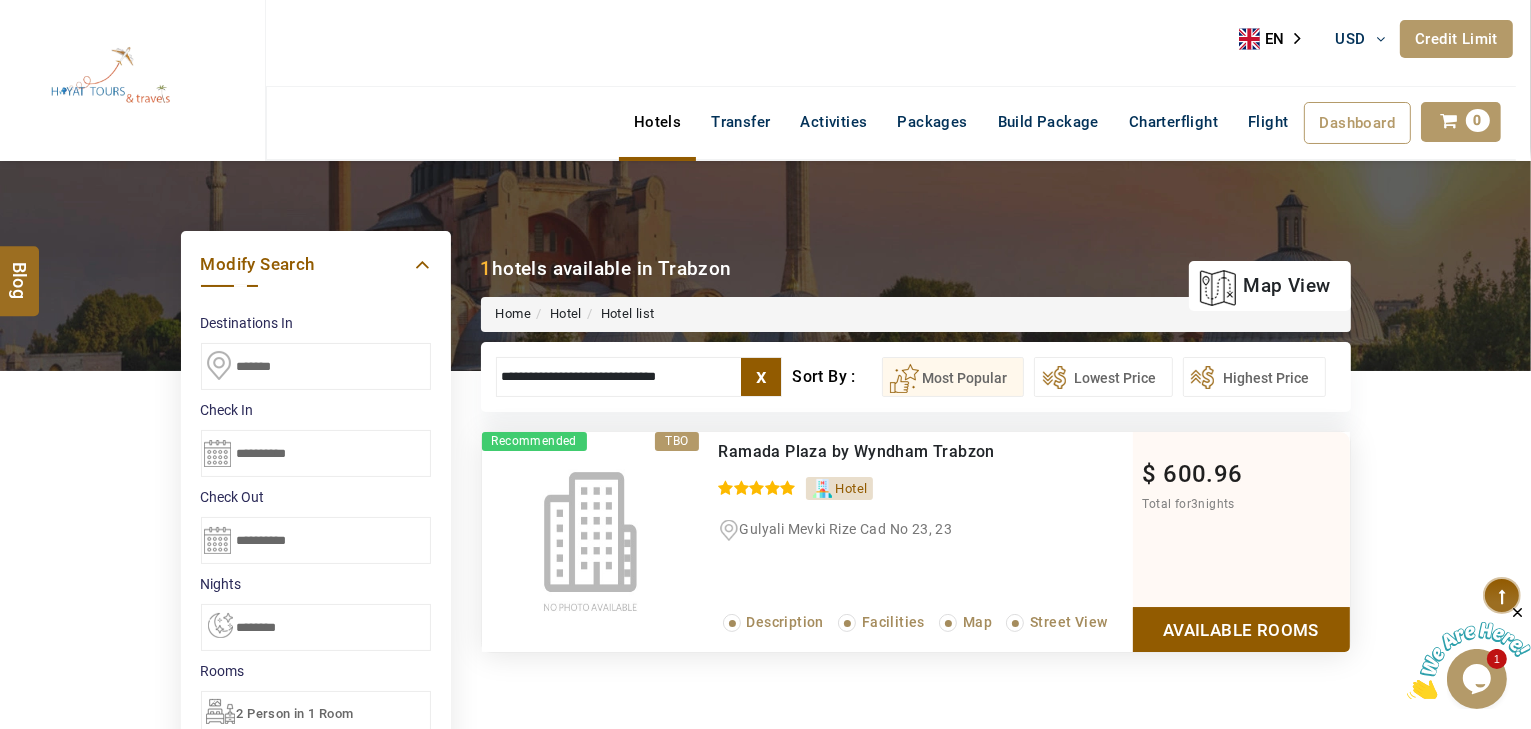 type on "**********" 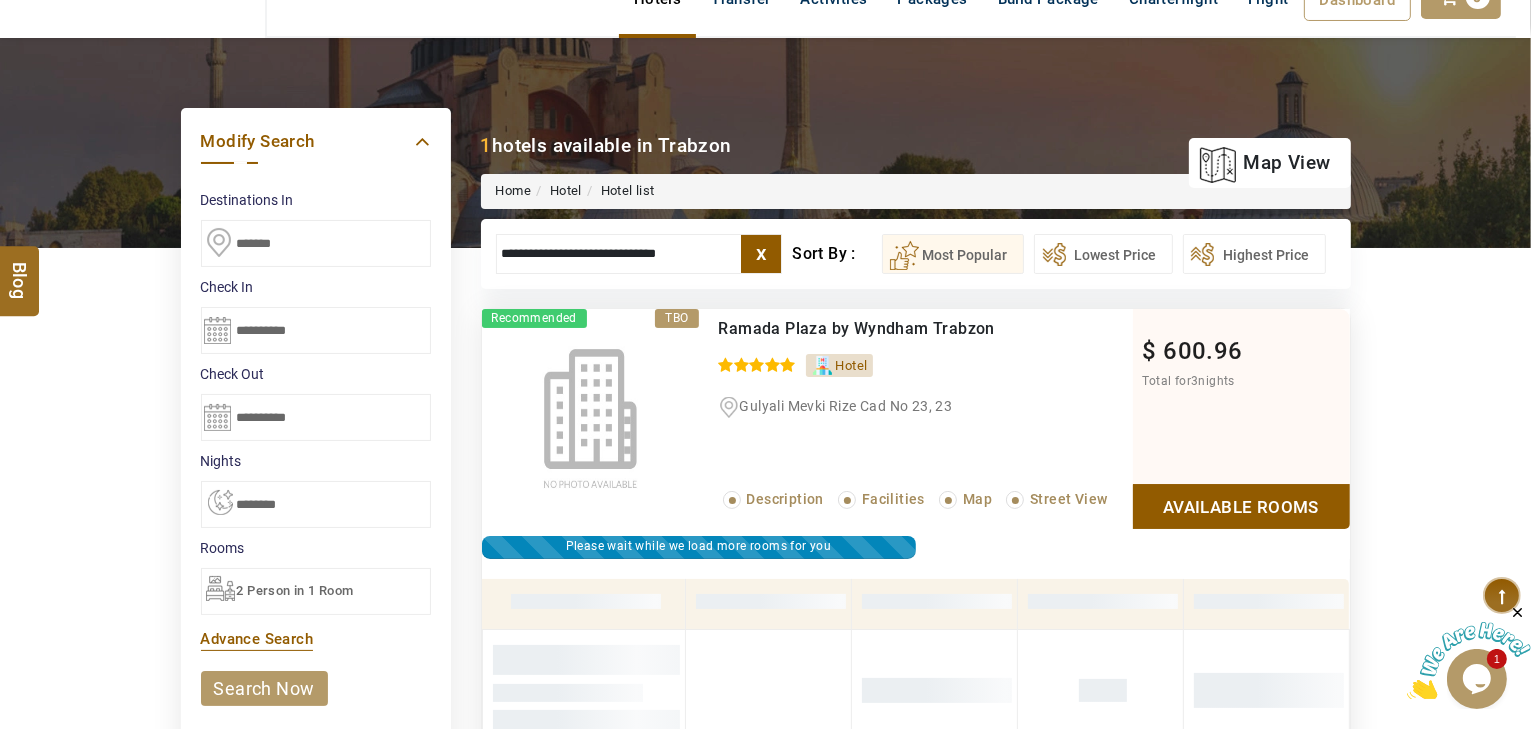 scroll, scrollTop: 140, scrollLeft: 0, axis: vertical 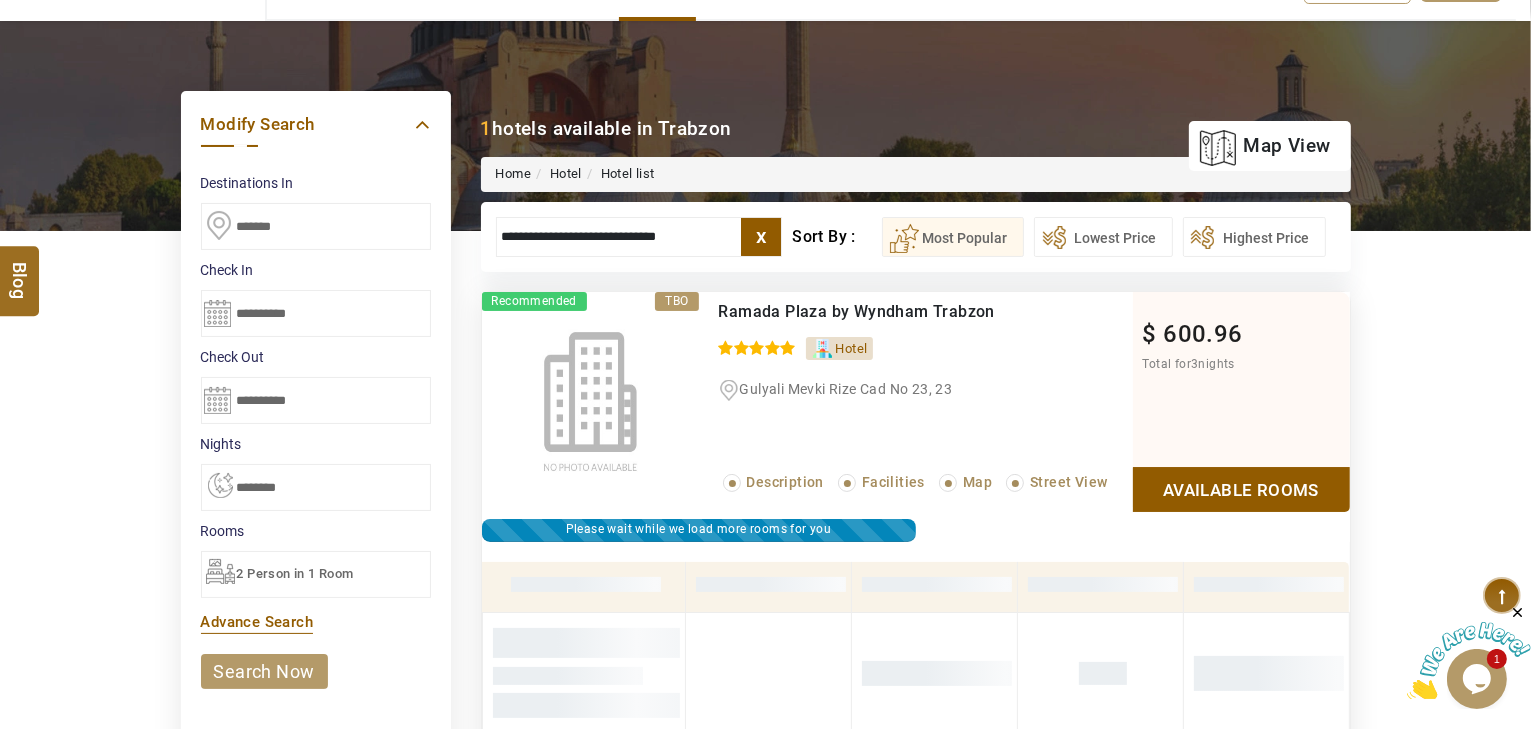 drag, startPoint x: 713, startPoint y: 240, endPoint x: 413, endPoint y: 248, distance: 300.10666 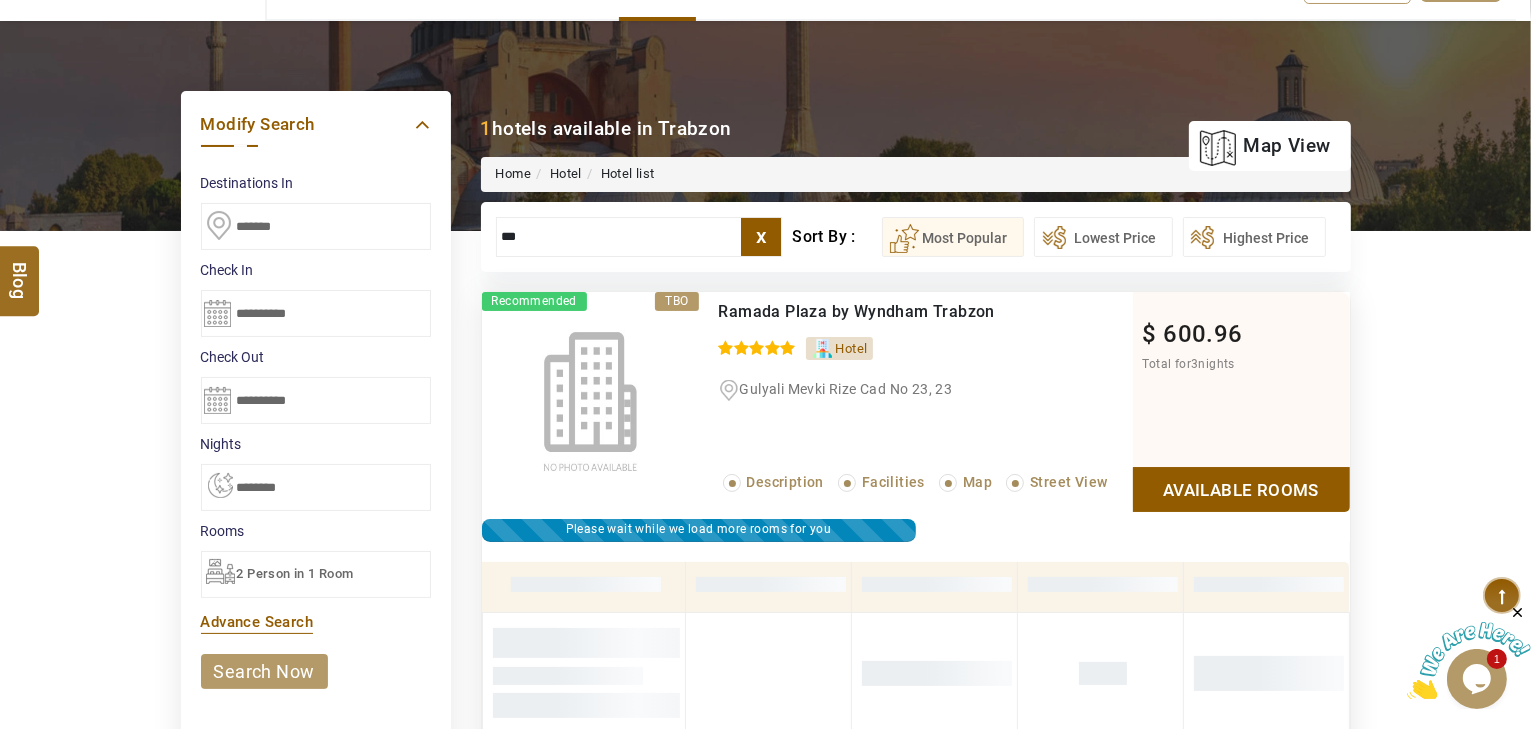 click on "***" at bounding box center [639, 237] 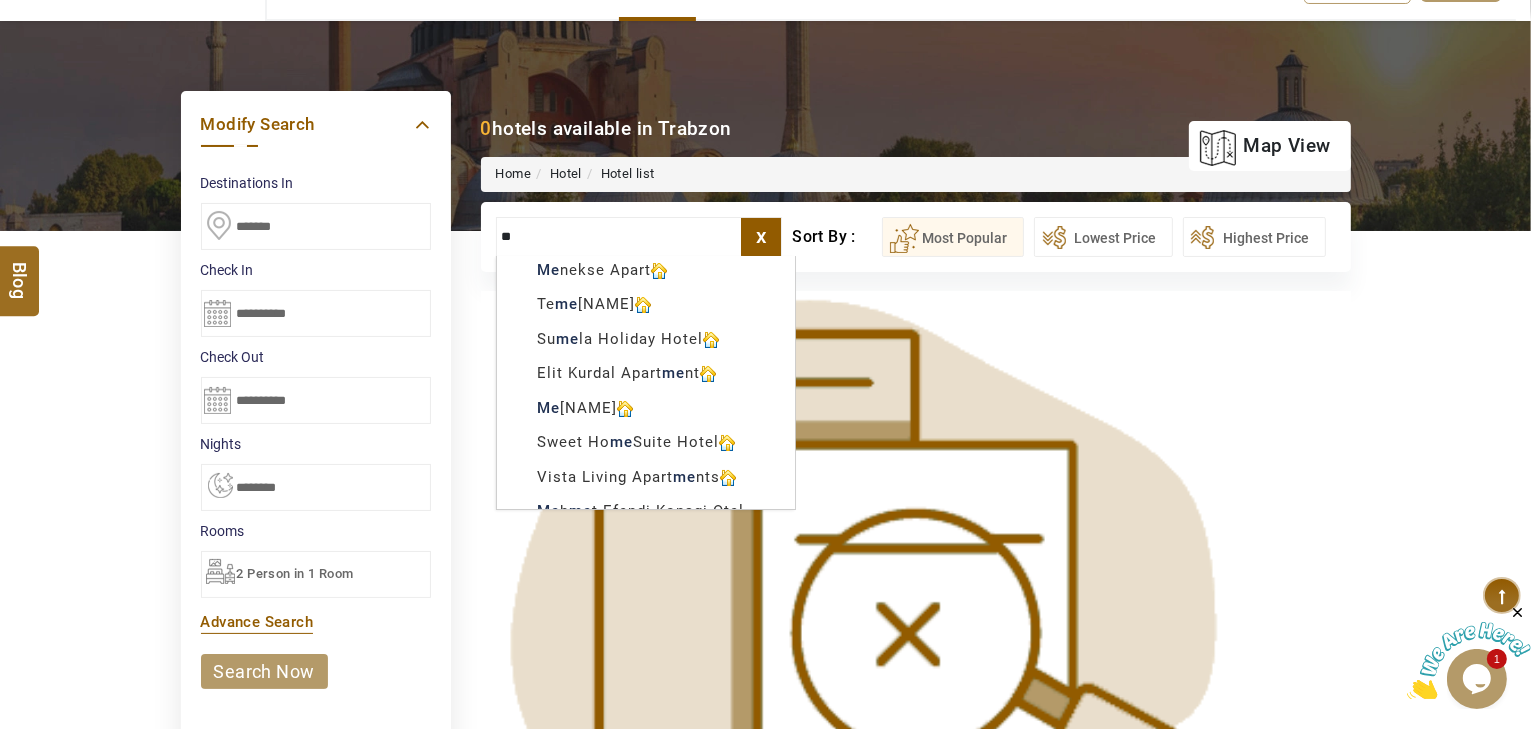 type on "*" 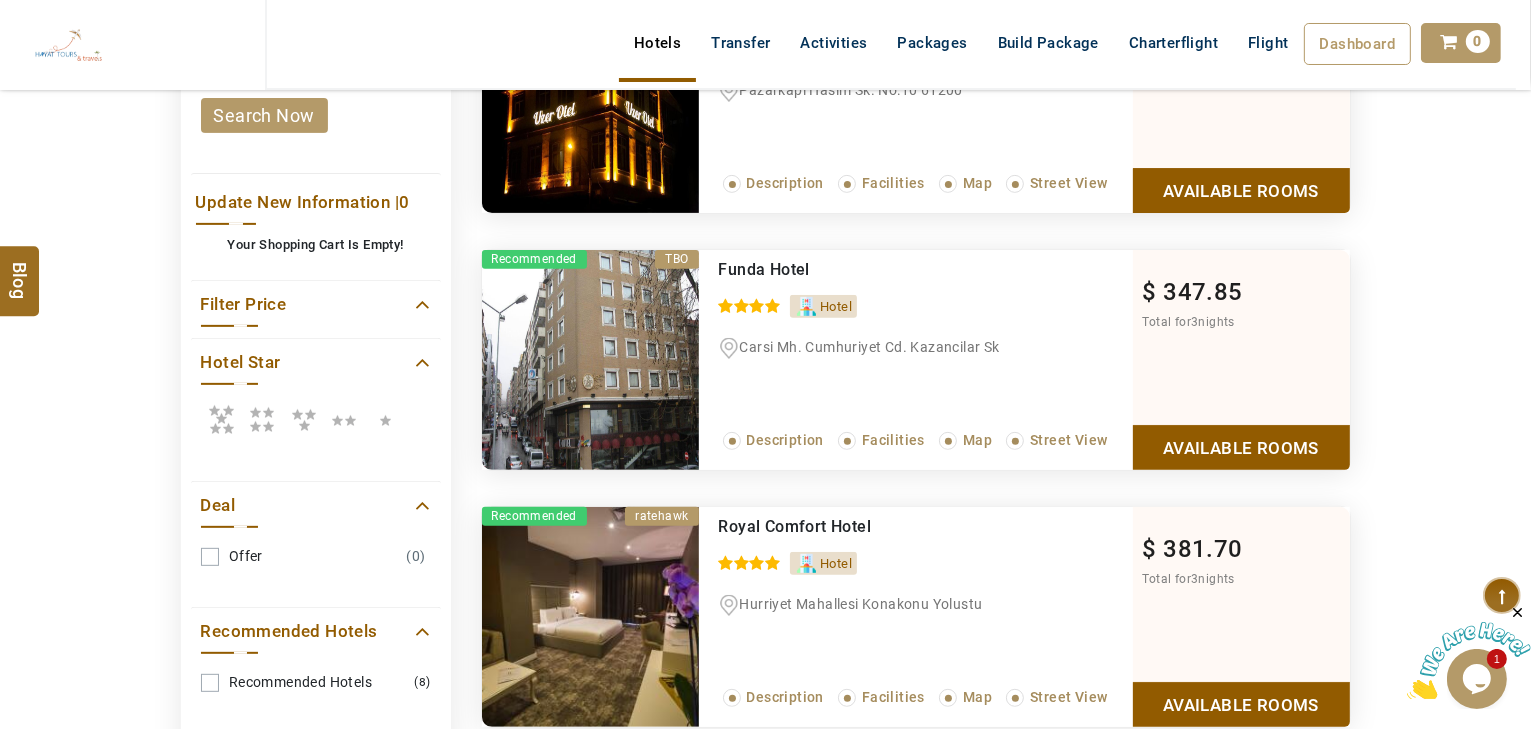 scroll, scrollTop: 700, scrollLeft: 0, axis: vertical 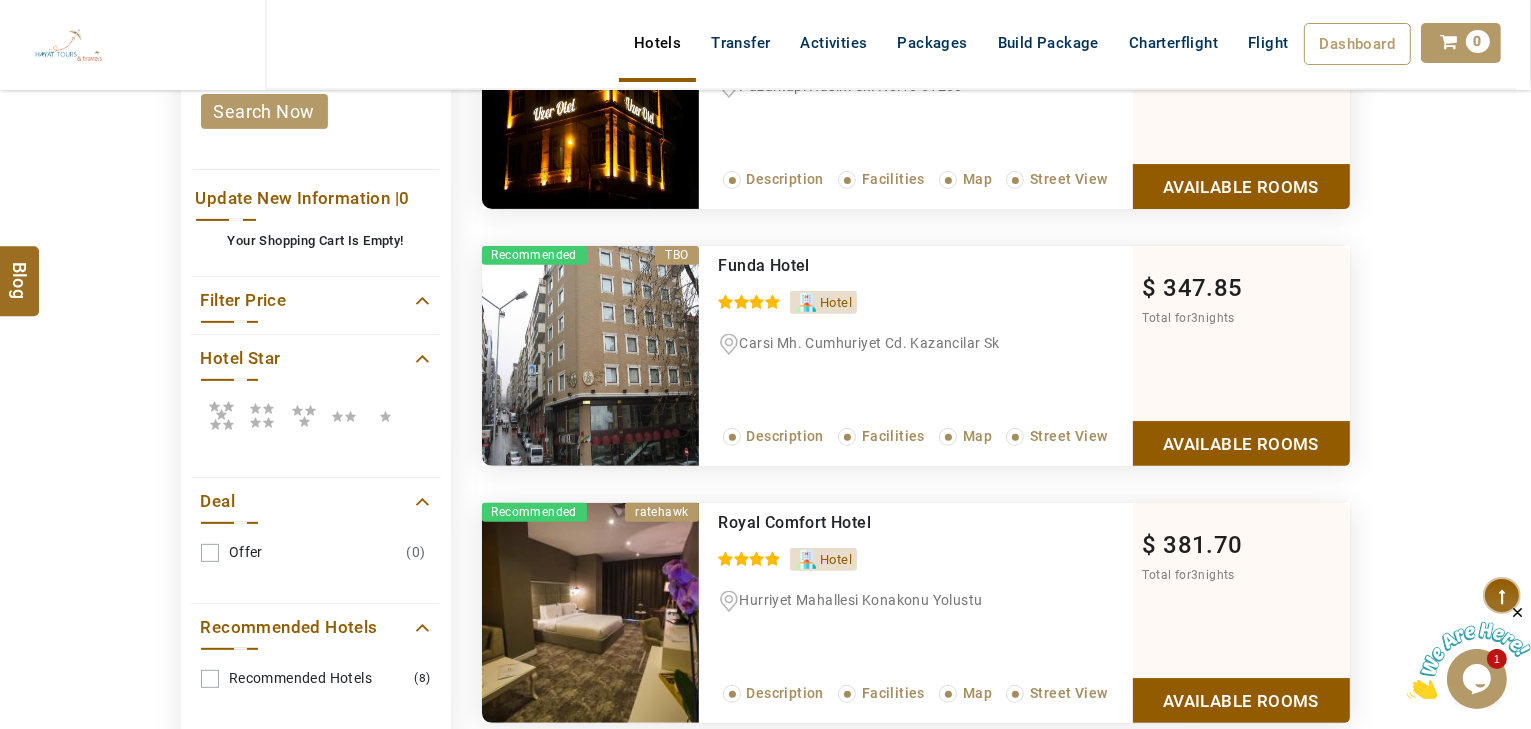 click at bounding box center (221, 415) 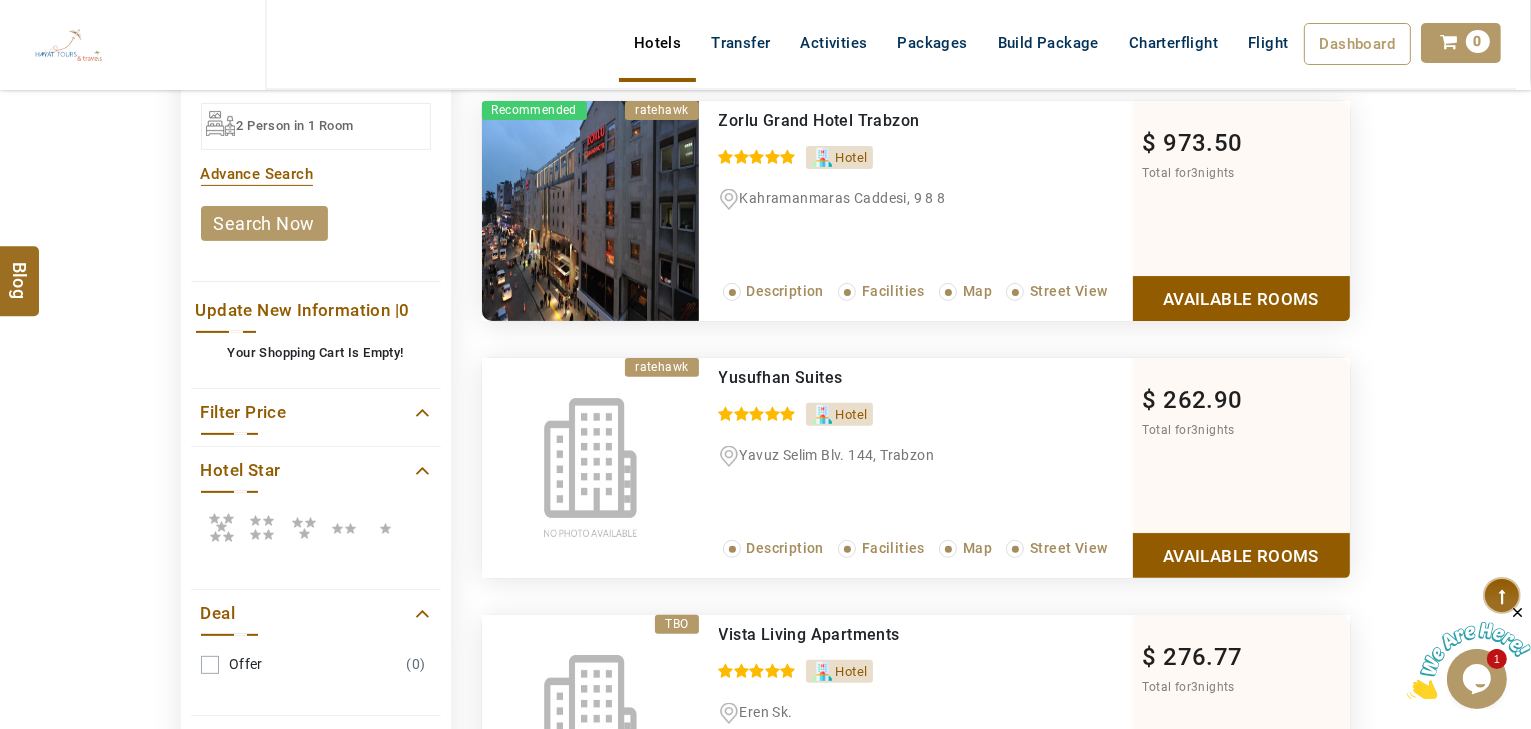 scroll, scrollTop: 540, scrollLeft: 0, axis: vertical 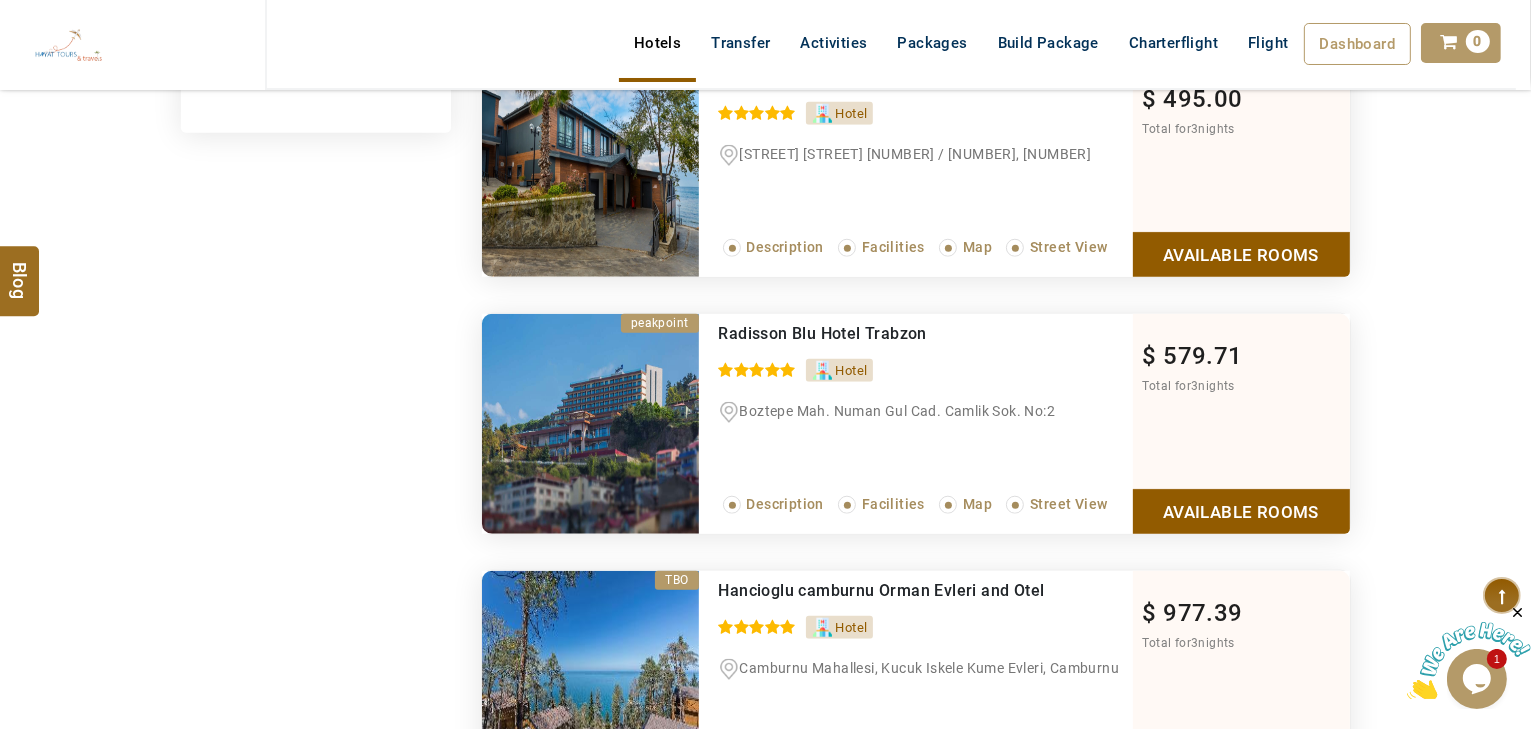 click on "Available Rooms" at bounding box center [1241, 511] 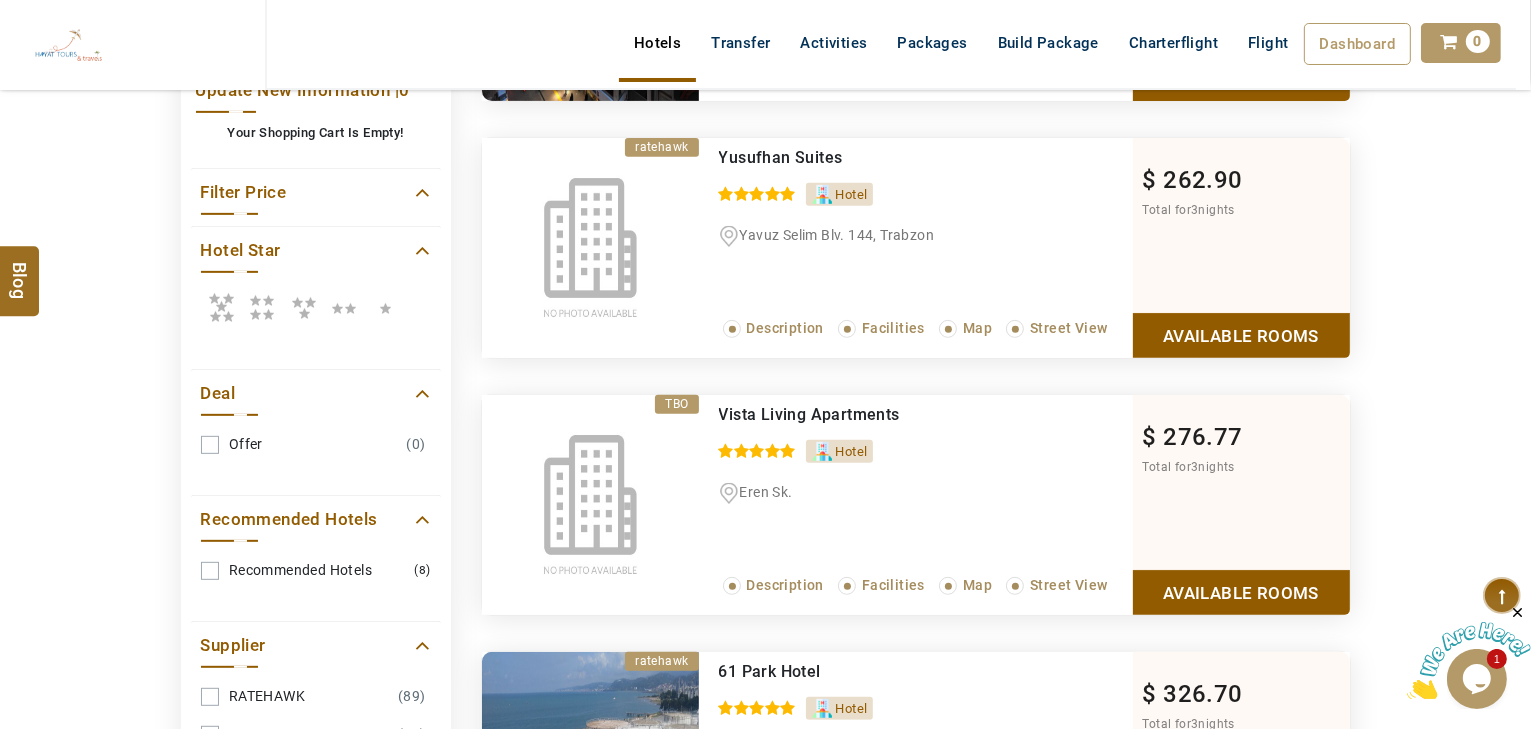 scroll, scrollTop: 800, scrollLeft: 0, axis: vertical 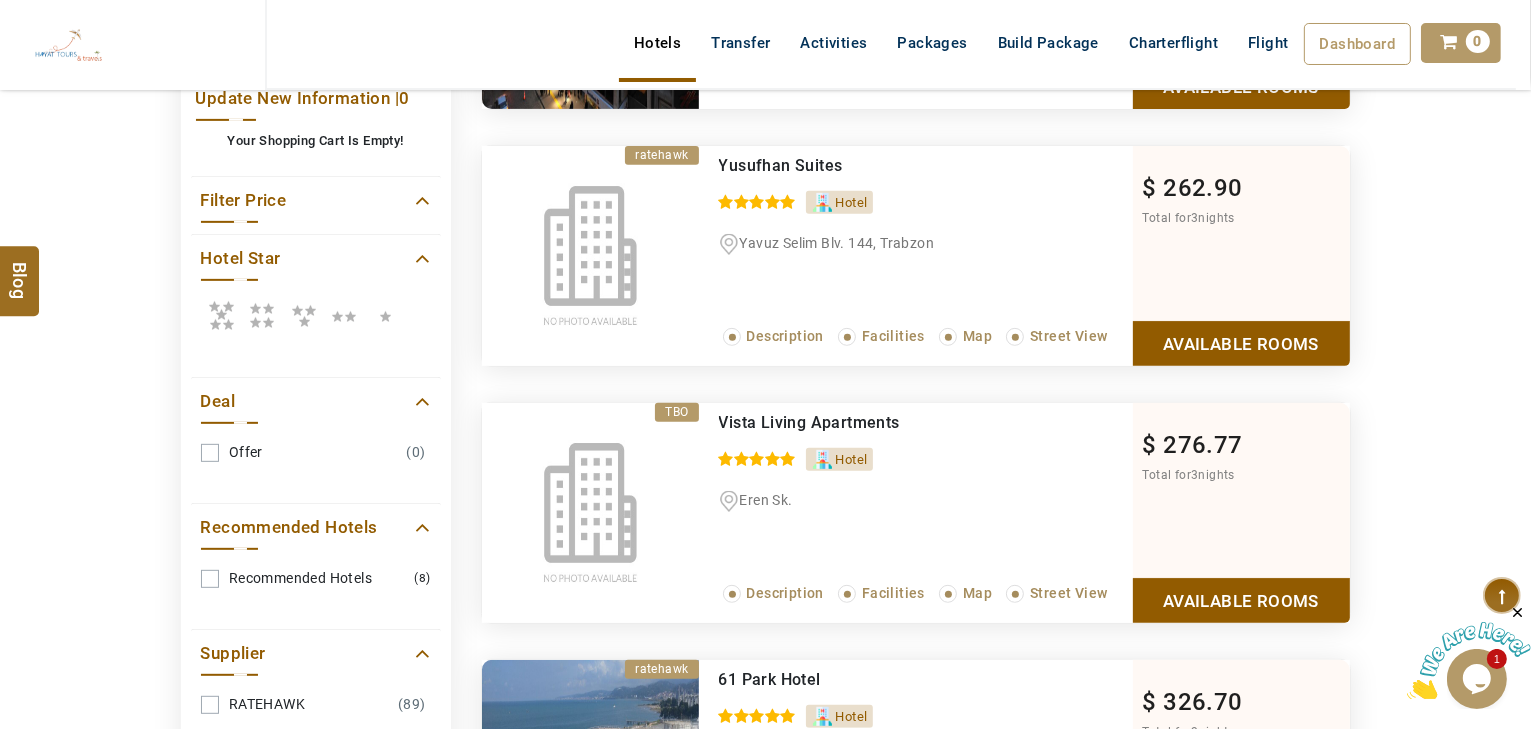 click at bounding box center (221, 315) 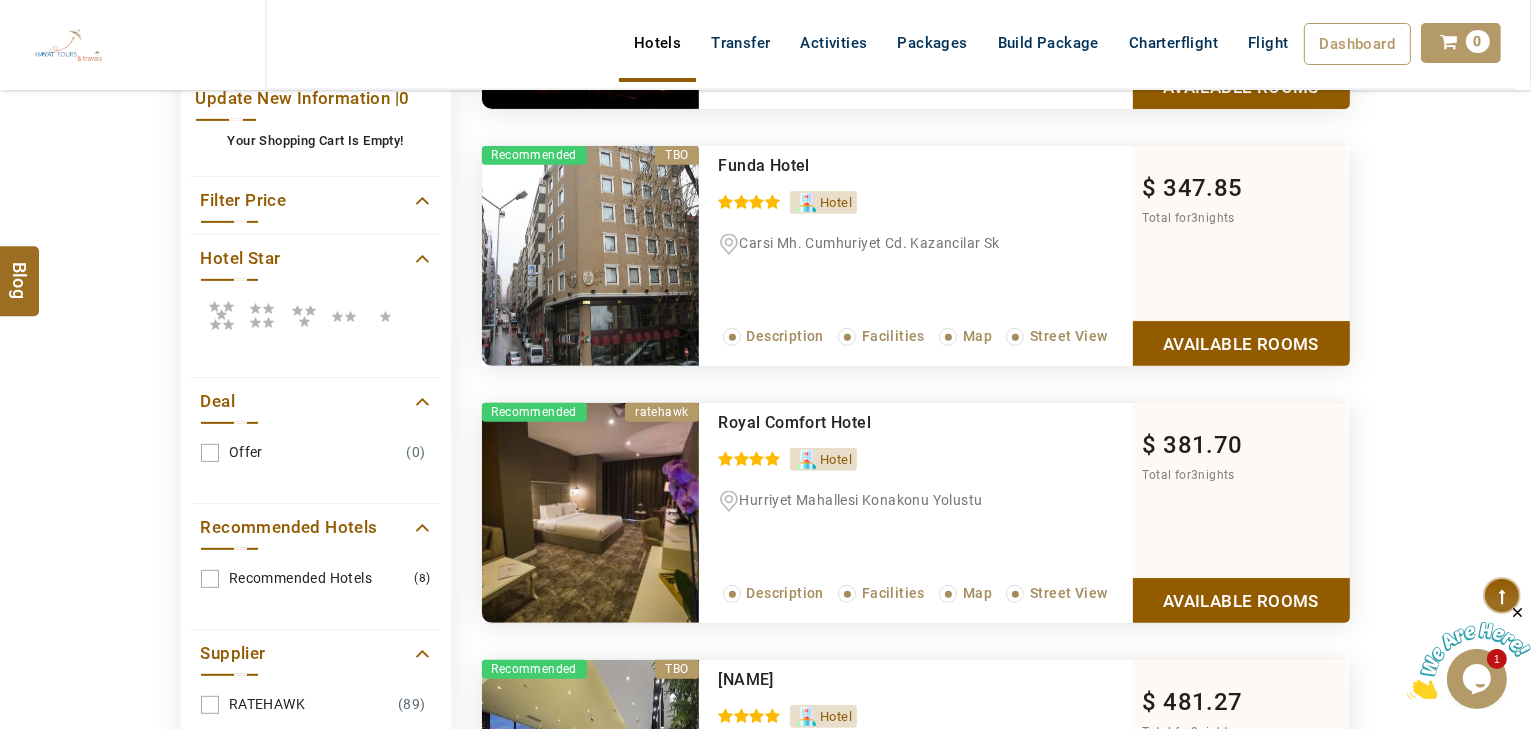 click at bounding box center [262, 315] 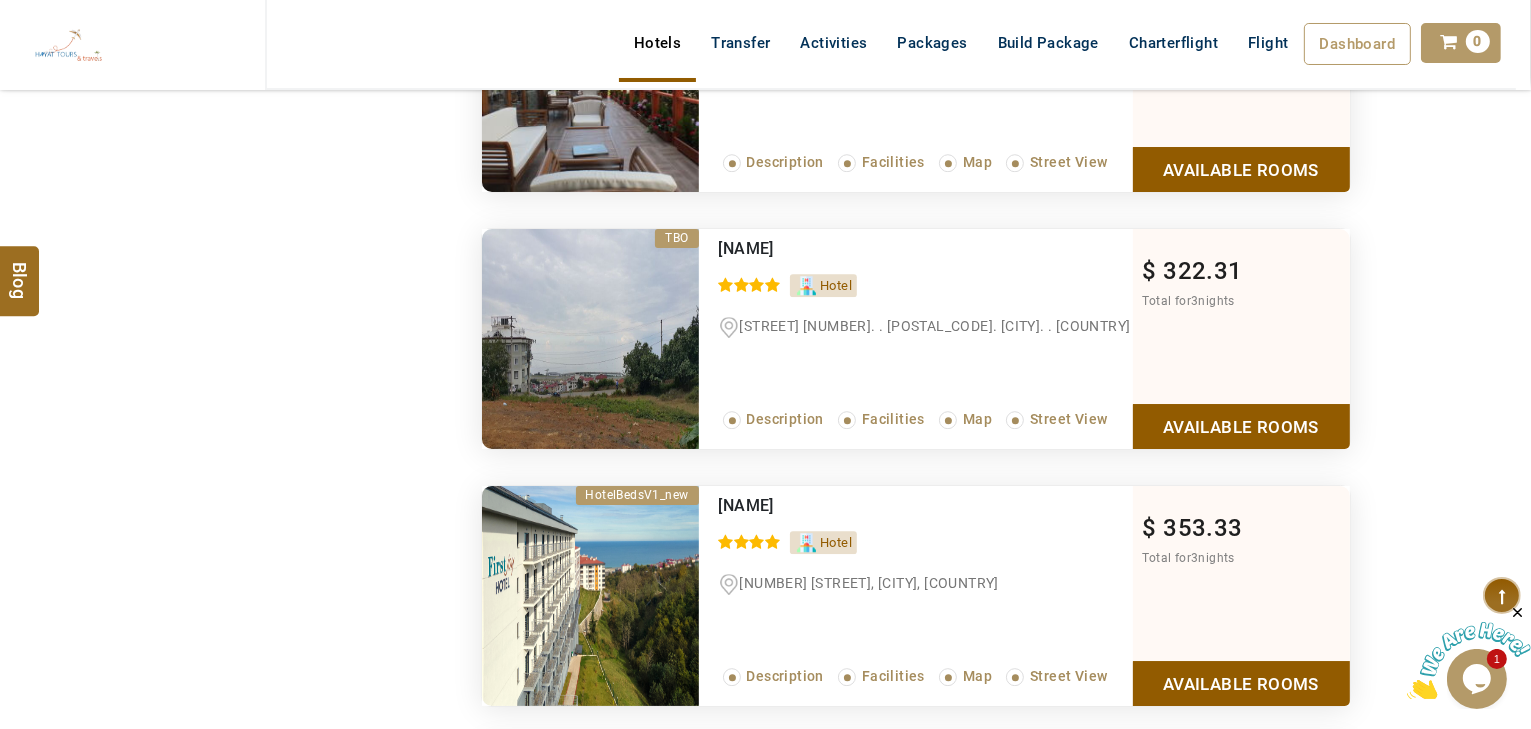 scroll, scrollTop: 5120, scrollLeft: 0, axis: vertical 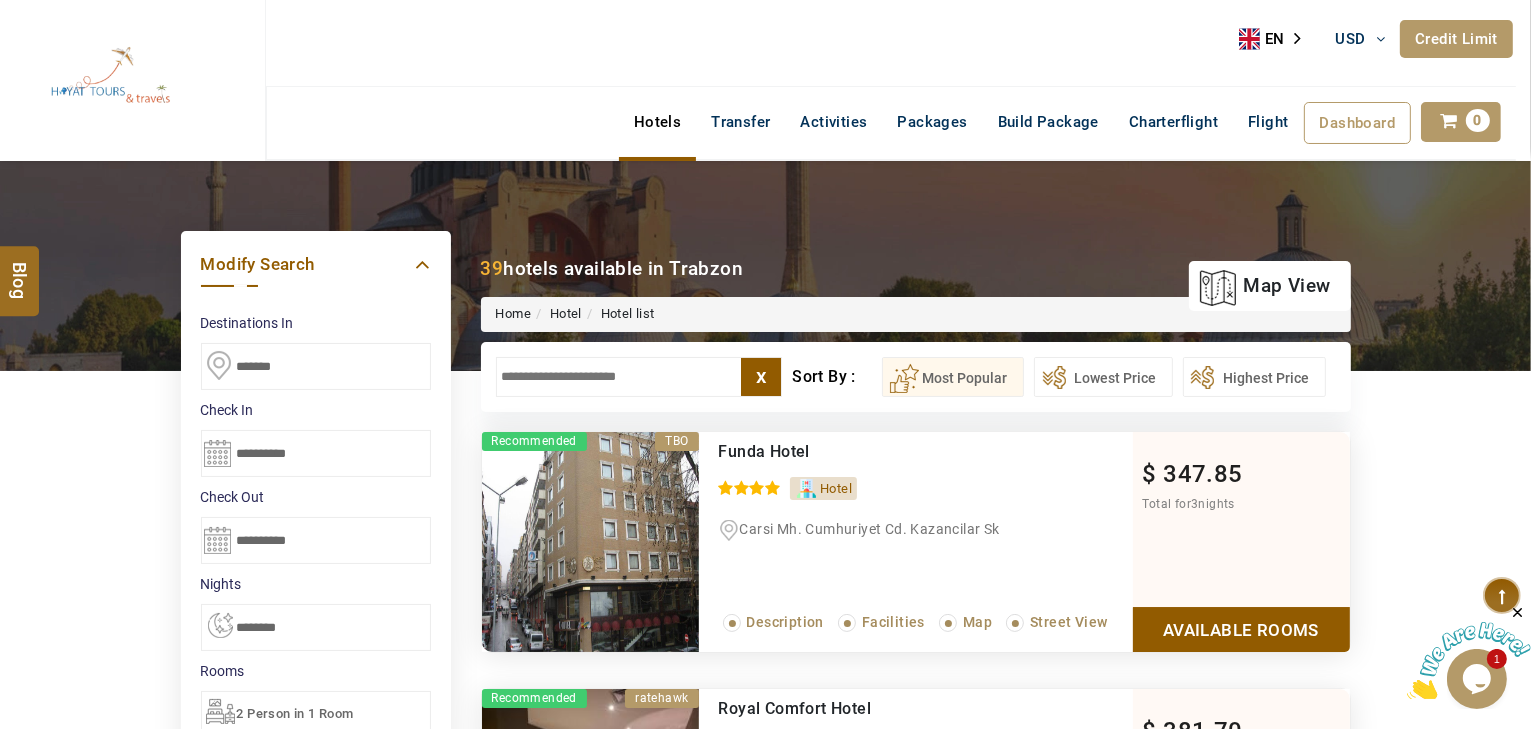 click at bounding box center [639, 377] 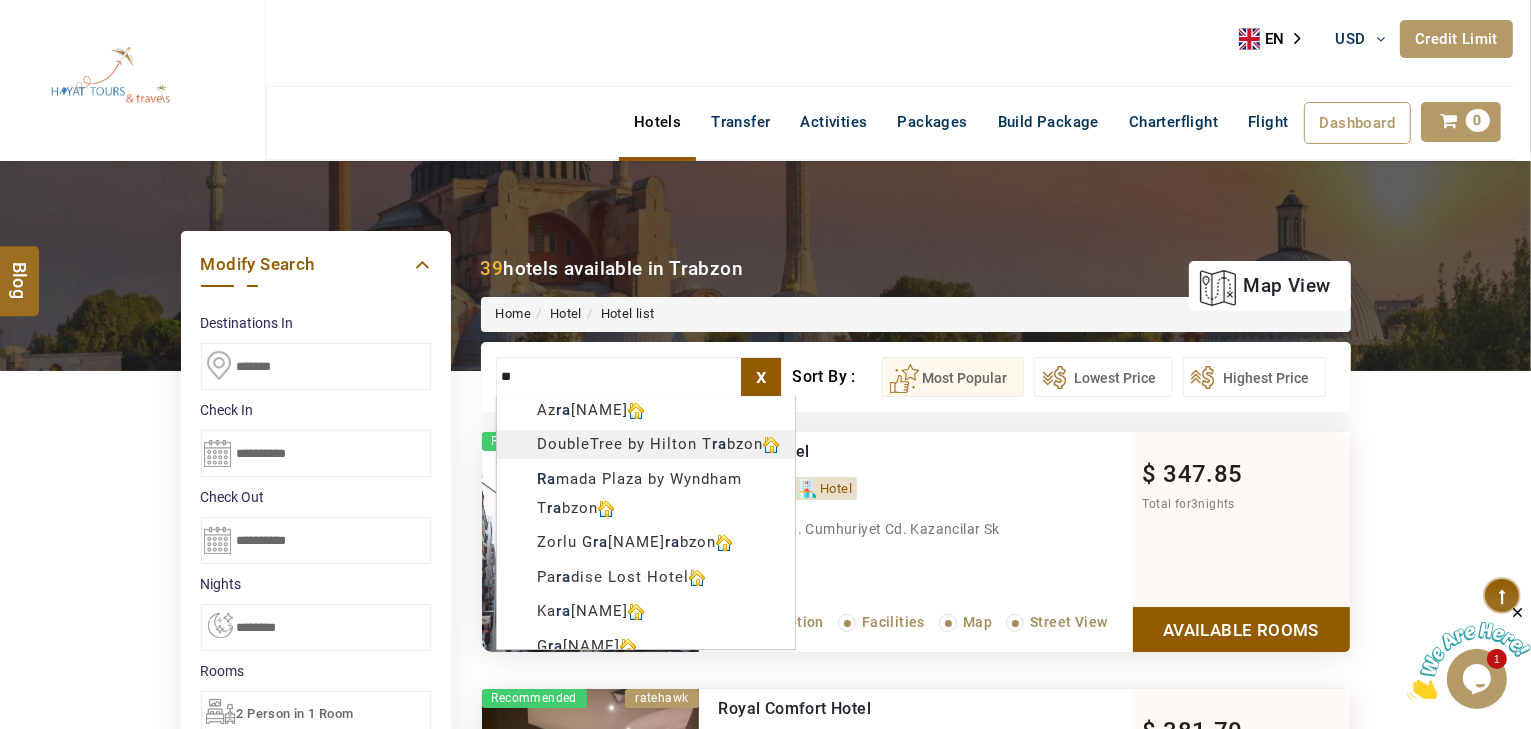 click on "HAYAYT TOURS USD AED  AED EUR  € USD  $ INR  ₹ THB  ฿ IDR  Rp BHD  BHD TRY  ₺ Credit Limit EN HE AR ES PT ZH Helpline
+971 55 344 0168 Register Now +971 55 344 0168 info@royallineholidays.com About Us What we Offer Blog Why Us Contact Hotels  Transfer Activities Packages Build Package Charterflight Flight Dashboard My Profile My Booking My Reports My Quotation Sign Out 0 Points Redeem Now To Redeem 58318  Points Future Points  1074   Points Credit Limit Credit Limit USD 30000.00 70% Complete Used USD 19989.03 Available USD 10010.97 Setting  Looks like you haven't added anything to your cart yet Countinue Shopping ***** ****** Please Wait.. Blog demo
Remember me Forgot
password? LOG IN Don't have an account?   Register Now My Booking View/ Print/Cancel Your Booking without Signing in Submit Applying Filters...... Hotels For You Will Be Loading Soon demo
In A Few Moment, You Will Be Celebrating Best Hotel options galore ! Check In   CheckOut Rooms Rooms X Map Wifi" at bounding box center (765, 5506) 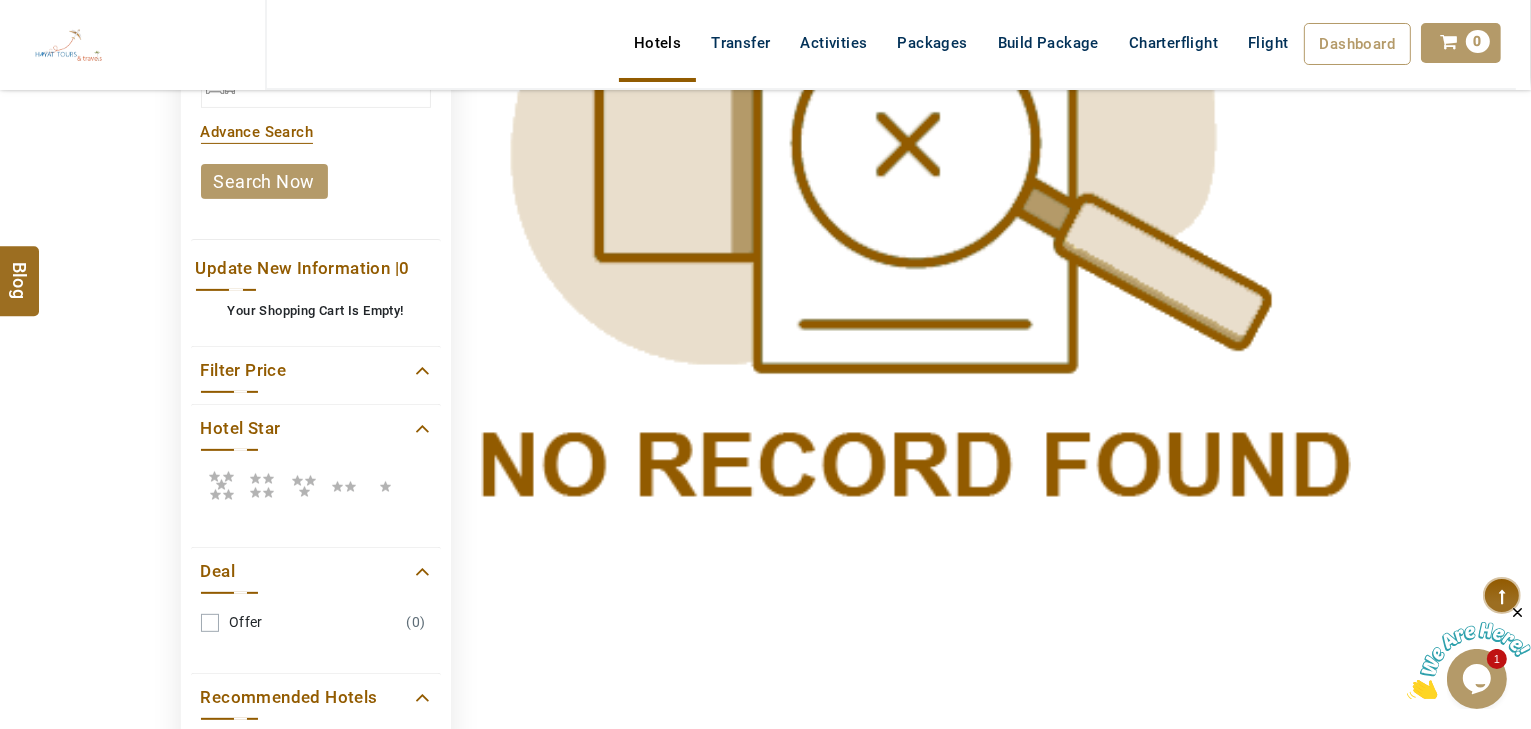 scroll, scrollTop: 640, scrollLeft: 0, axis: vertical 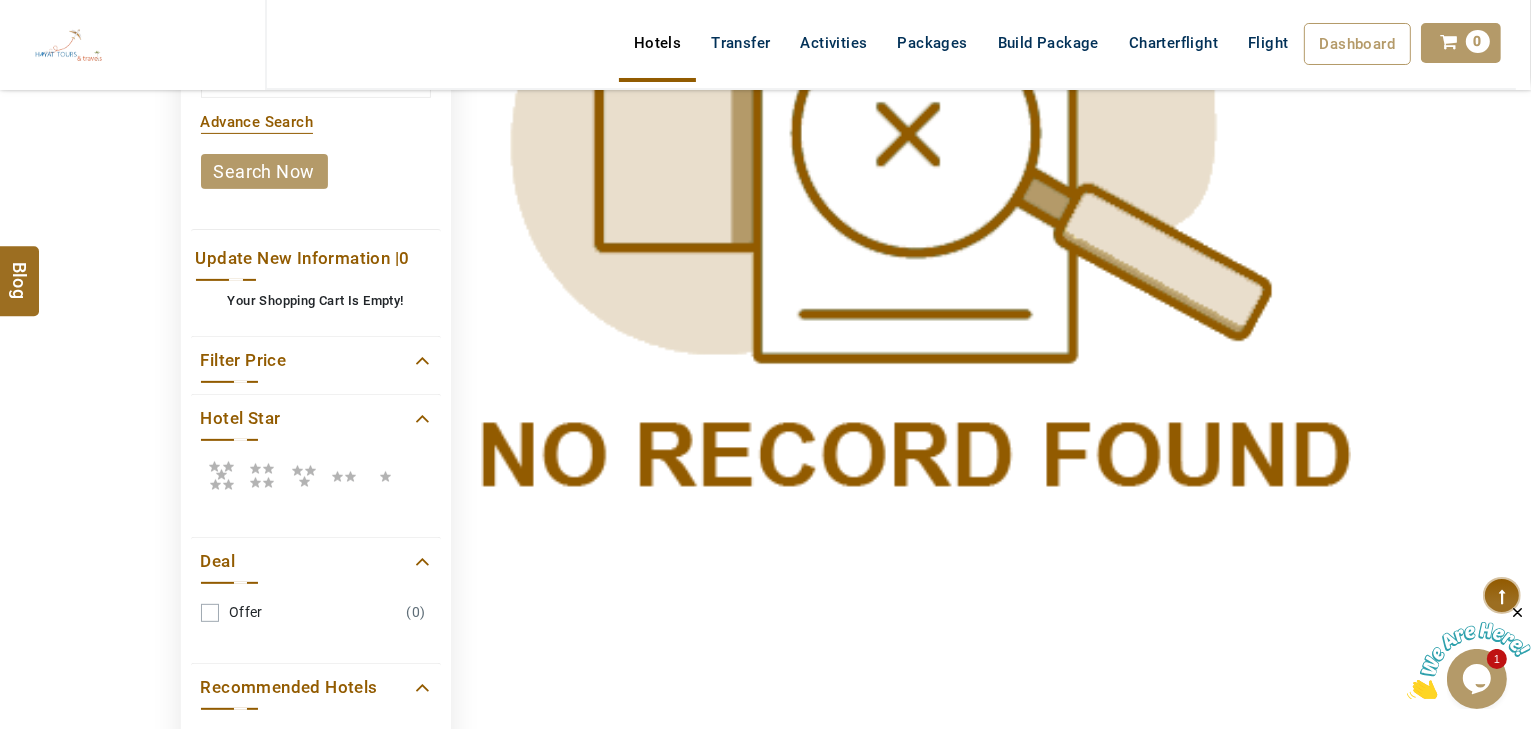 click at bounding box center [221, 475] 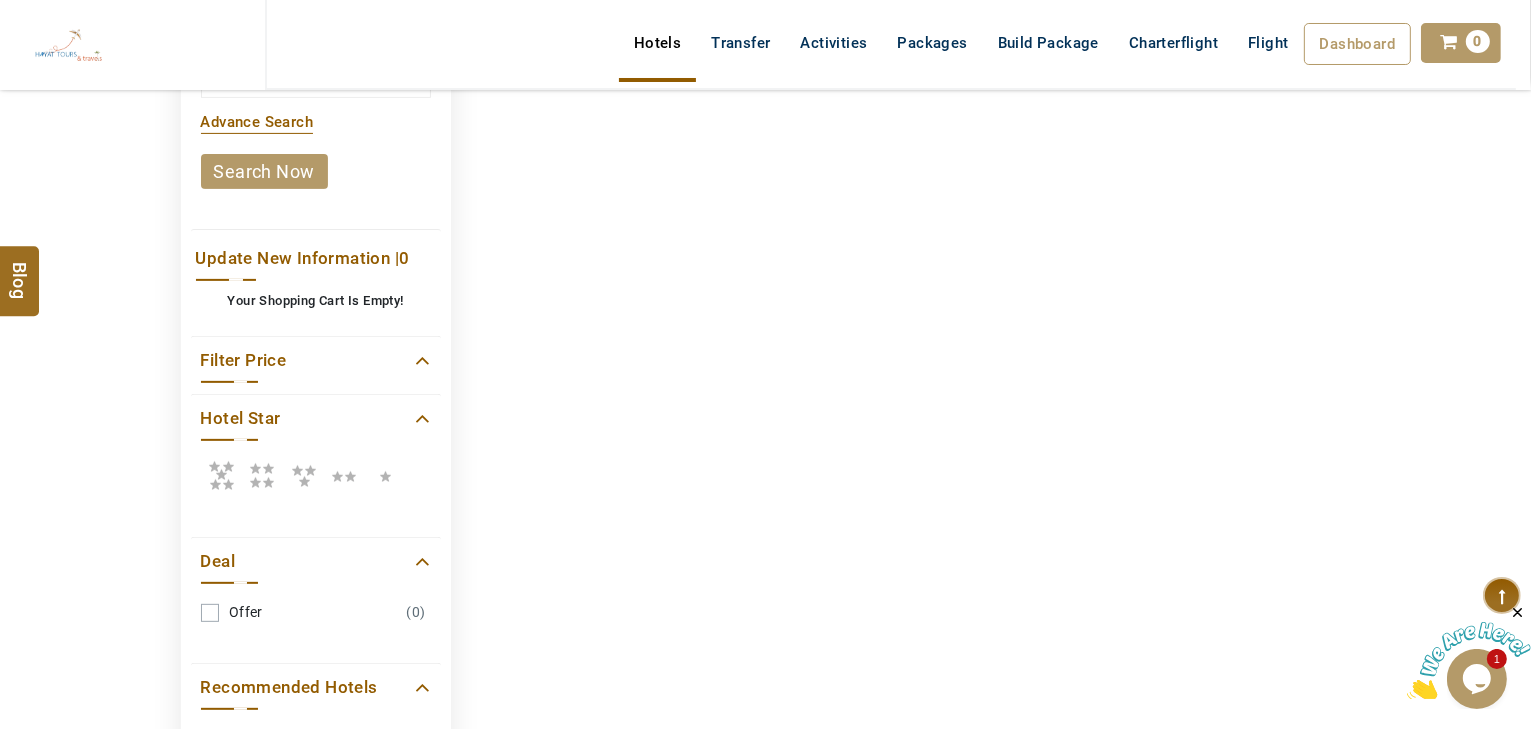 click at bounding box center [262, 475] 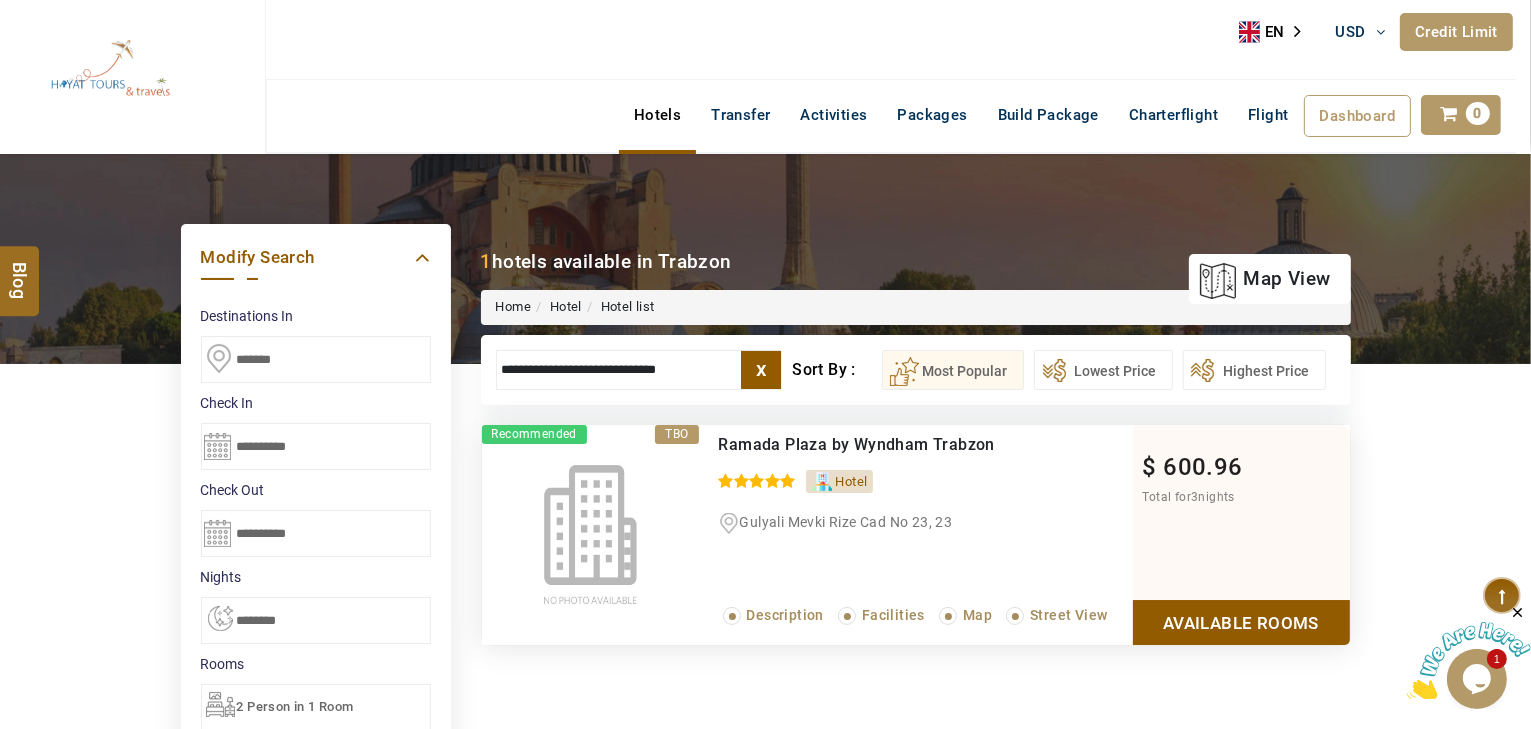scroll, scrollTop: 0, scrollLeft: 0, axis: both 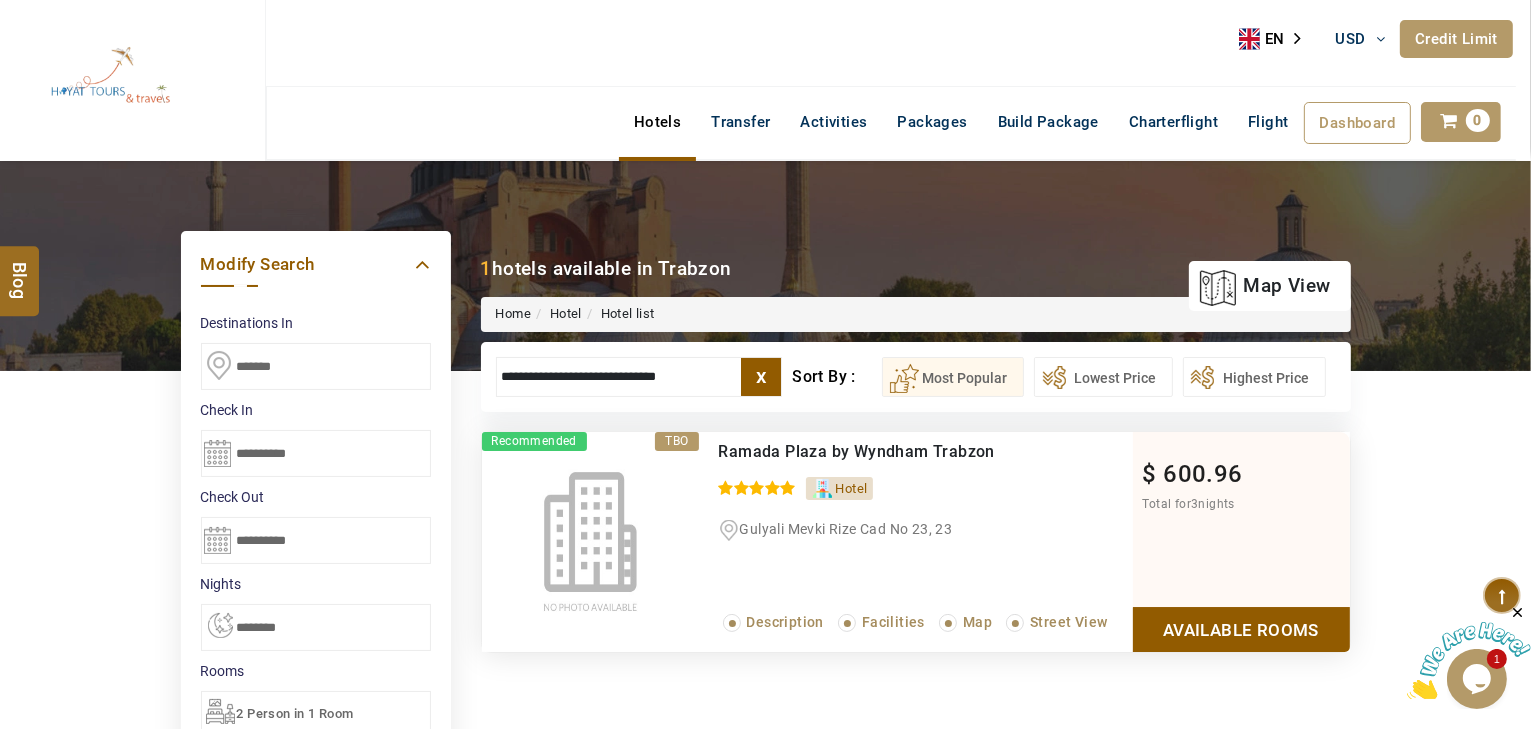 click on "Available Rooms" at bounding box center (1241, 629) 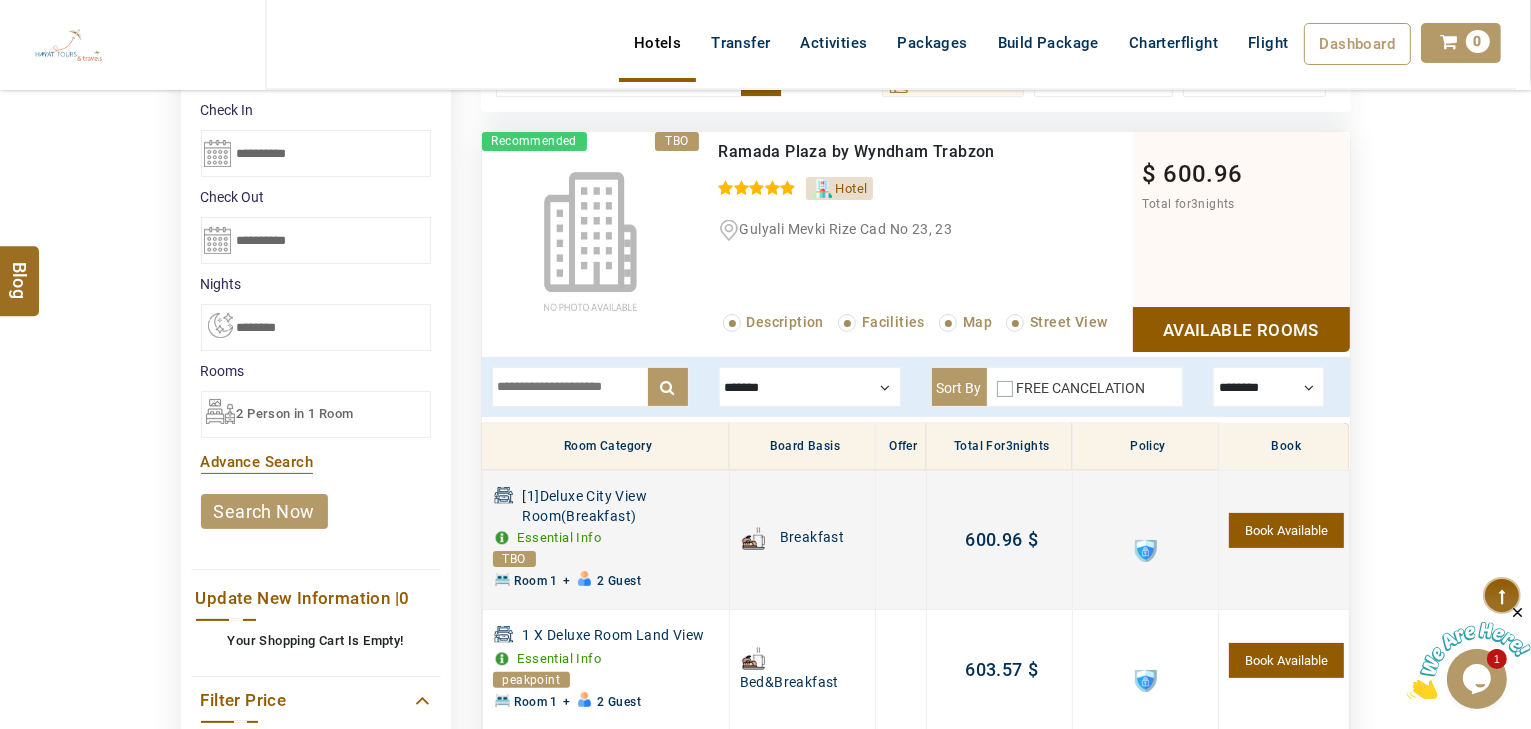 scroll, scrollTop: 0, scrollLeft: 0, axis: both 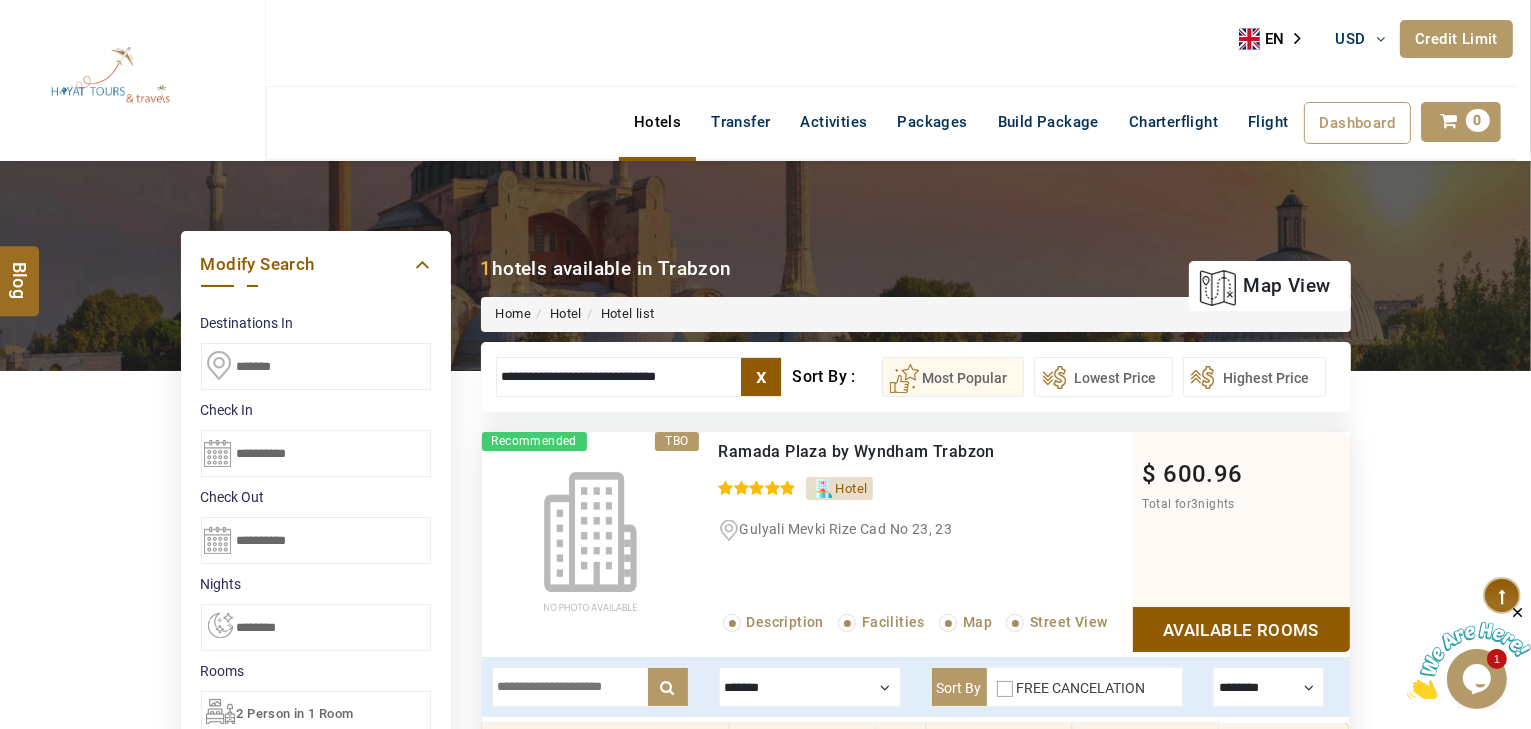 drag, startPoint x: 720, startPoint y: 384, endPoint x: 700, endPoint y: 385, distance: 20.024984 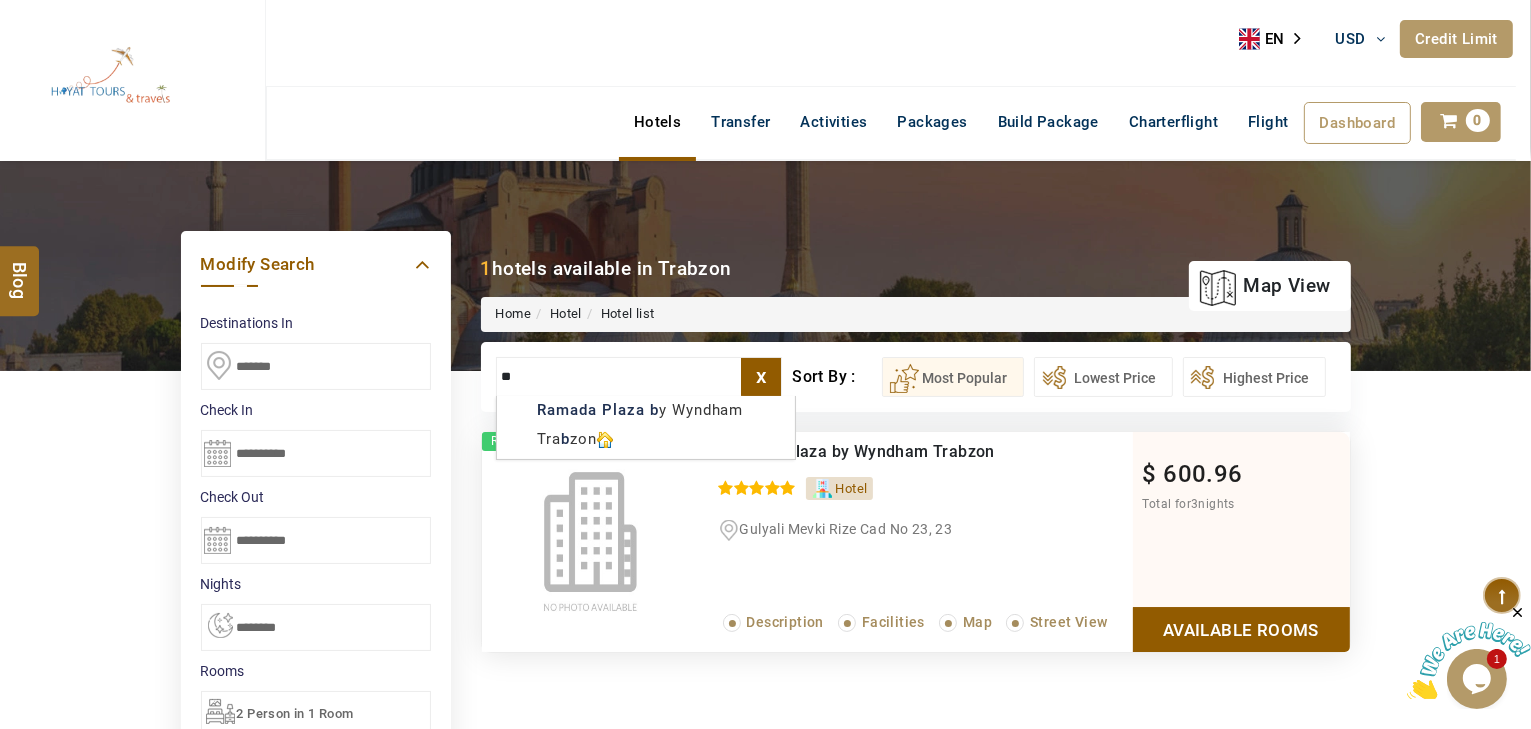 type on "*" 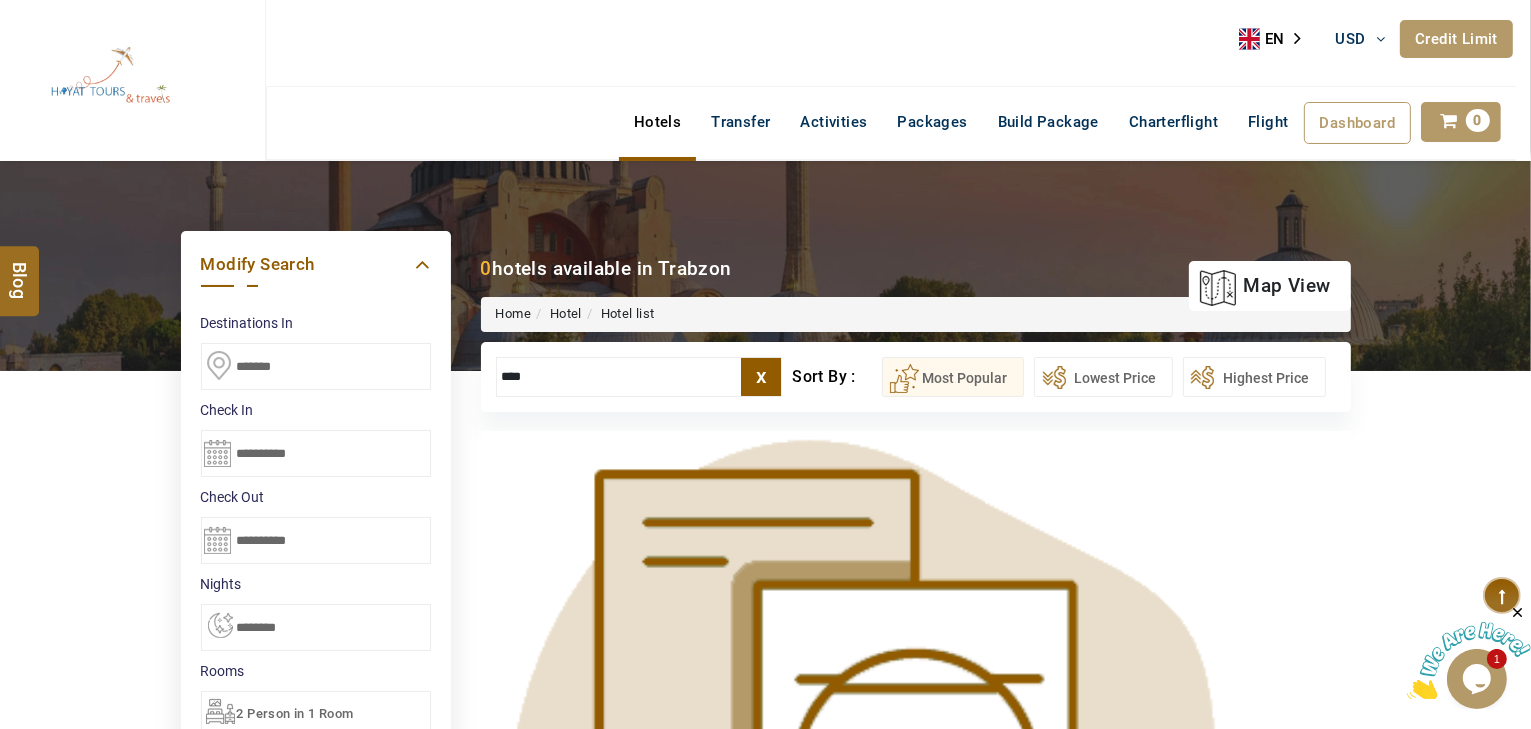 click at bounding box center (916, 807) 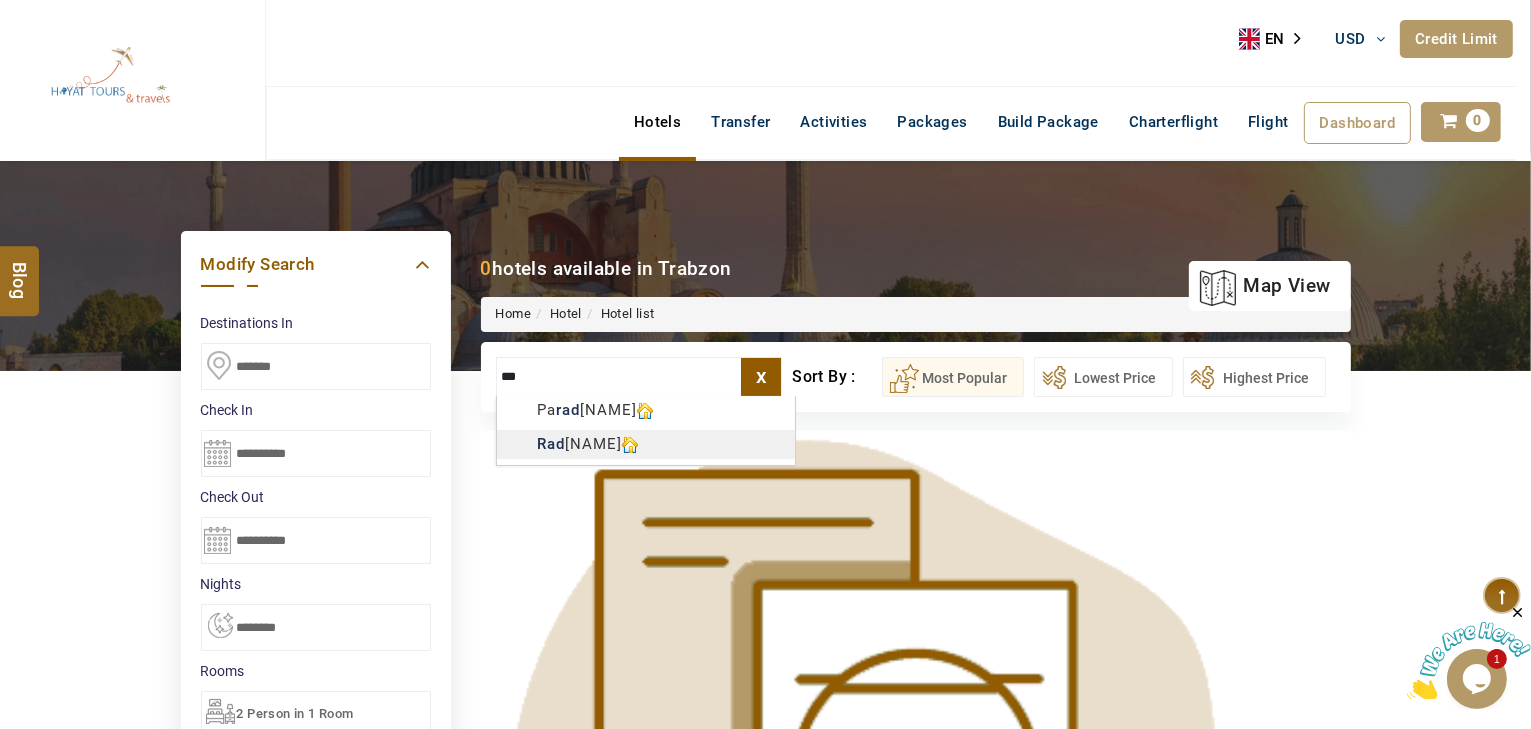 click on "HAYAYT TOURS USD AED  AED EUR  € USD  $ INR  ₹ THB  ฿ IDR  Rp BHD  BHD TRY  ₺ Credit Limit EN HE AR ES PT ZH Helpline
+971 55 344 0168 Register Now +971 55 344 0168 info@royallineholidays.com About Us What we Offer Blog Why Us Contact Hotels  Transfer Activities Packages Build Package Charterflight Flight Dashboard My Profile My Booking My Reports My Quotation Sign Out 0 Points Redeem Now To Redeem 58318  Points Future Points  1074   Points Credit Limit Credit Limit USD 30000.00 70% Complete Used USD 19989.03 Available USD 10010.97 Setting  Looks like you haven't added anything to your cart yet Countinue Shopping ***** ****** Please Wait.. Blog demo
Remember me Forgot
password? LOG IN Don't have an account?   Register Now My Booking View/ Print/Cancel Your Booking without Signing in Submit Applying Filters...... Hotels For You Will Be Loading Soon demo
In A Few Moment, You Will Be Celebrating Best Hotel options galore ! Check In   CheckOut Rooms Rooms X Map Wifi" at bounding box center [765, 1176] 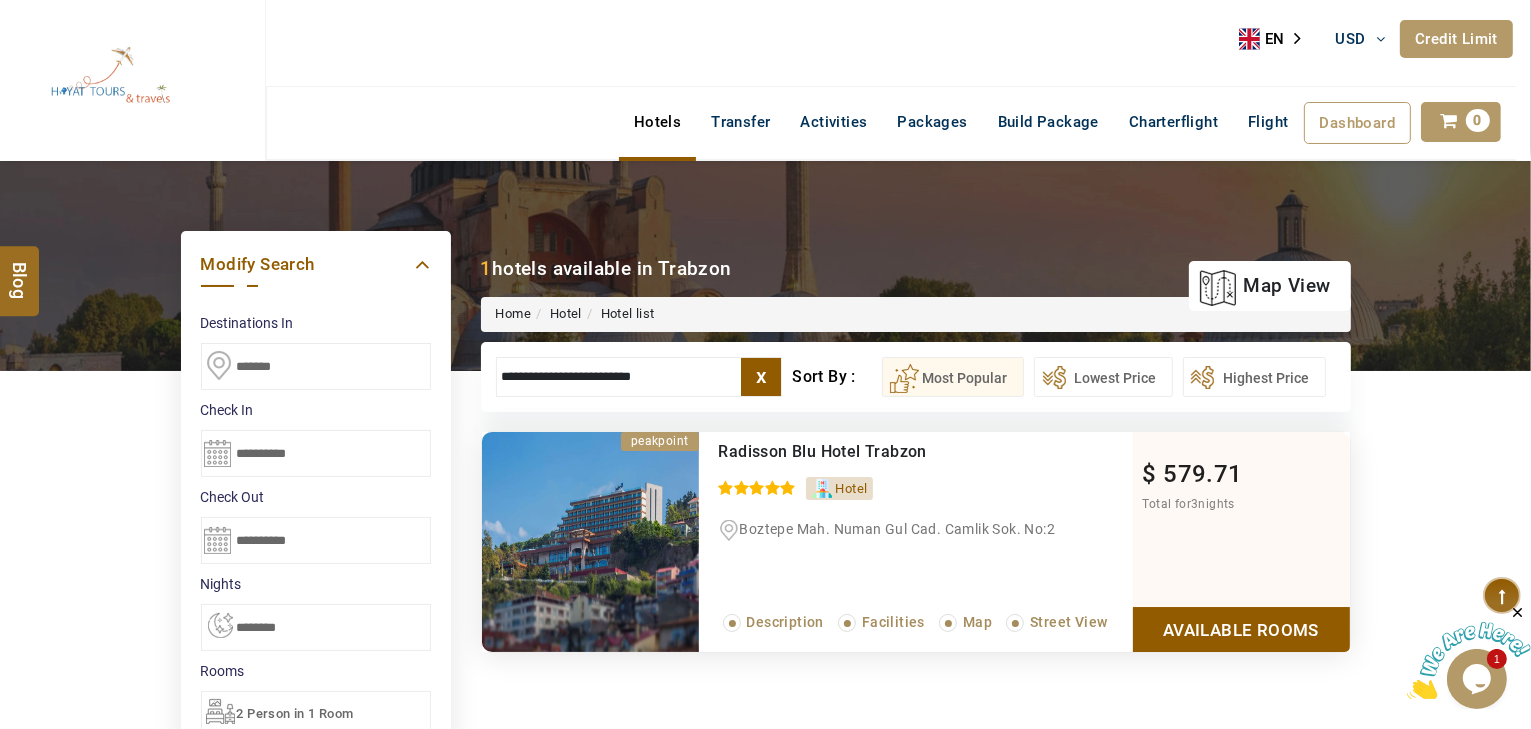 type on "**********" 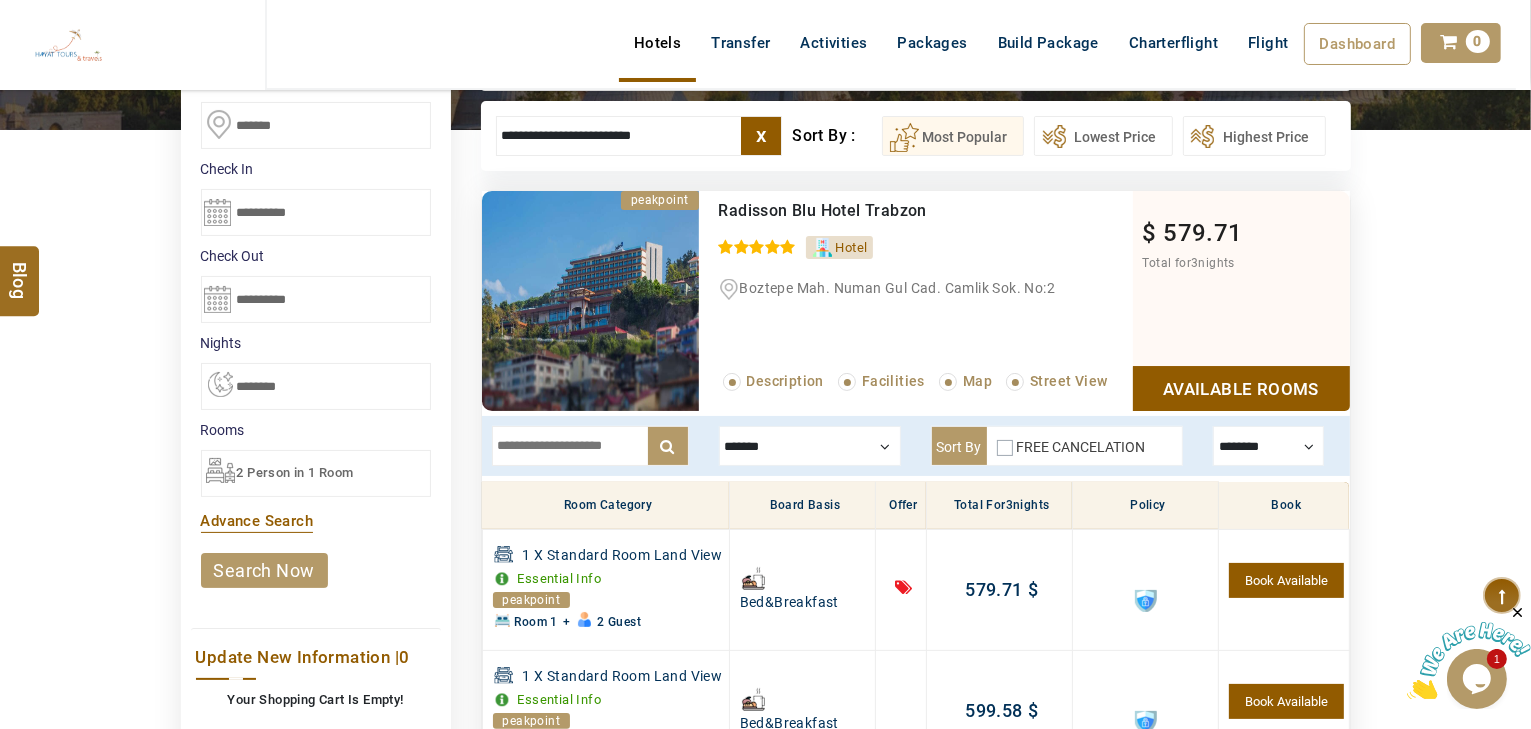 scroll, scrollTop: 220, scrollLeft: 0, axis: vertical 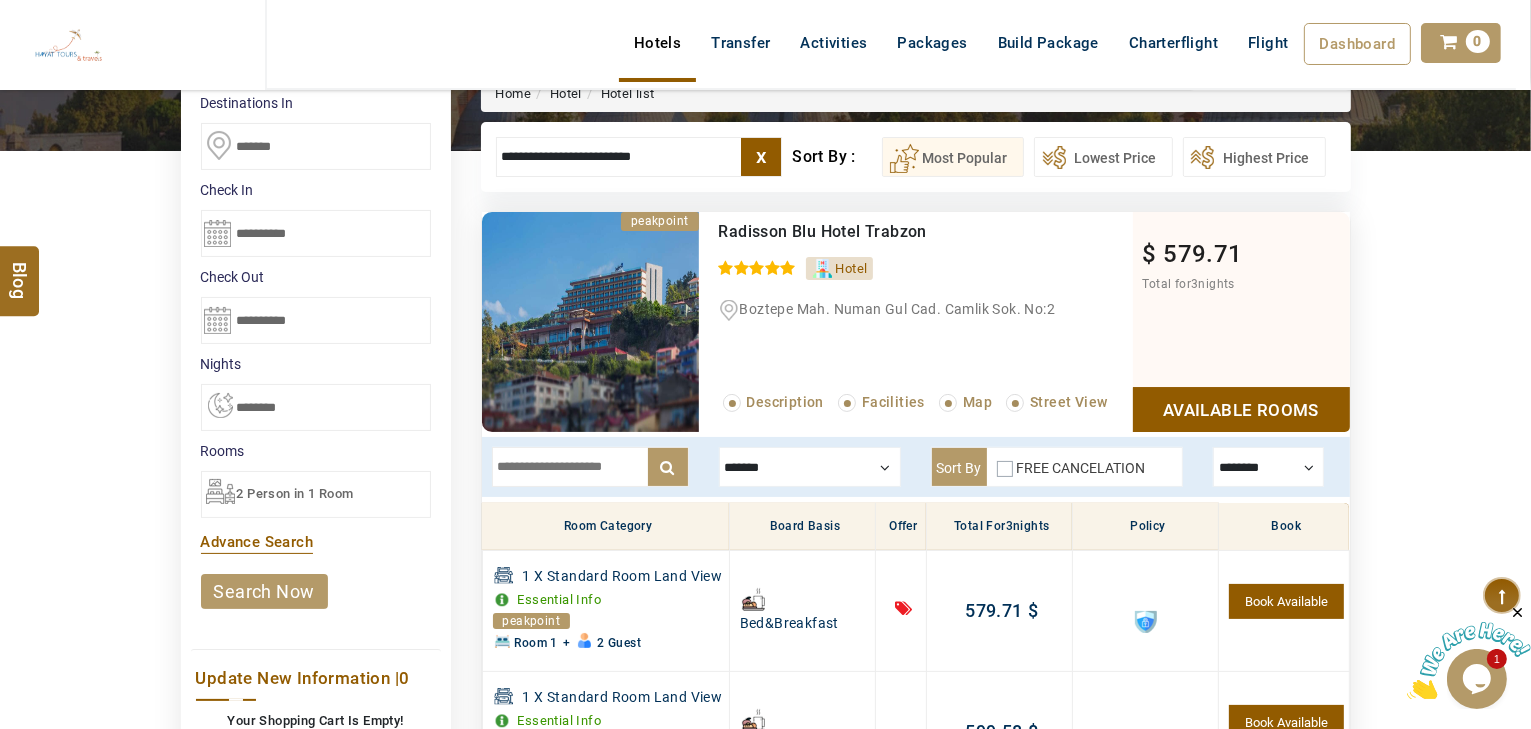 click at bounding box center (590, 467) 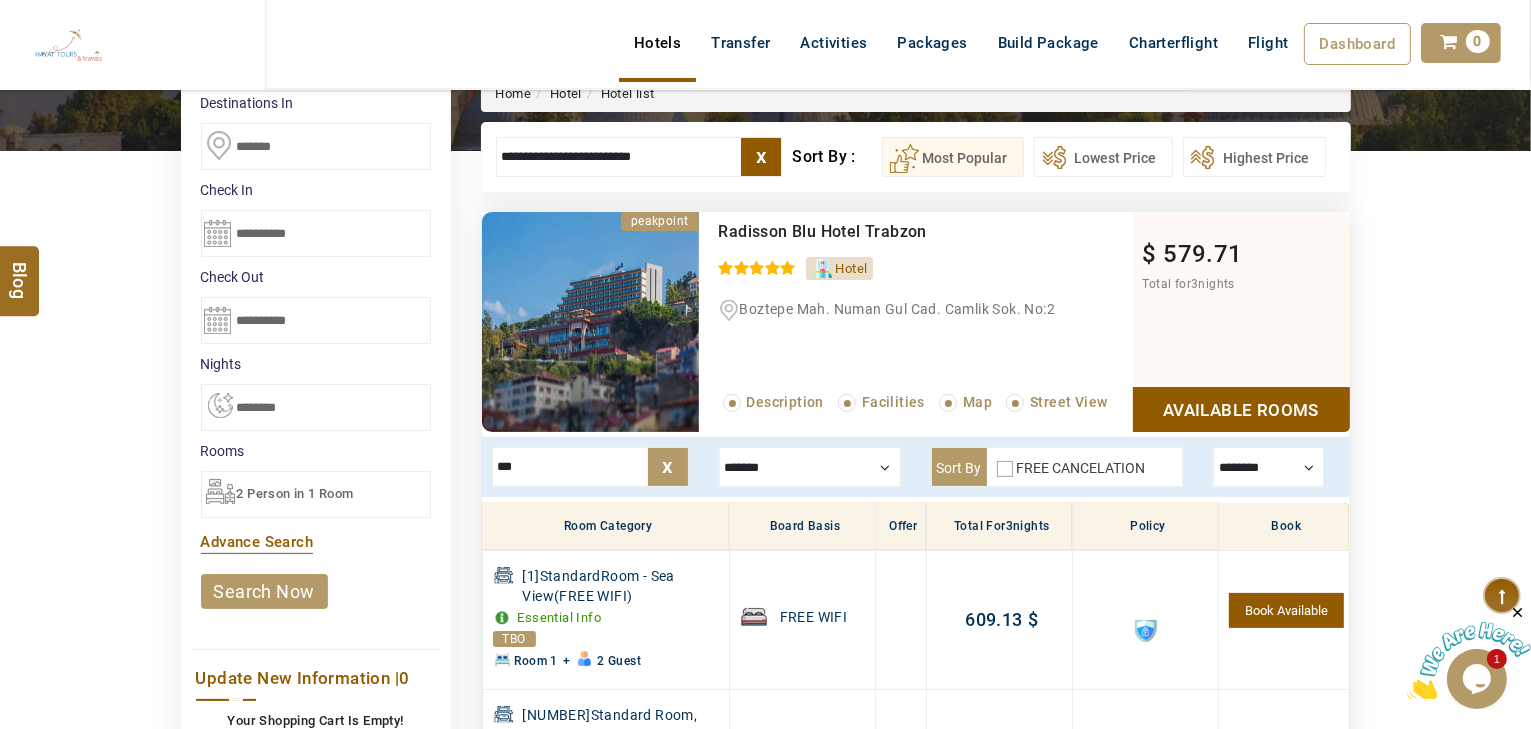 type on "***" 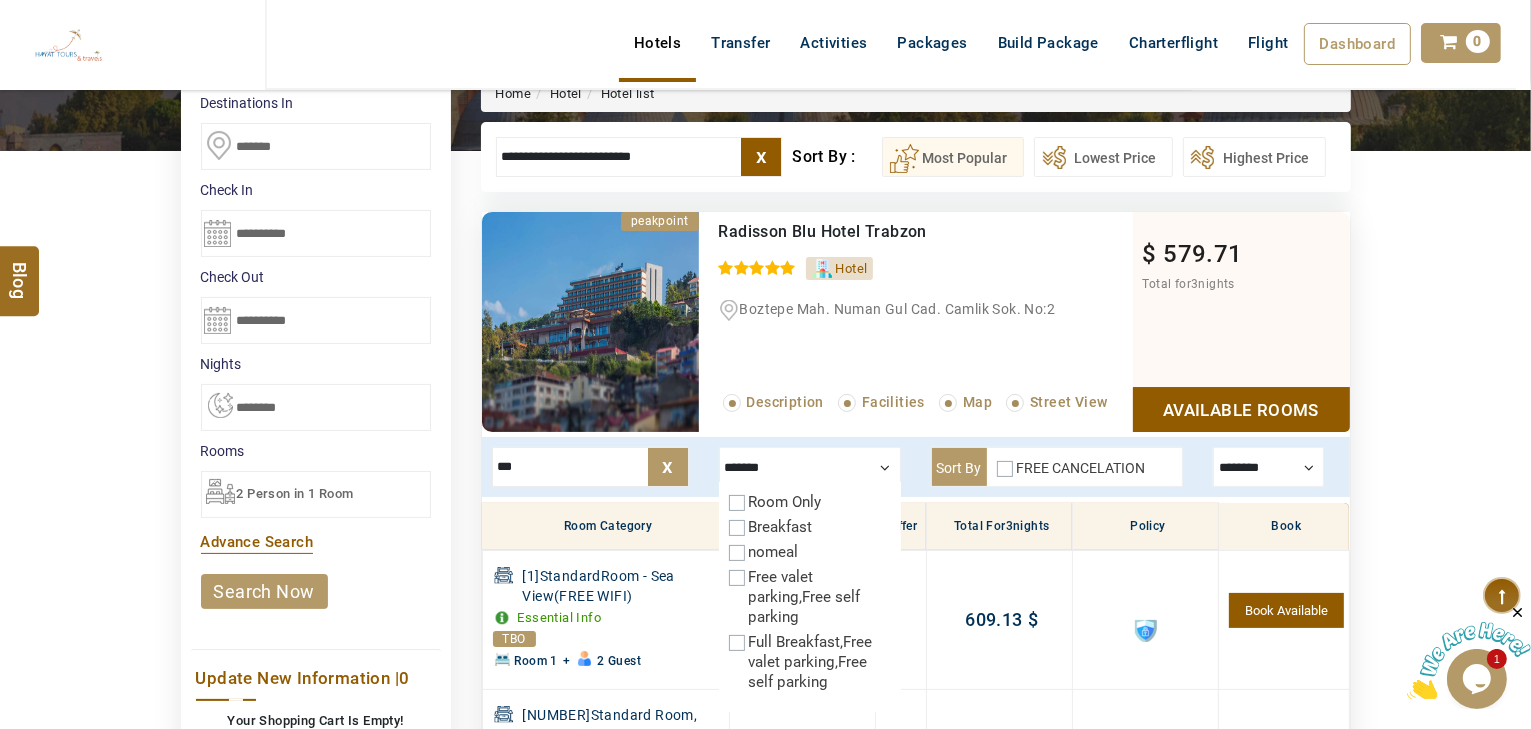 click on "Breakfast" at bounding box center (781, 527) 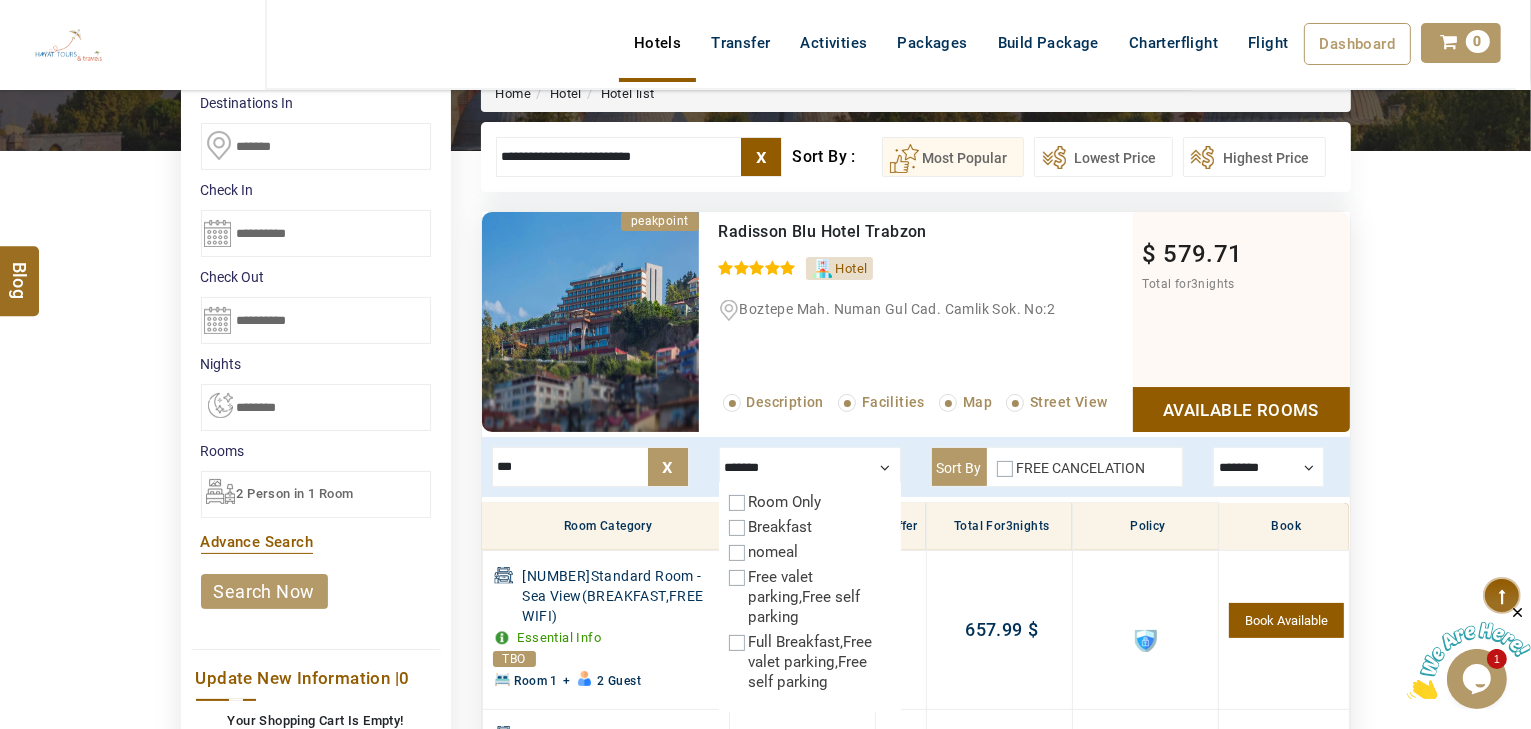 click on "Breakfast" at bounding box center [781, 527] 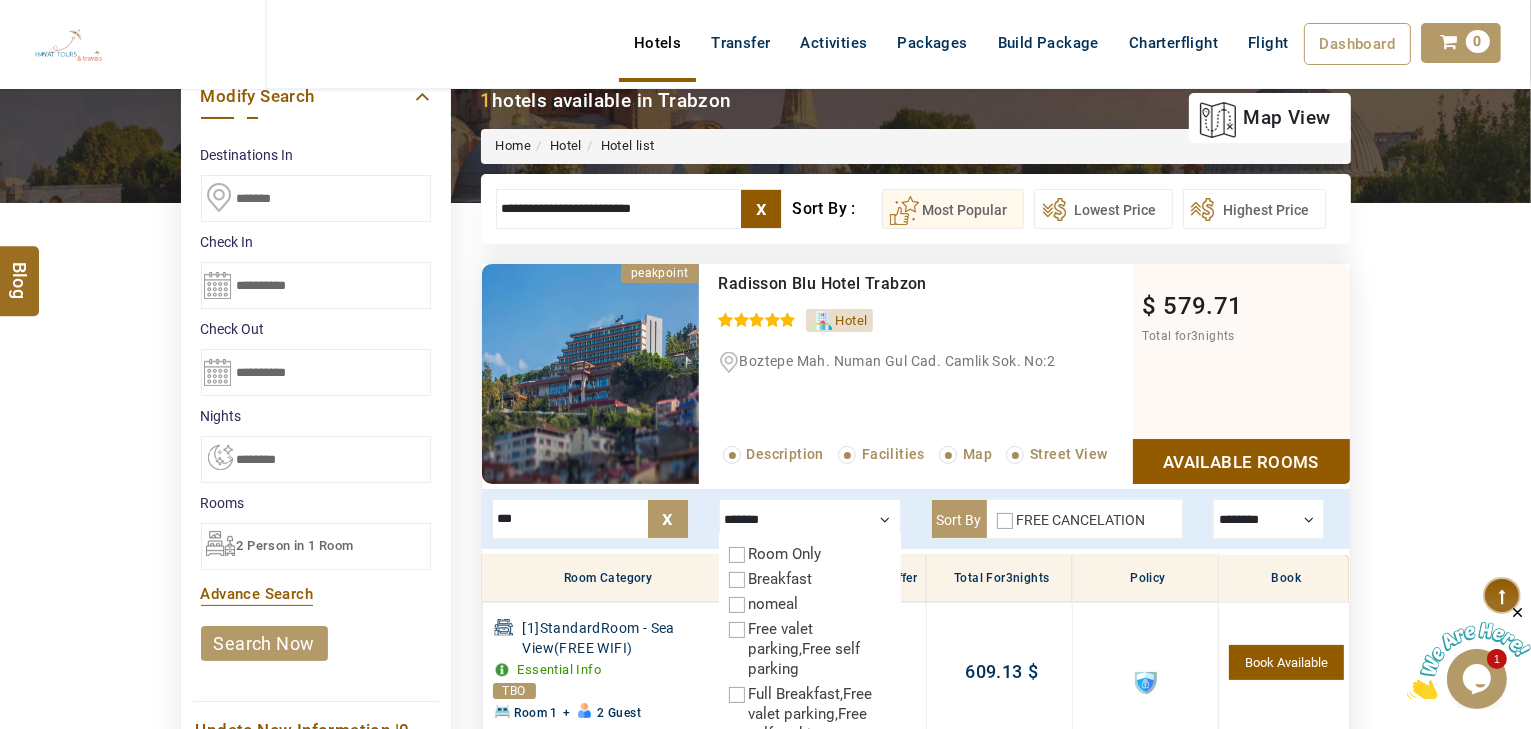 scroll, scrollTop: 140, scrollLeft: 0, axis: vertical 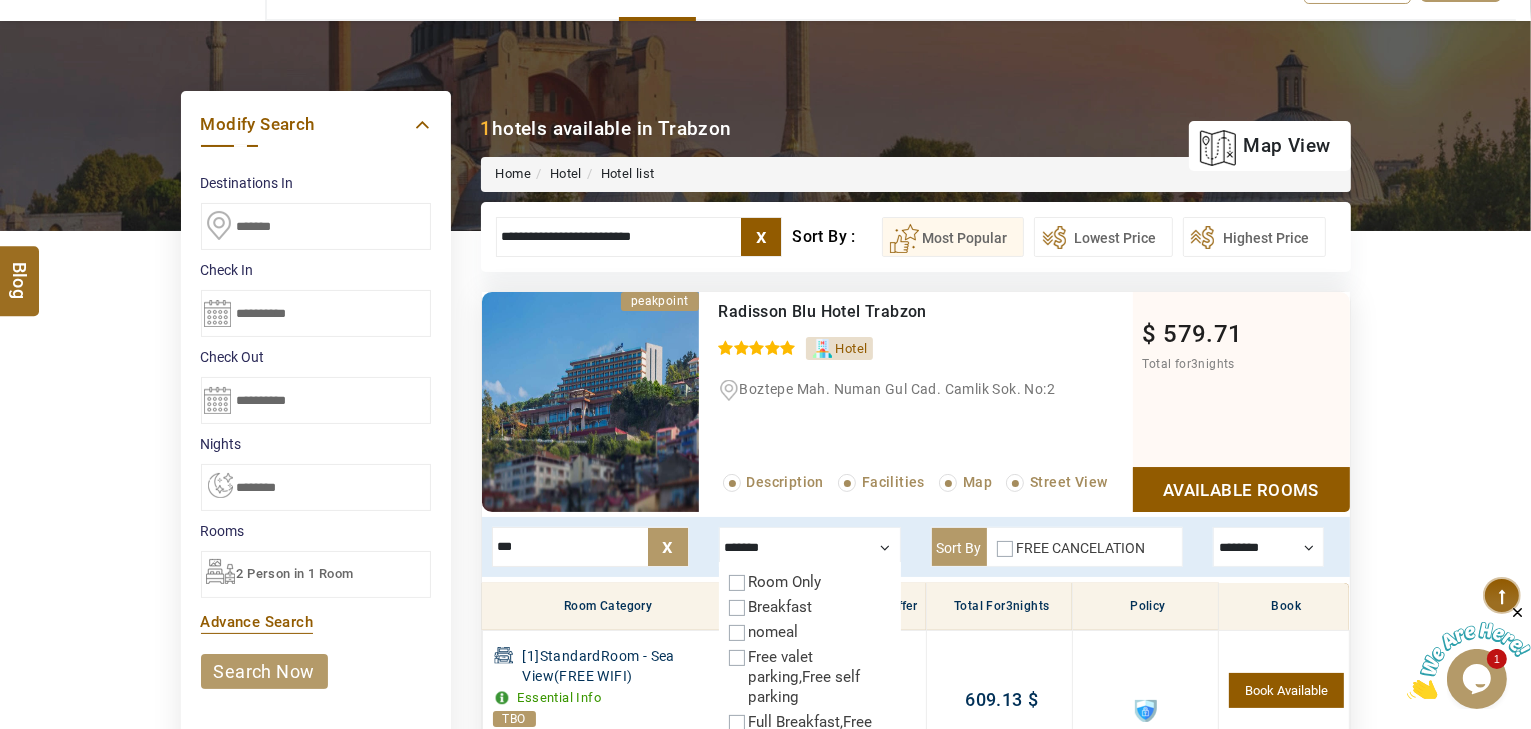 click on "**********" at bounding box center [639, 237] 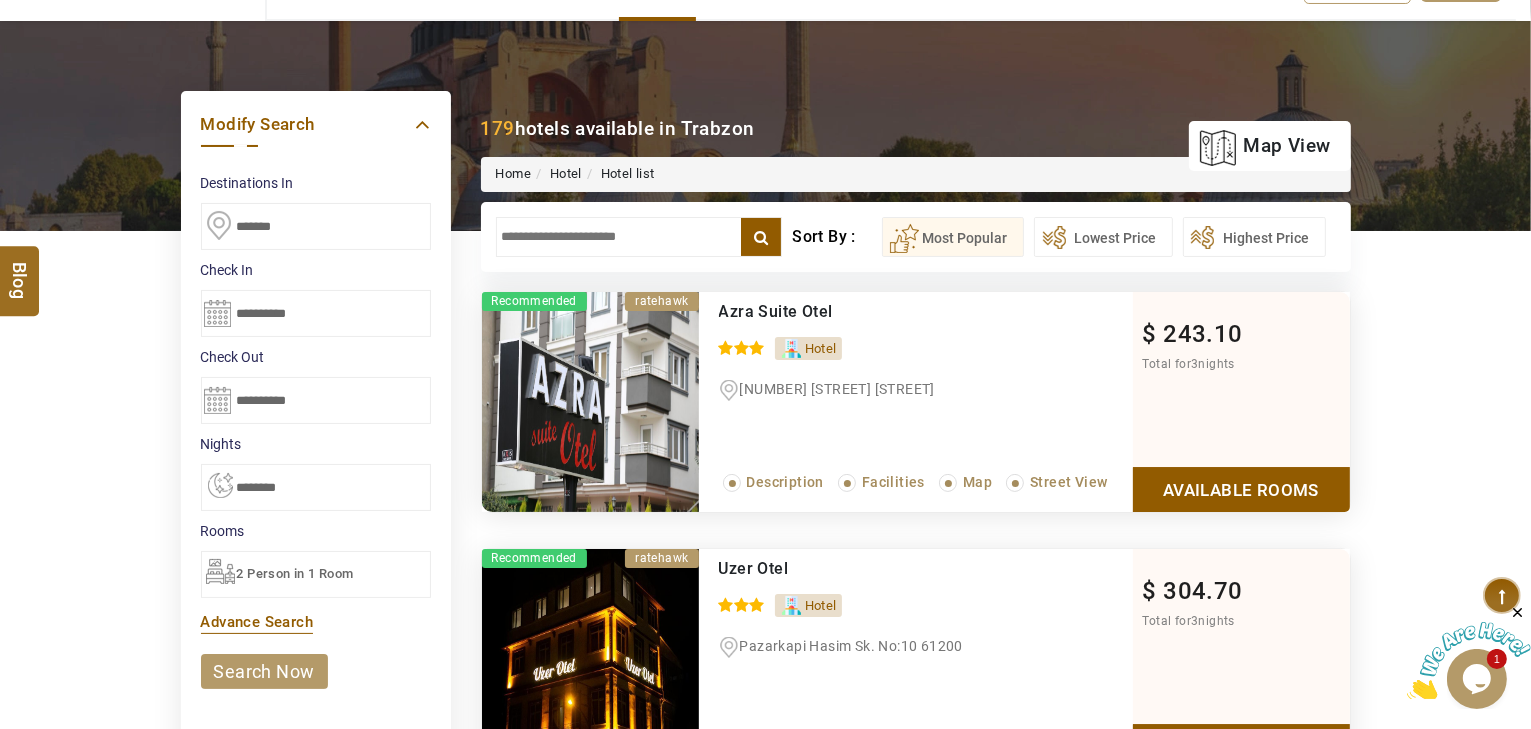 click at bounding box center (639, 237) 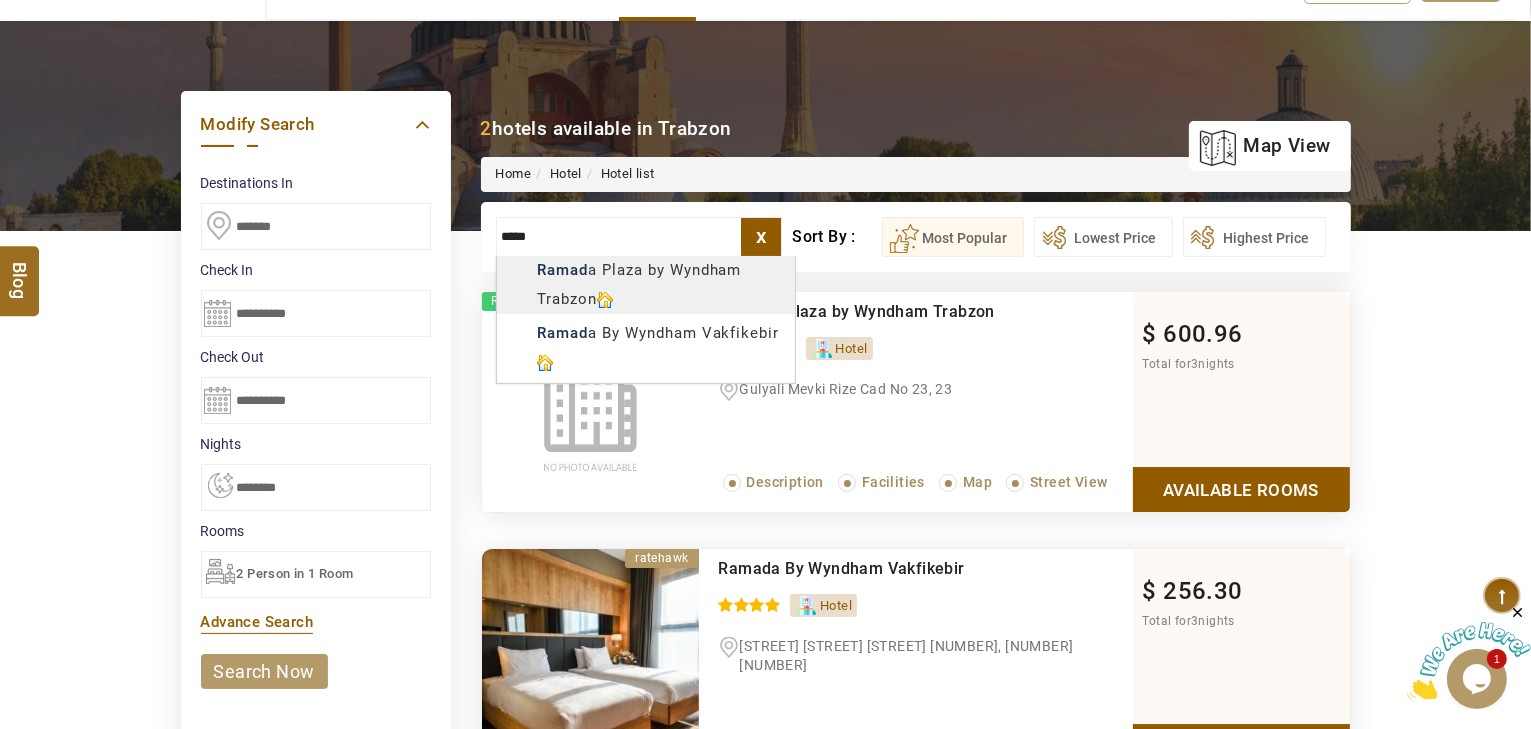 click on "[BRAND NAME] [CURRENCY] [CURRENCY] [CURRENCY]  € [CURRENCY]  $ [CURRENCY]  ₹ [CURRENCY]  ฿ [CURRENCY]  Rp [CURRENCY] [CURRENCY]  ₺ Credit Limit EN HE AR ES PT ZH Helpline
+[COUNTRY CODE] [PHONE NUMBER] Register Now +[COUNTRY CODE] [PHONE NUMBER] [EMAIL] About Us What we Offer Blog Why Us Contact Hotels  Transfer Activities Packages Build Package Charterflight Flight Dashboard My Profile My Booking My Reports My Quotation Sign Out [NUMBER] Points Redeem Now To Redeem [NUMBER]   Points Future Points  [NUMBER]   Points Credit Limit Credit Limit [CURRENCY] [NUMBER].00 [PERCENTAGE]% Complete Used [CURRENCY] [NUMBER].03 Available [CURRENCY] [NUMBER].97 Setting  Looks like you haven't added anything to your cart yet Countinue Shopping ***** ****** Please Wait.. Blog demo
Remember me Forgot
password? LOG IN Don't have an account?   Register Now My Booking View/ Print/Cancel Your Booking without Signing in Submit Applying Filters...... Hotels For You Will Be Loading Soon demo
In A Few Moment, You Will Be Celebrating Best Hotel options galore ! Check In   CheckOut Rooms Rooms X Map Wifi" at bounding box center (765, 1036) 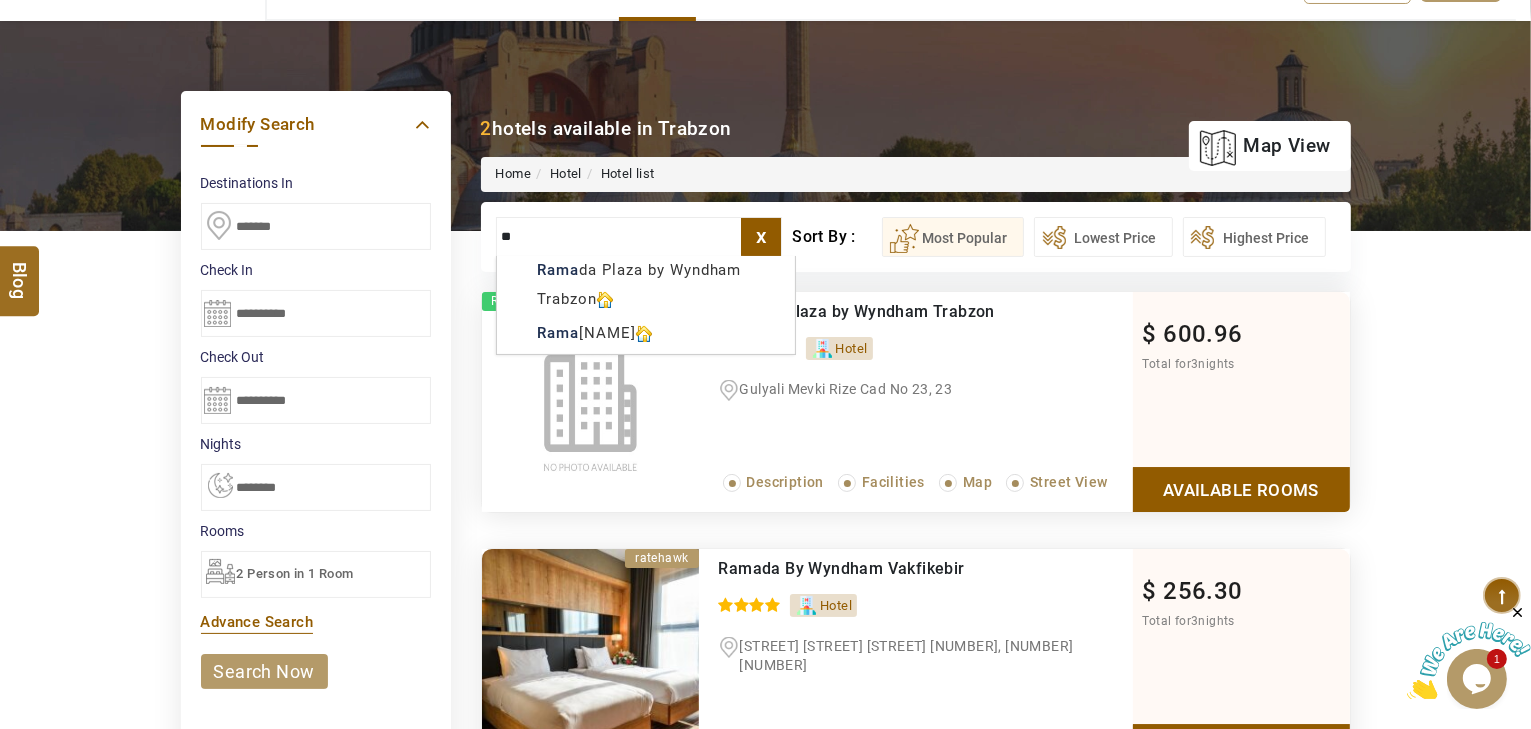 type on "*" 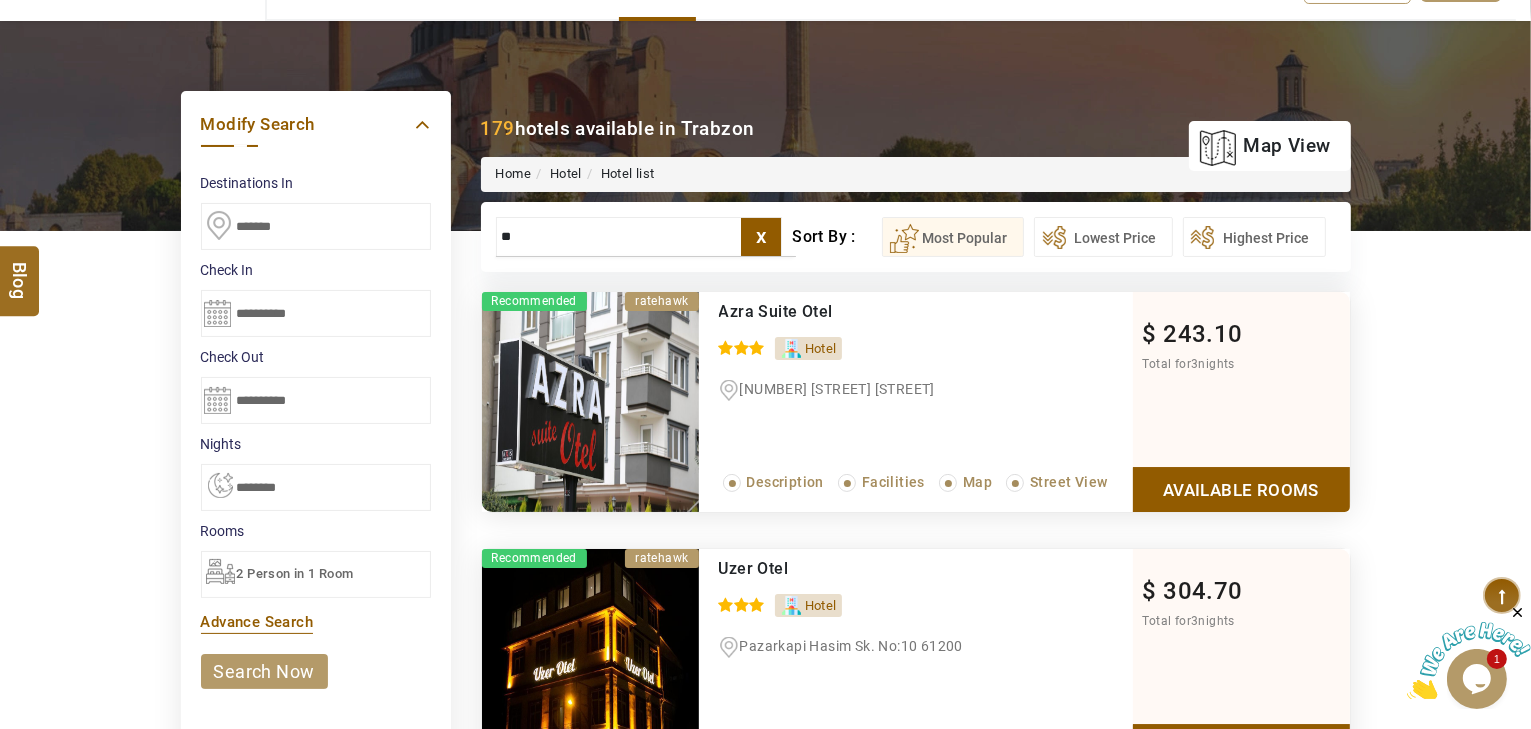 type on "*" 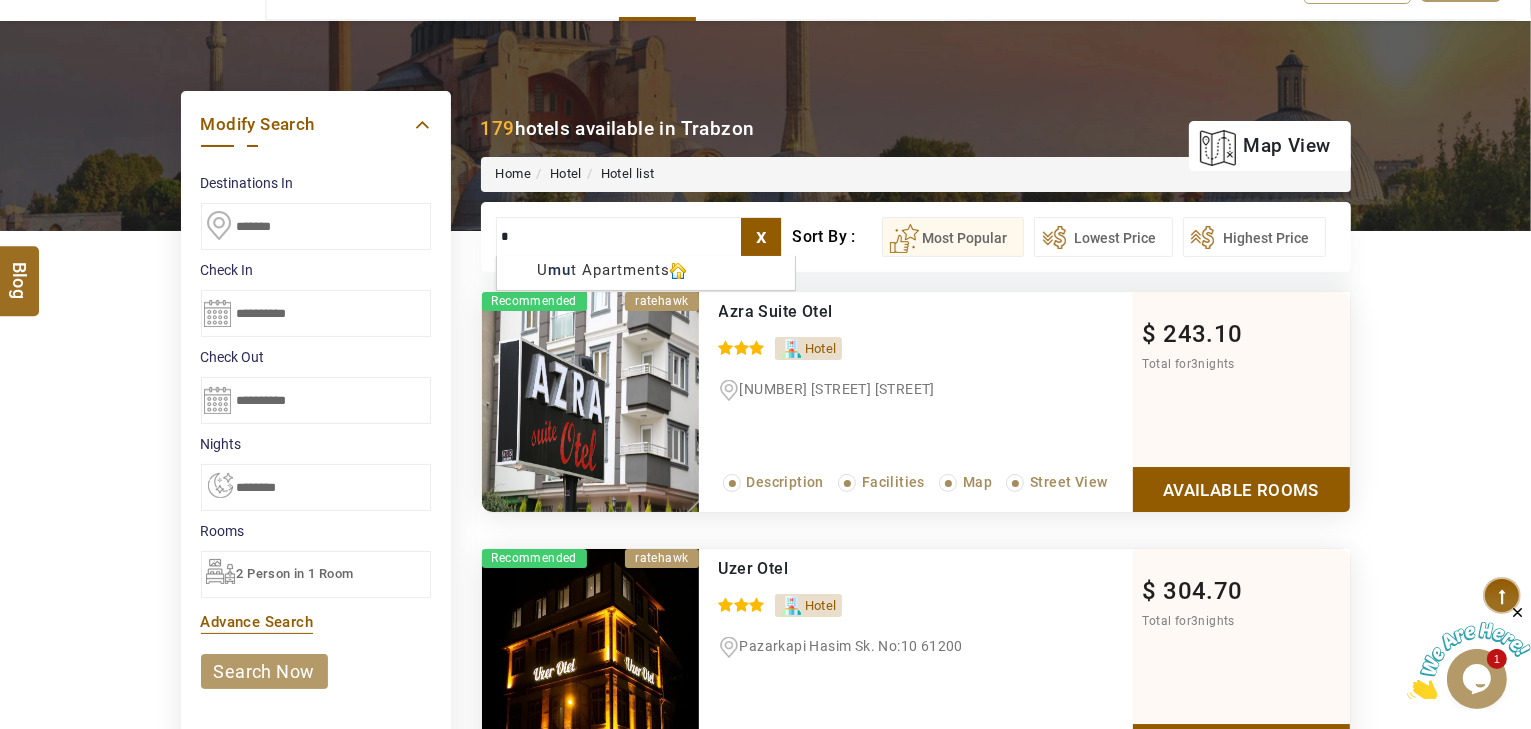 type 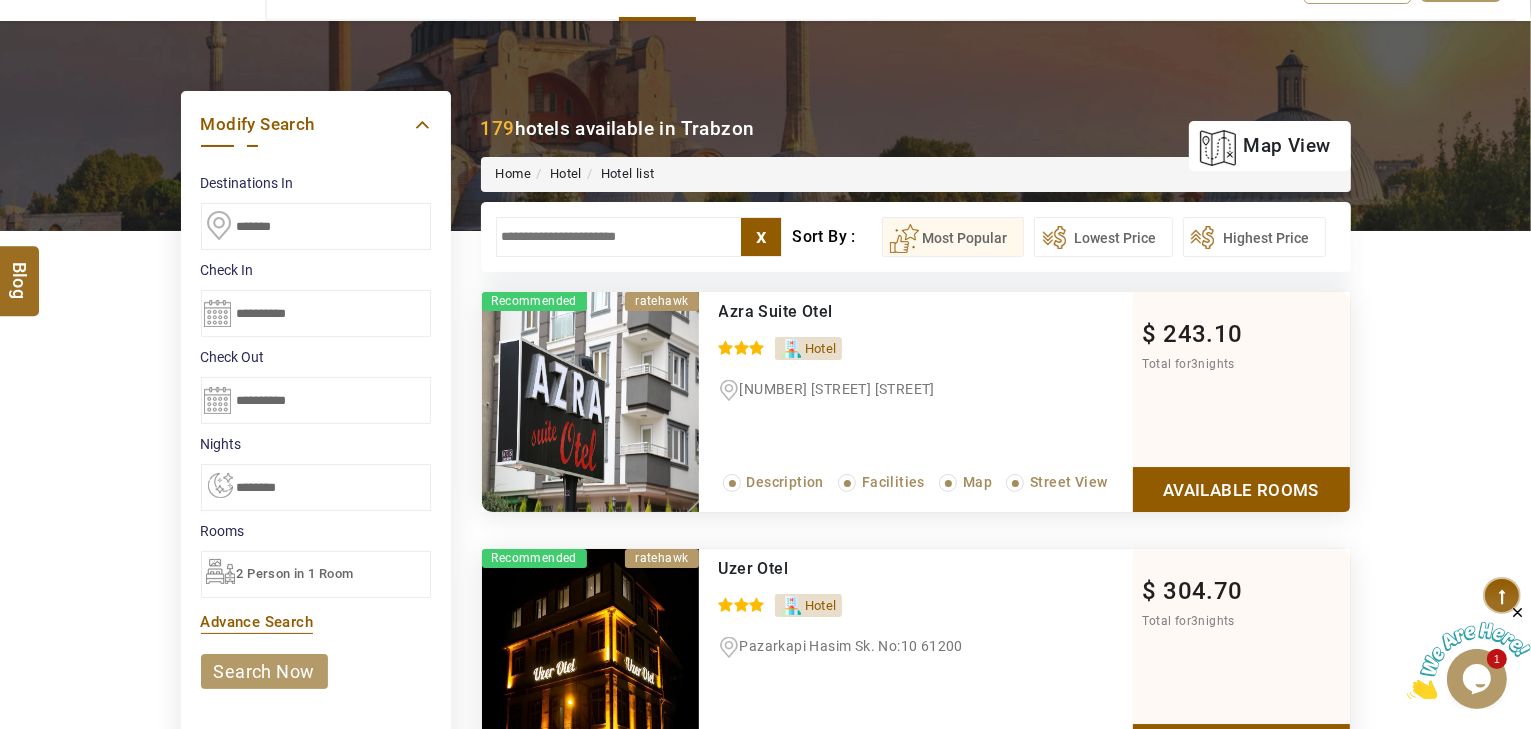 drag, startPoint x: 324, startPoint y: 220, endPoint x: 176, endPoint y: 226, distance: 148.12157 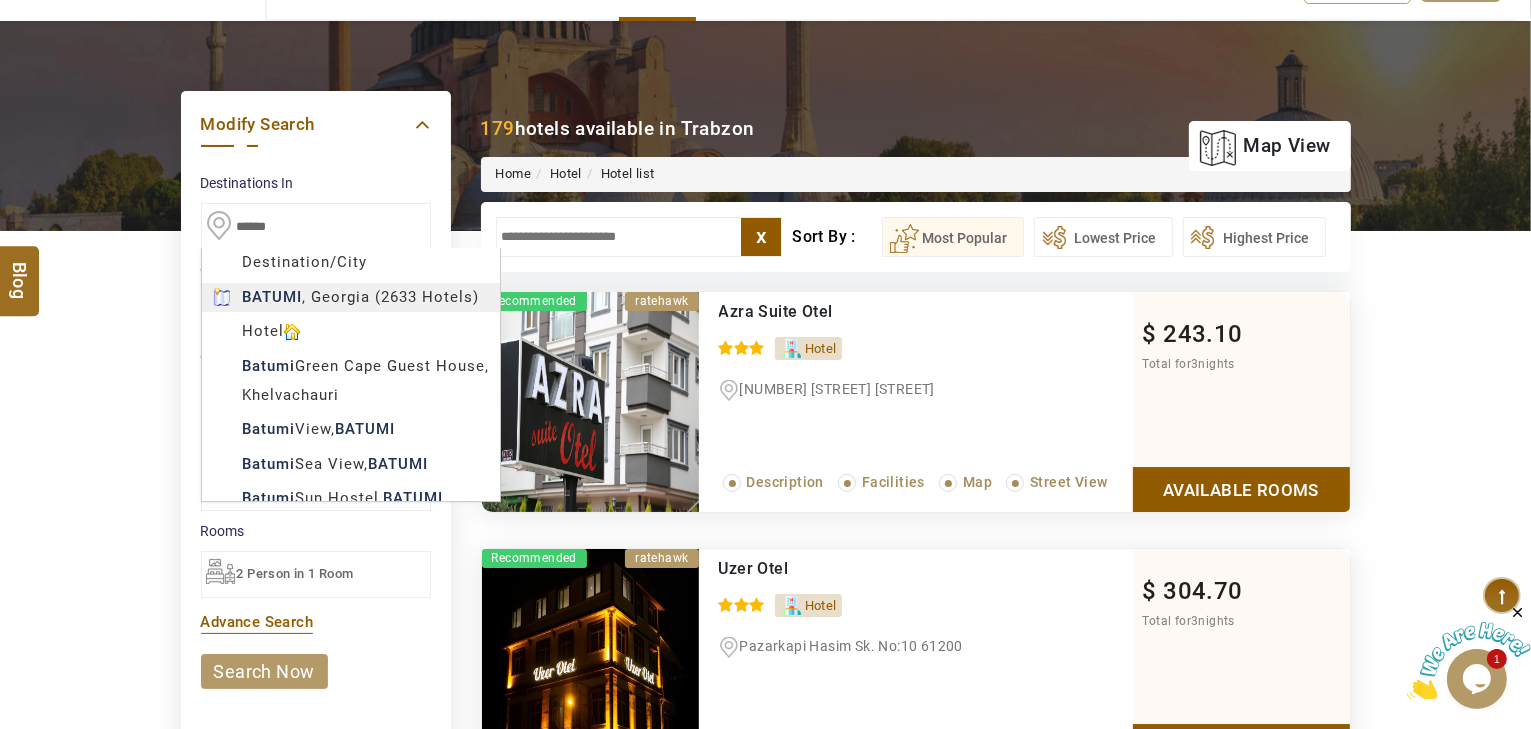 type on "******" 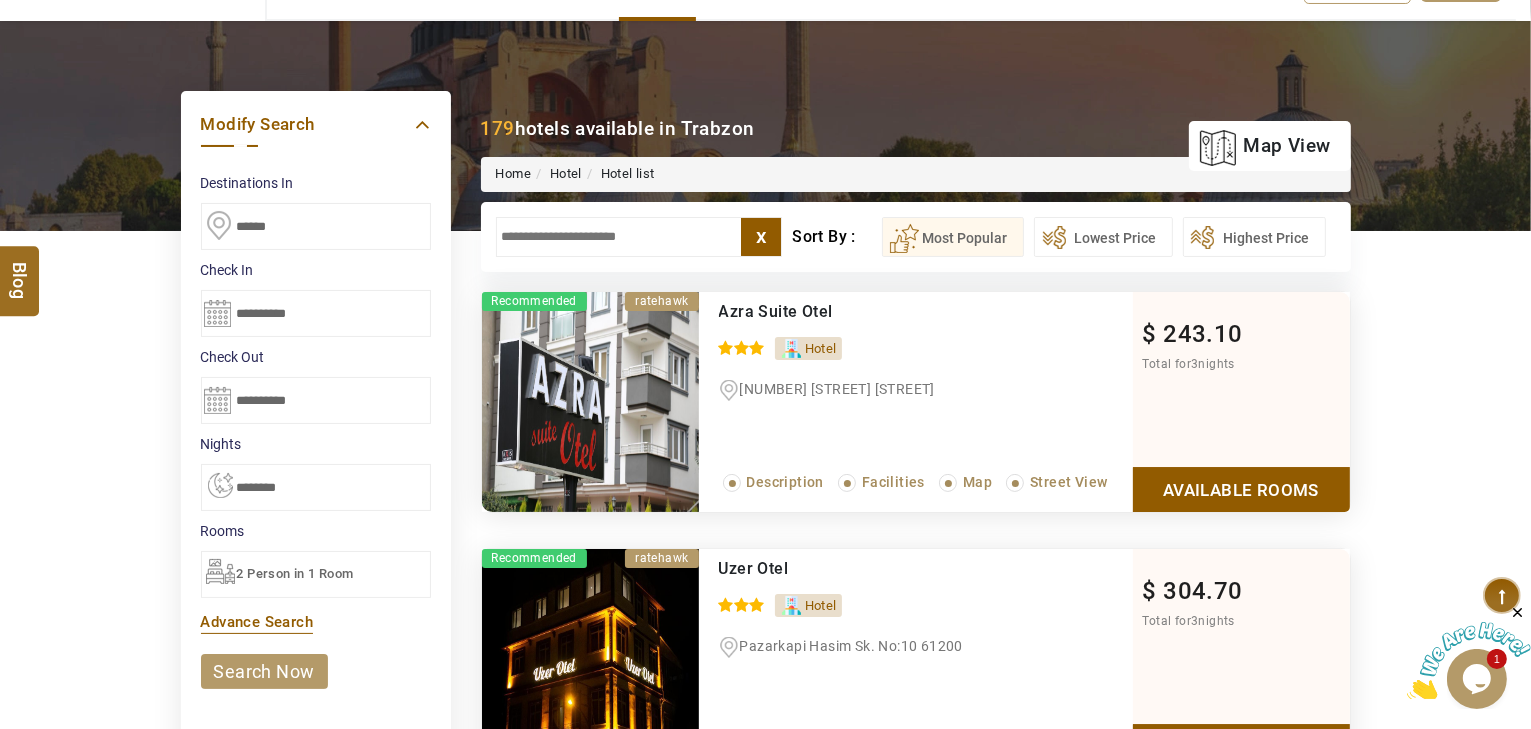 click on "**********" at bounding box center (316, 313) 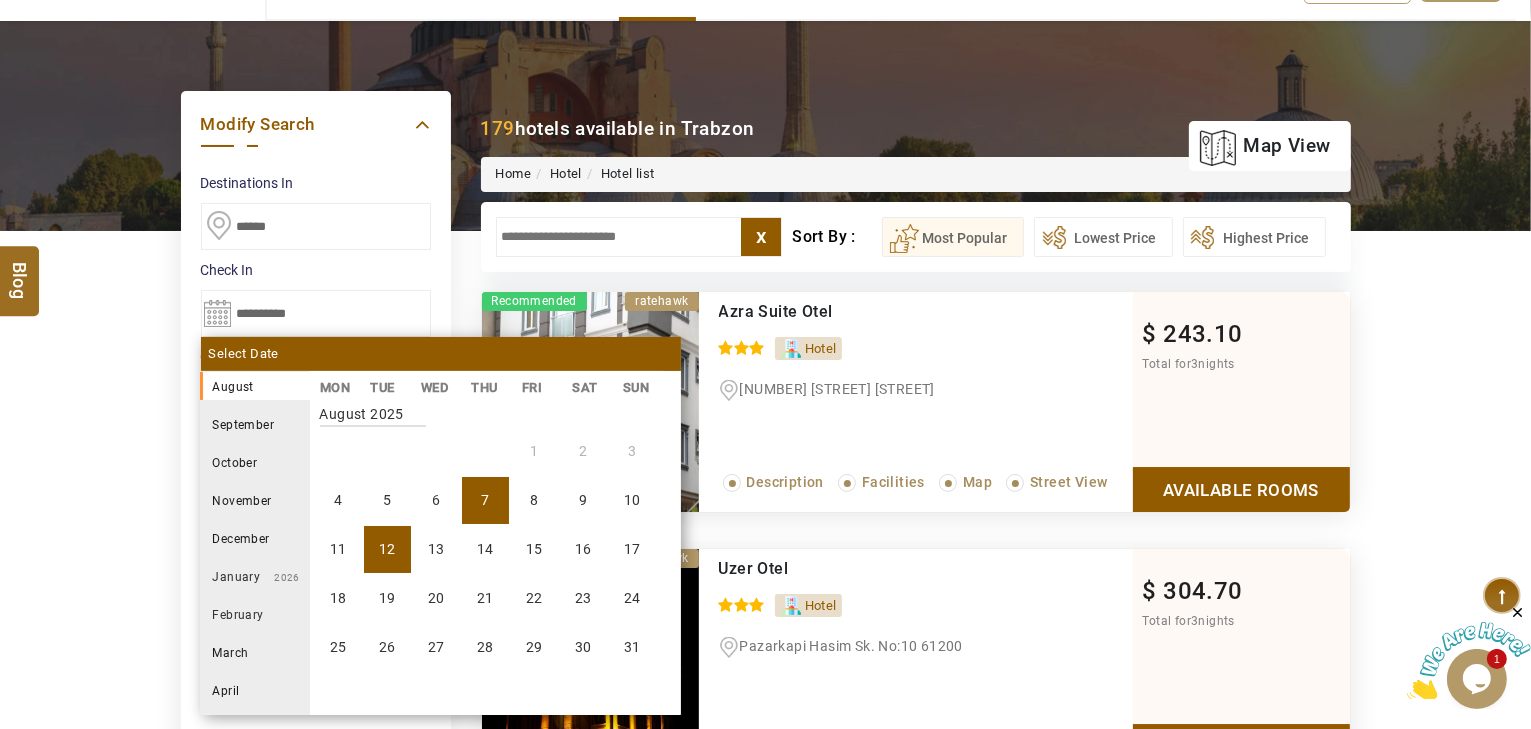 click on "12" at bounding box center (387, 549) 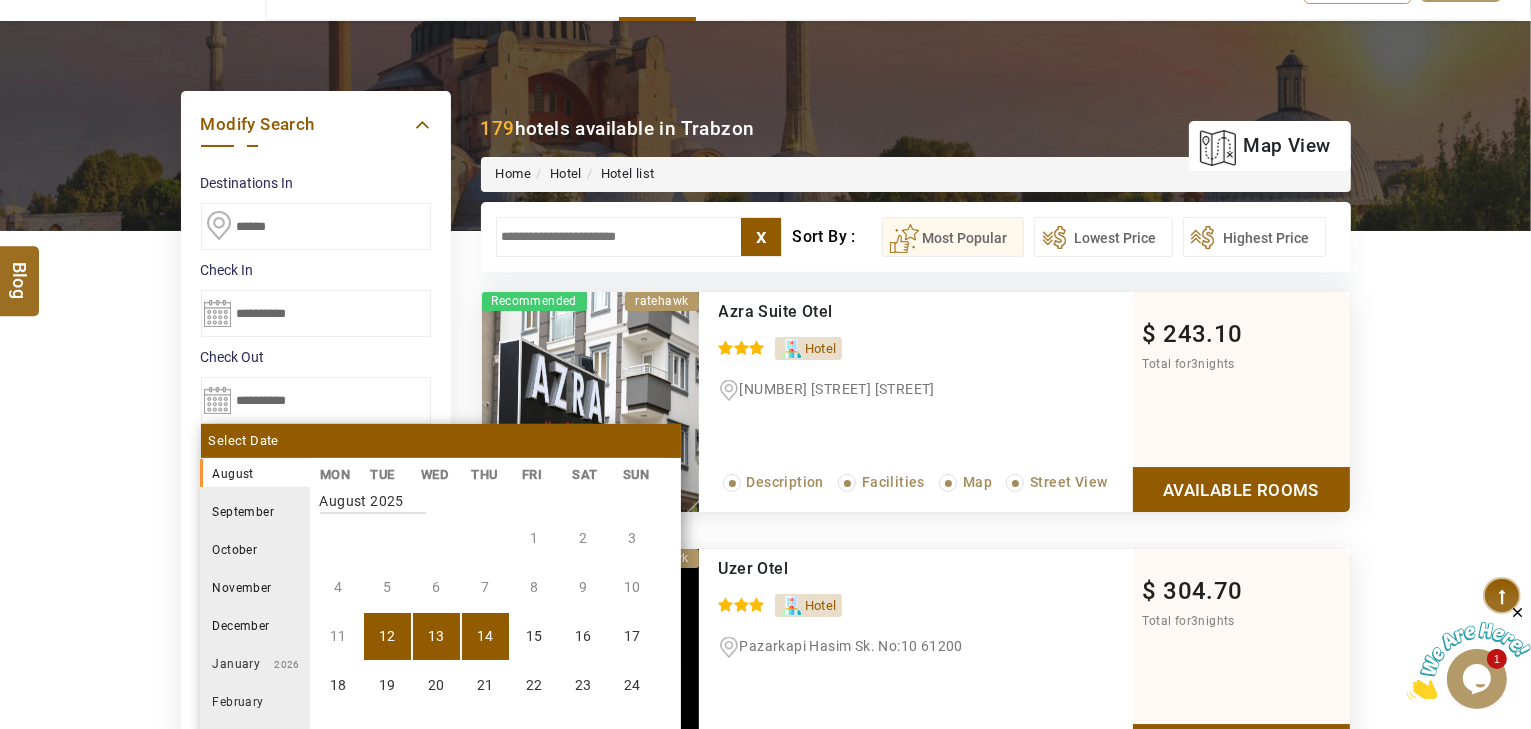 click on "14" at bounding box center [485, 636] 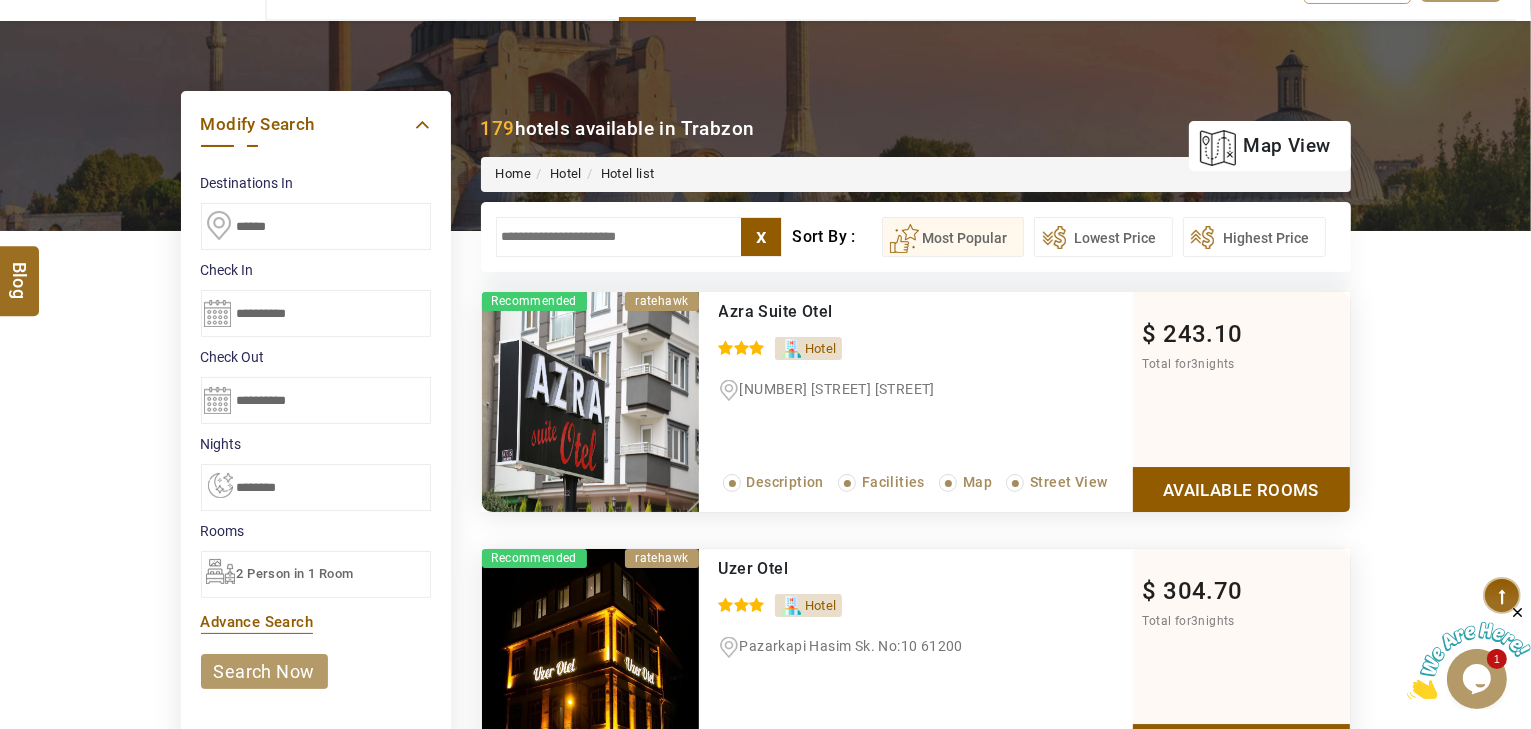 click on "search now" at bounding box center [264, 671] 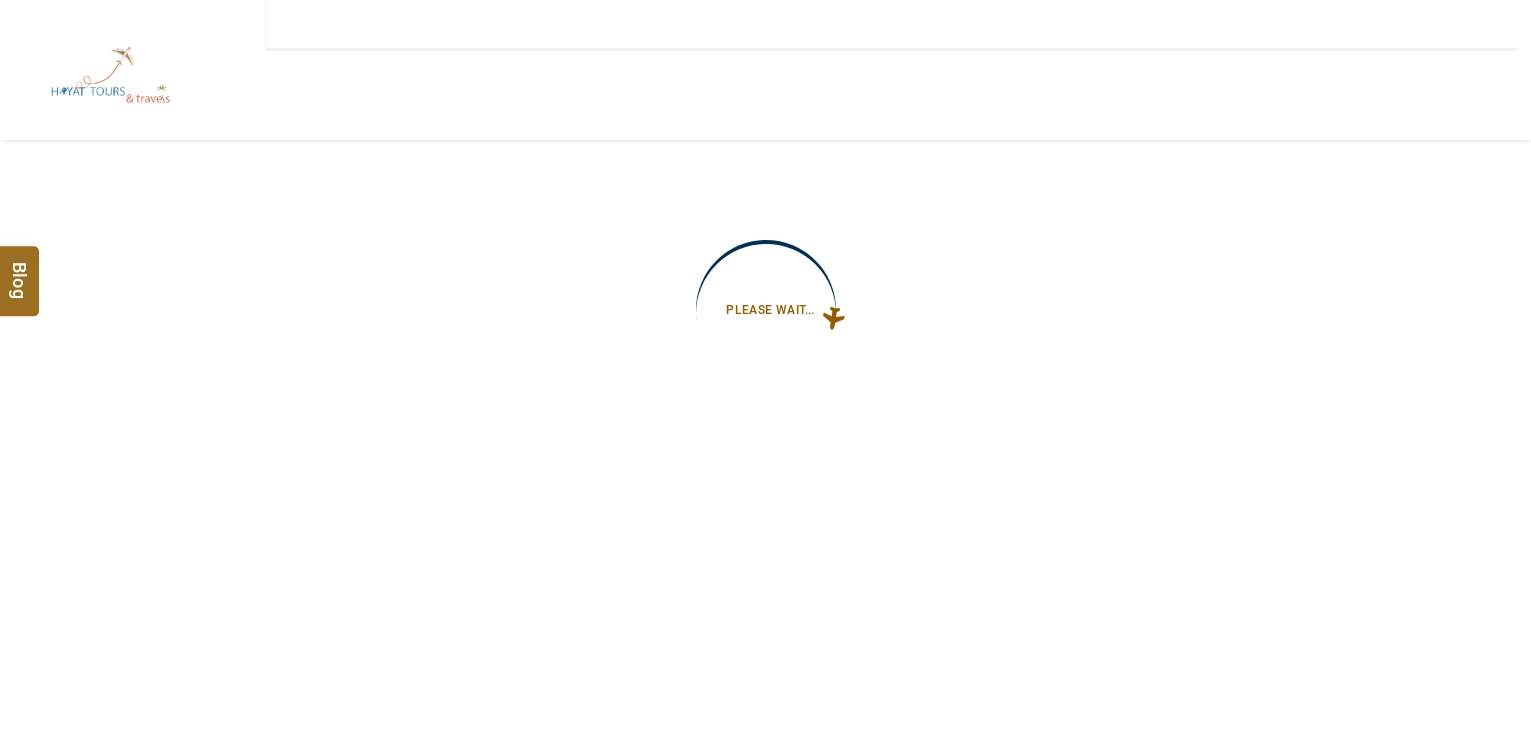 scroll, scrollTop: 0, scrollLeft: 0, axis: both 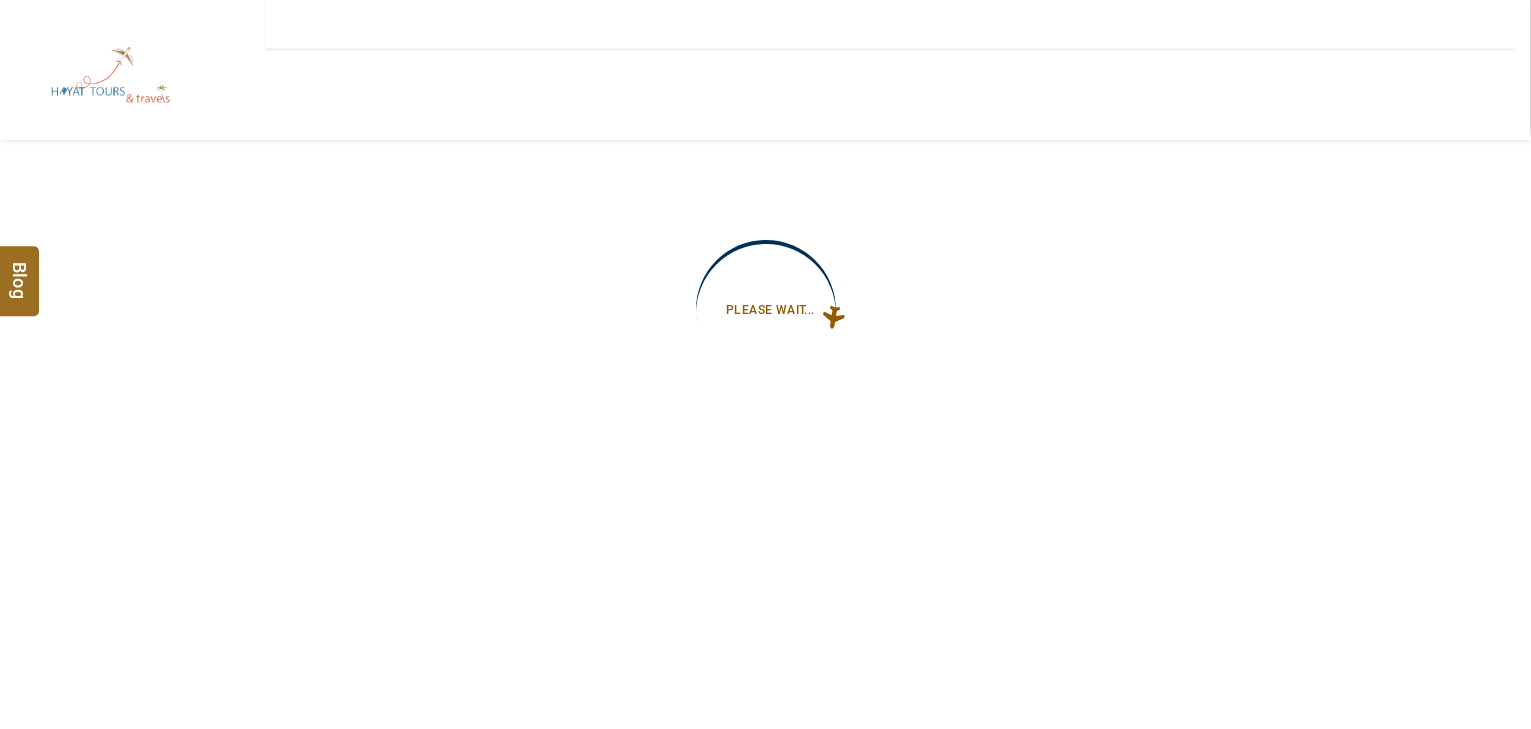 type on "**********" 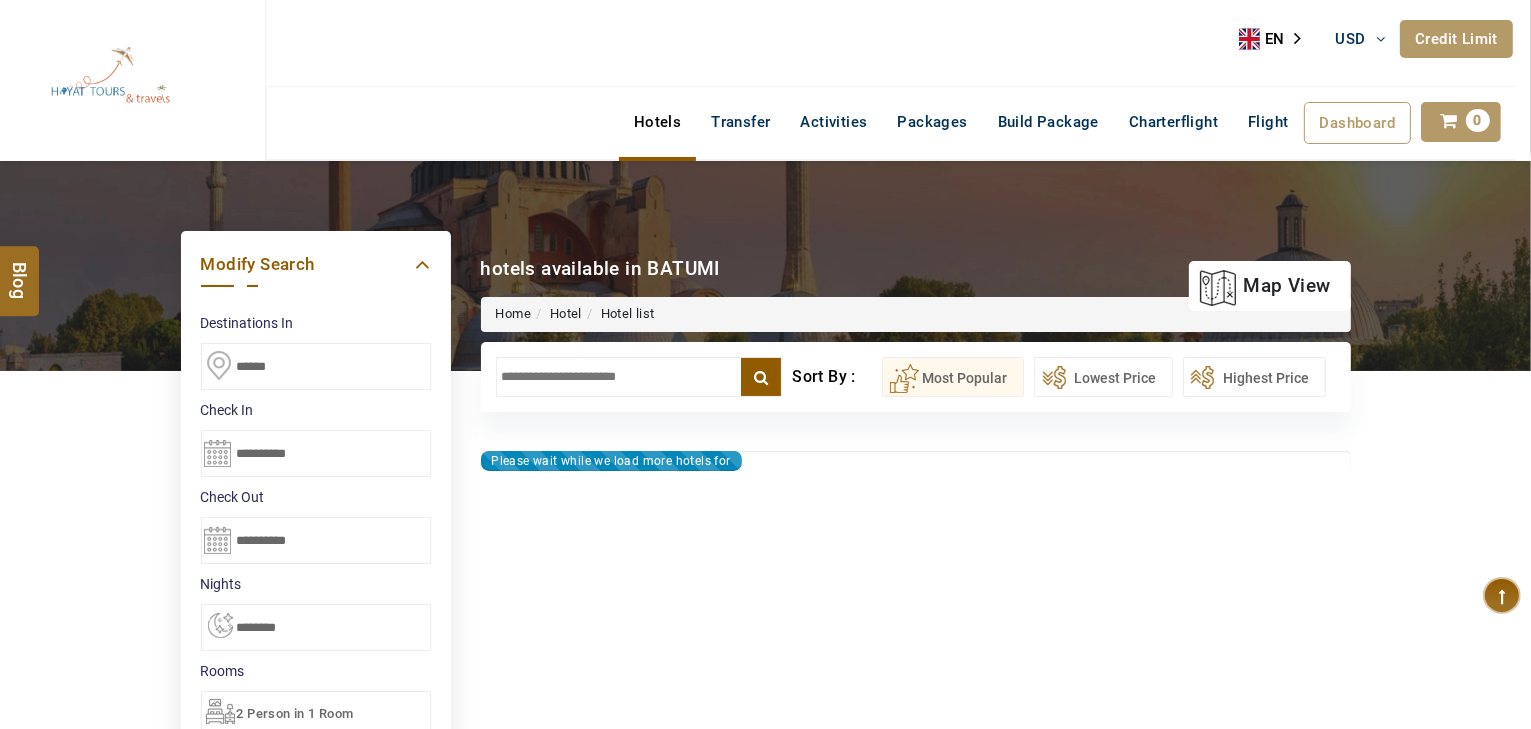 type on "**********" 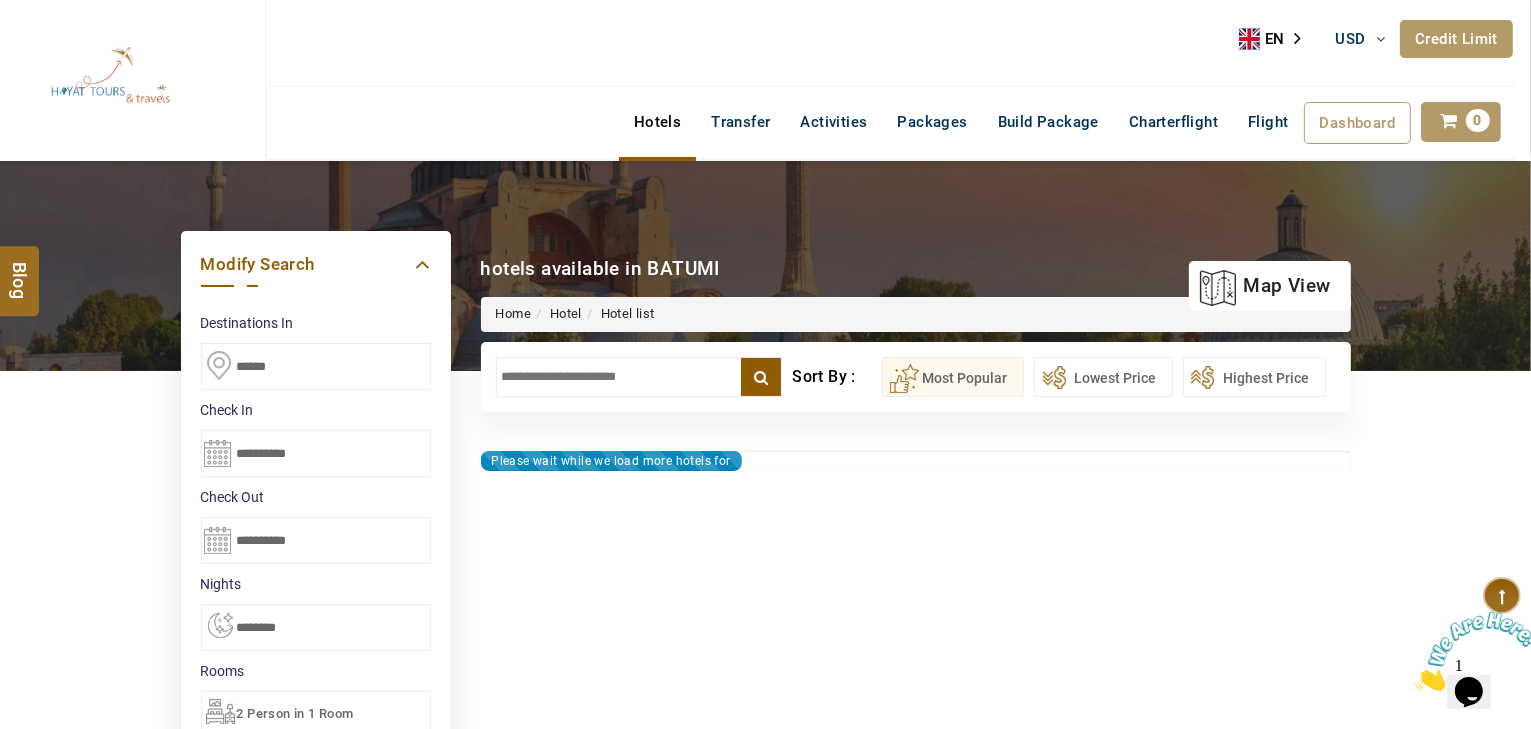 scroll, scrollTop: 0, scrollLeft: 0, axis: both 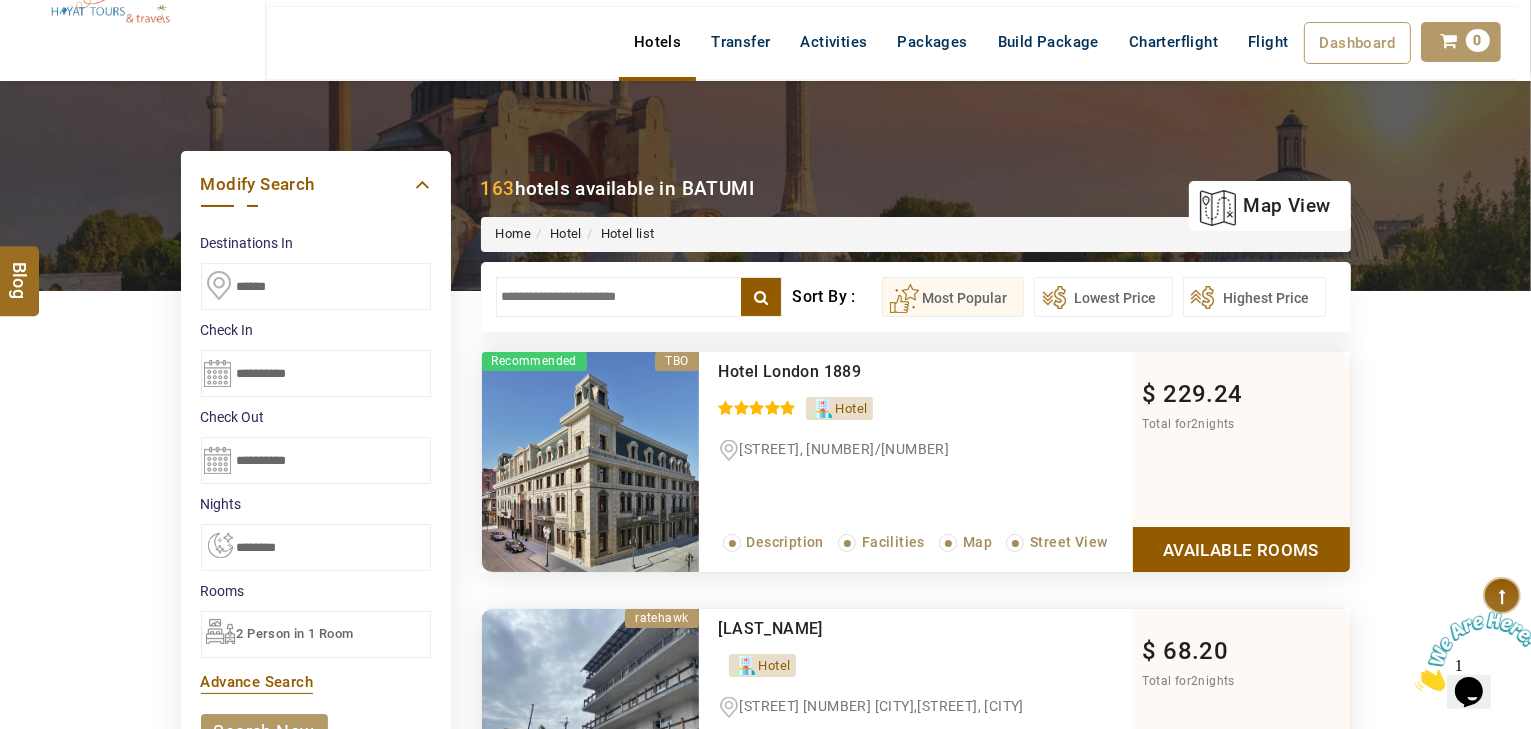 click on "Available Rooms" at bounding box center (1241, 549) 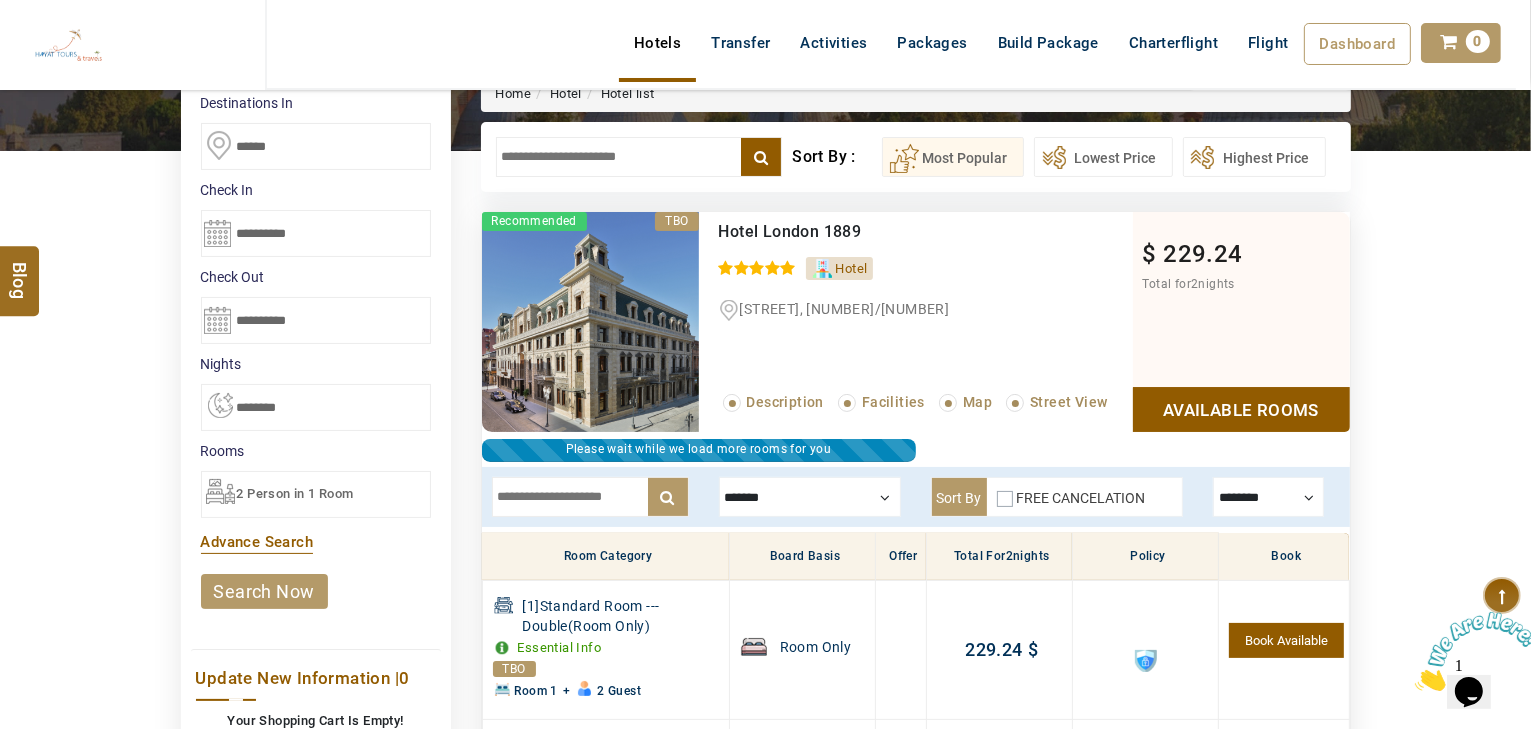 scroll, scrollTop: 300, scrollLeft: 0, axis: vertical 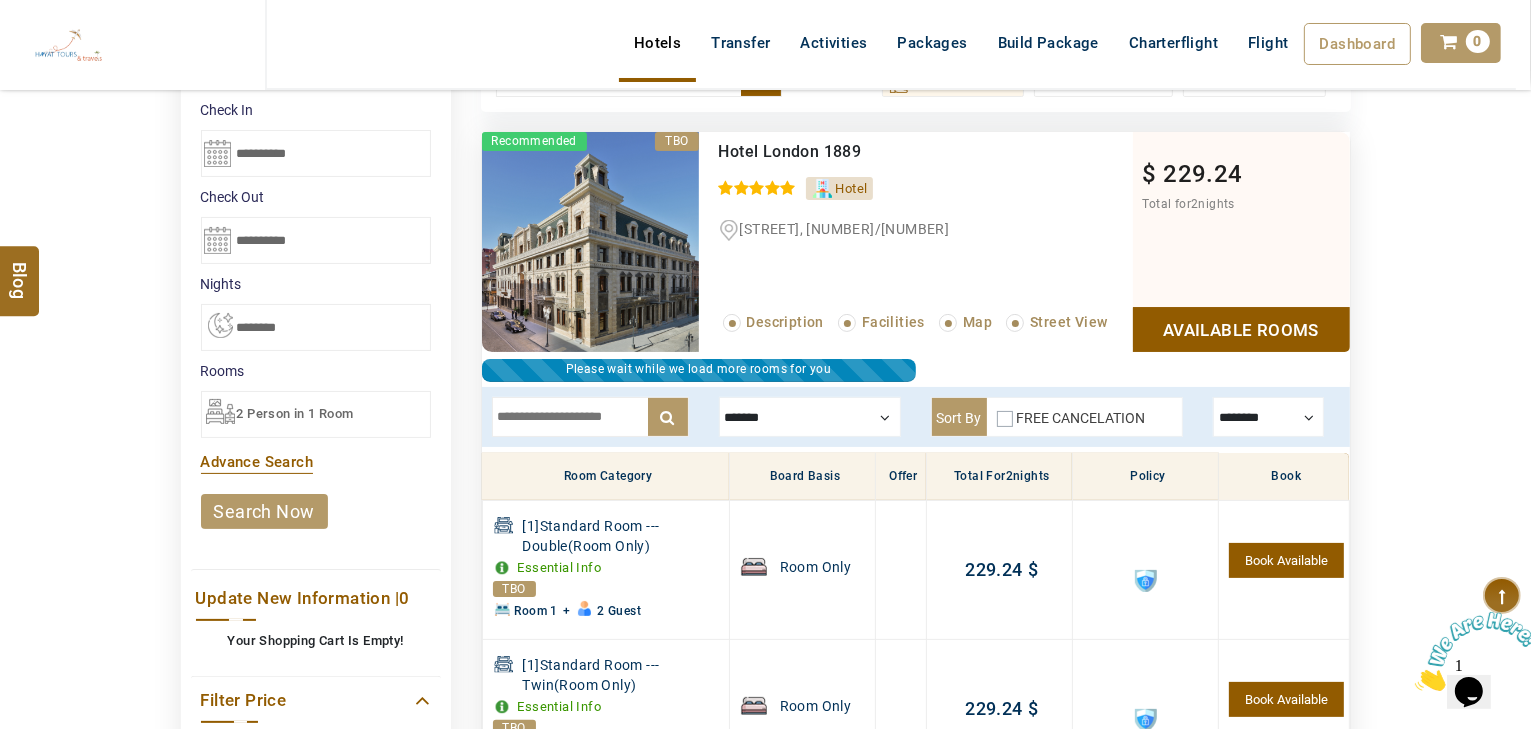 click at bounding box center (810, 417) 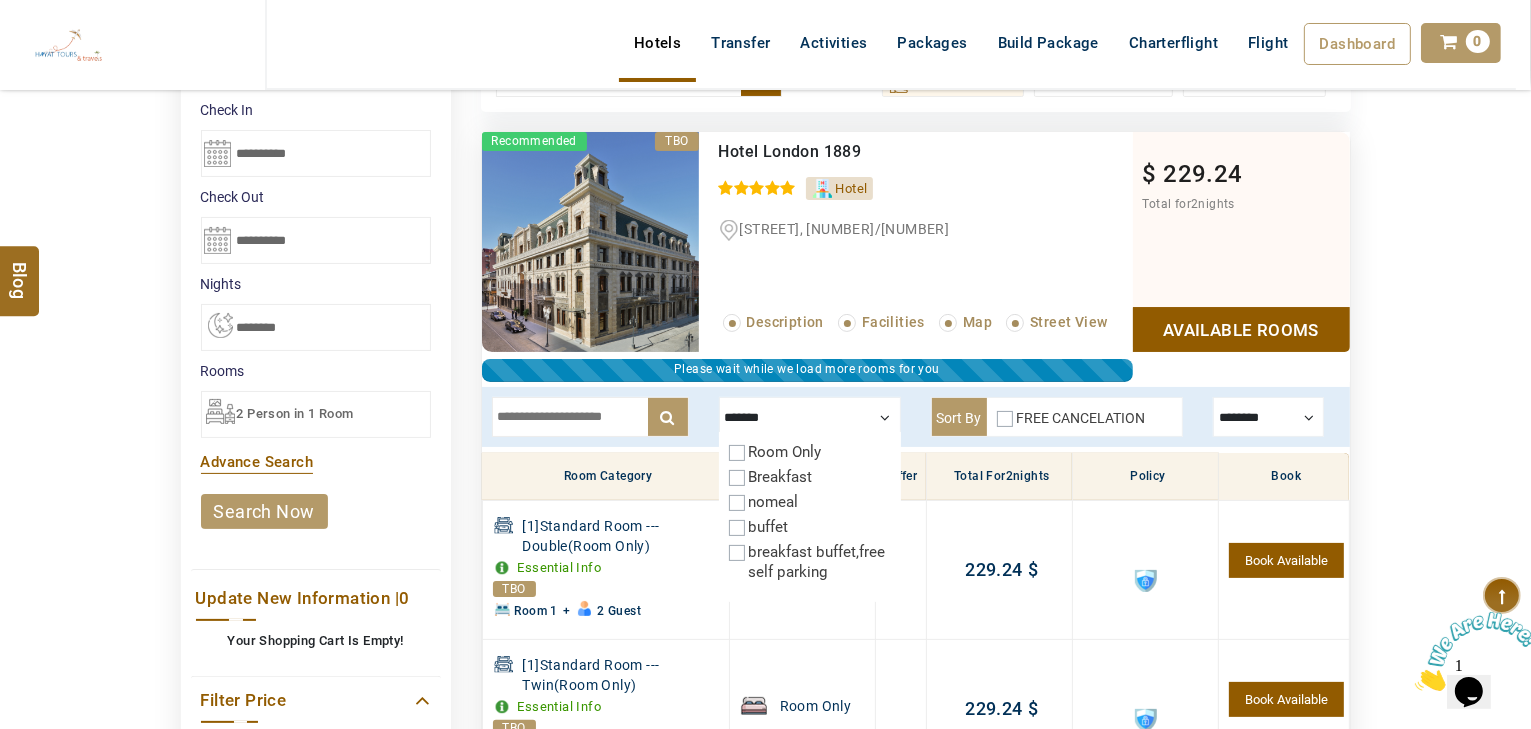 click on "Breakfast" at bounding box center [781, 477] 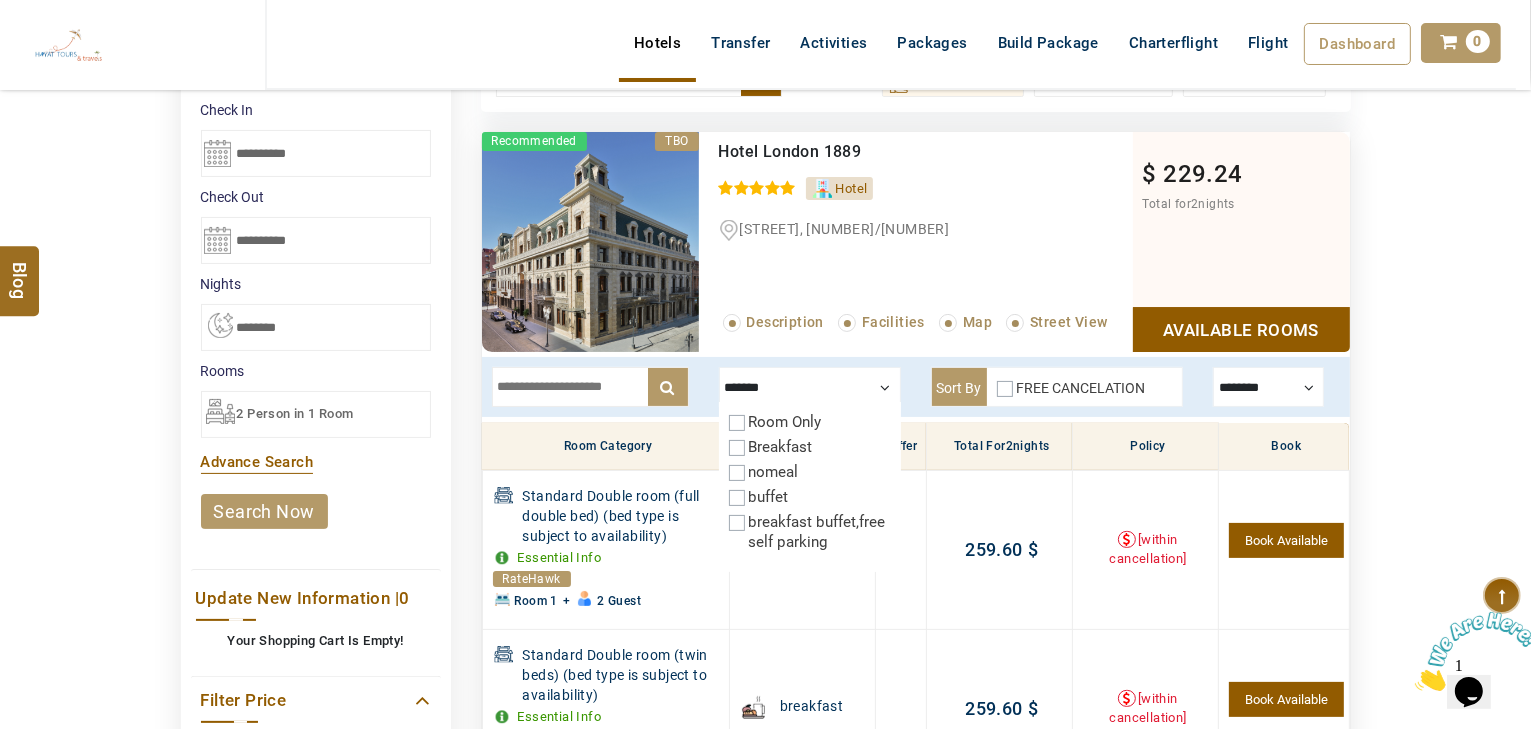 click on "Breakfast" at bounding box center [781, 447] 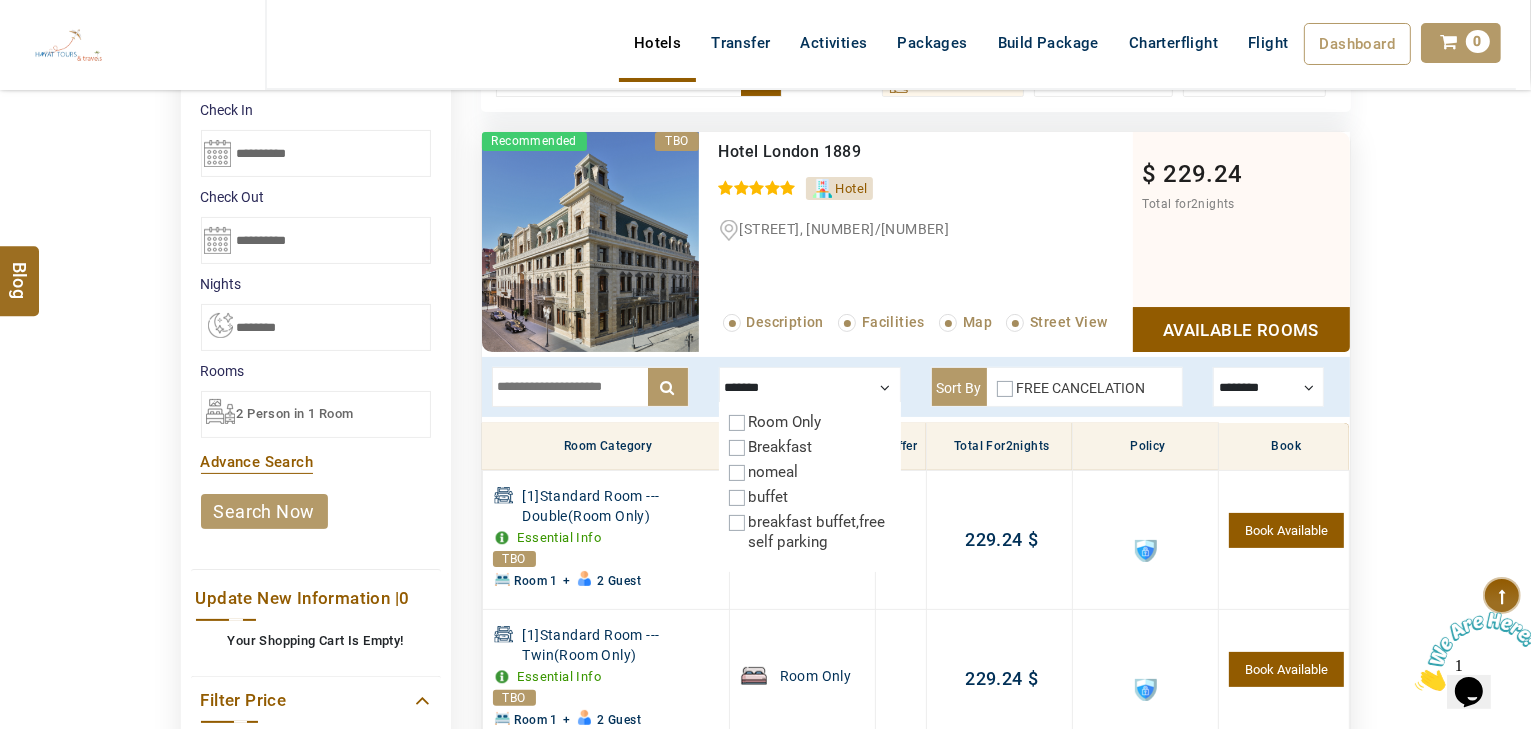 click at bounding box center (810, 387) 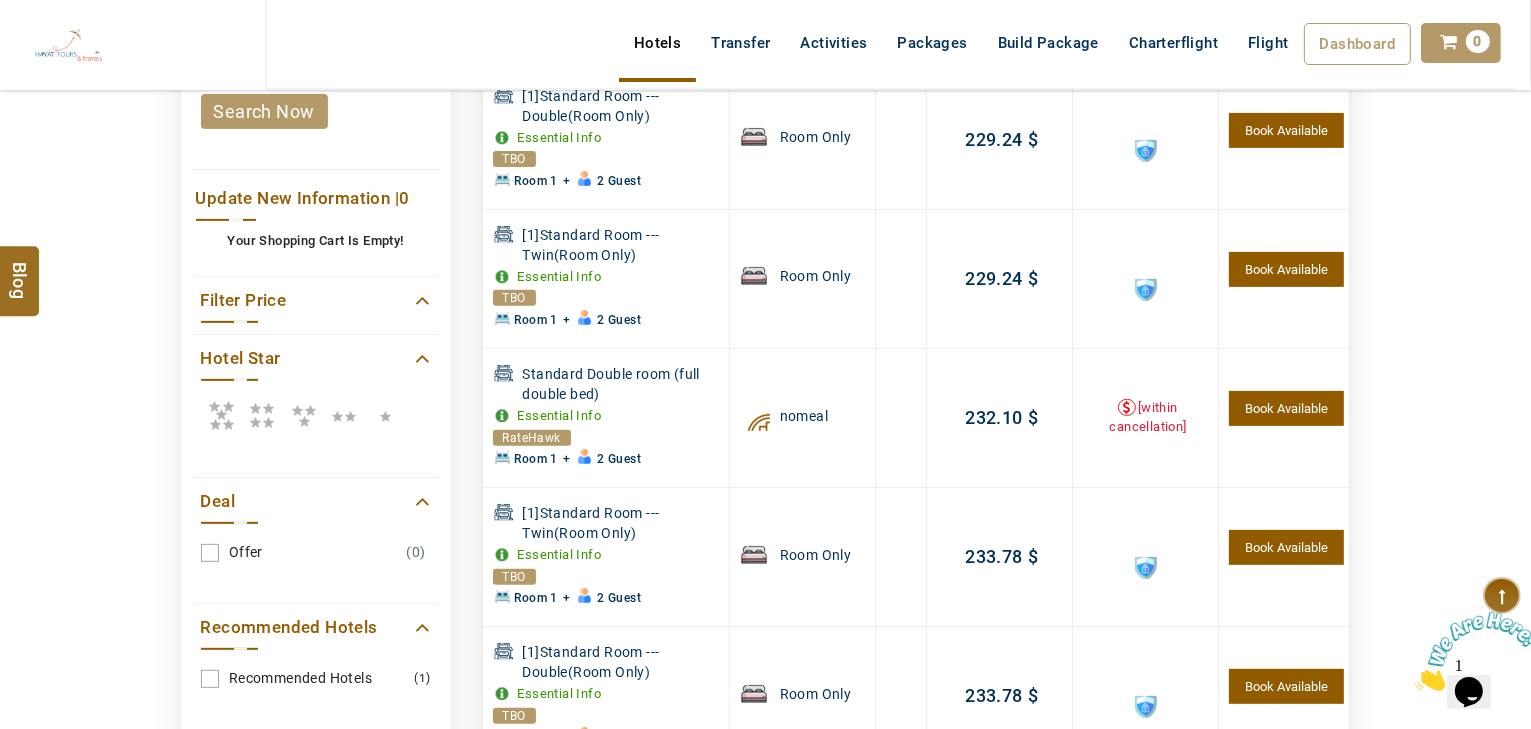 scroll, scrollTop: 540, scrollLeft: 0, axis: vertical 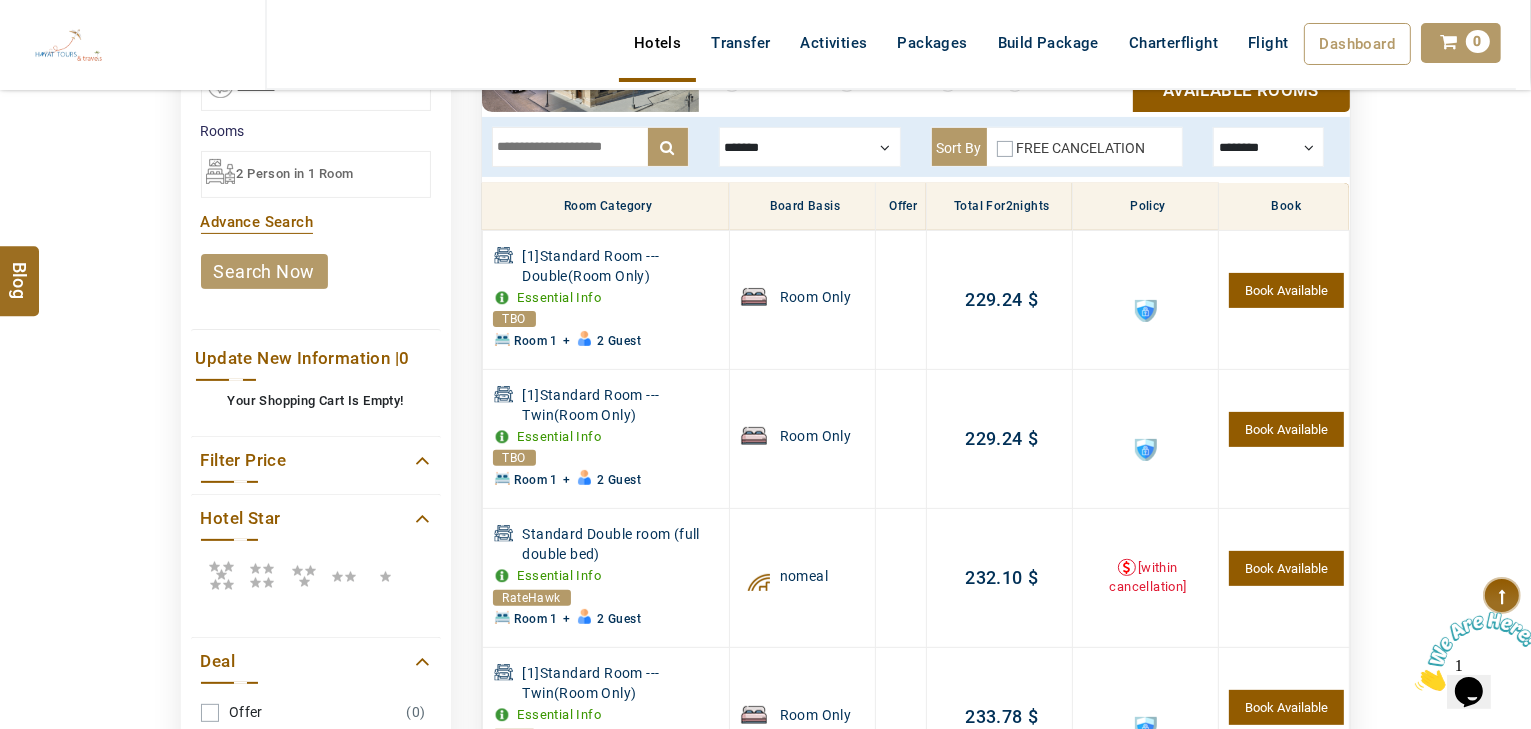 click at bounding box center [262, 575] 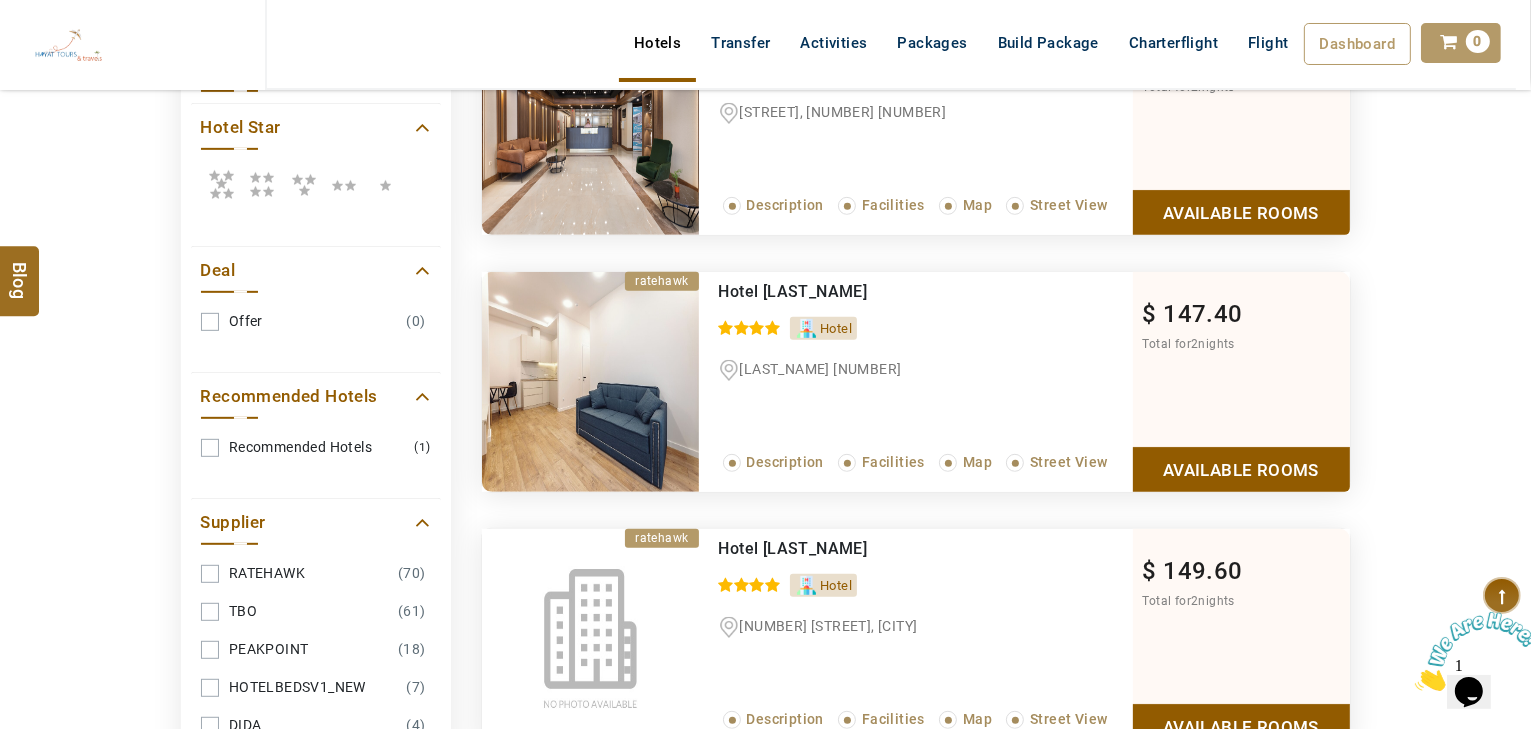 scroll, scrollTop: 860, scrollLeft: 0, axis: vertical 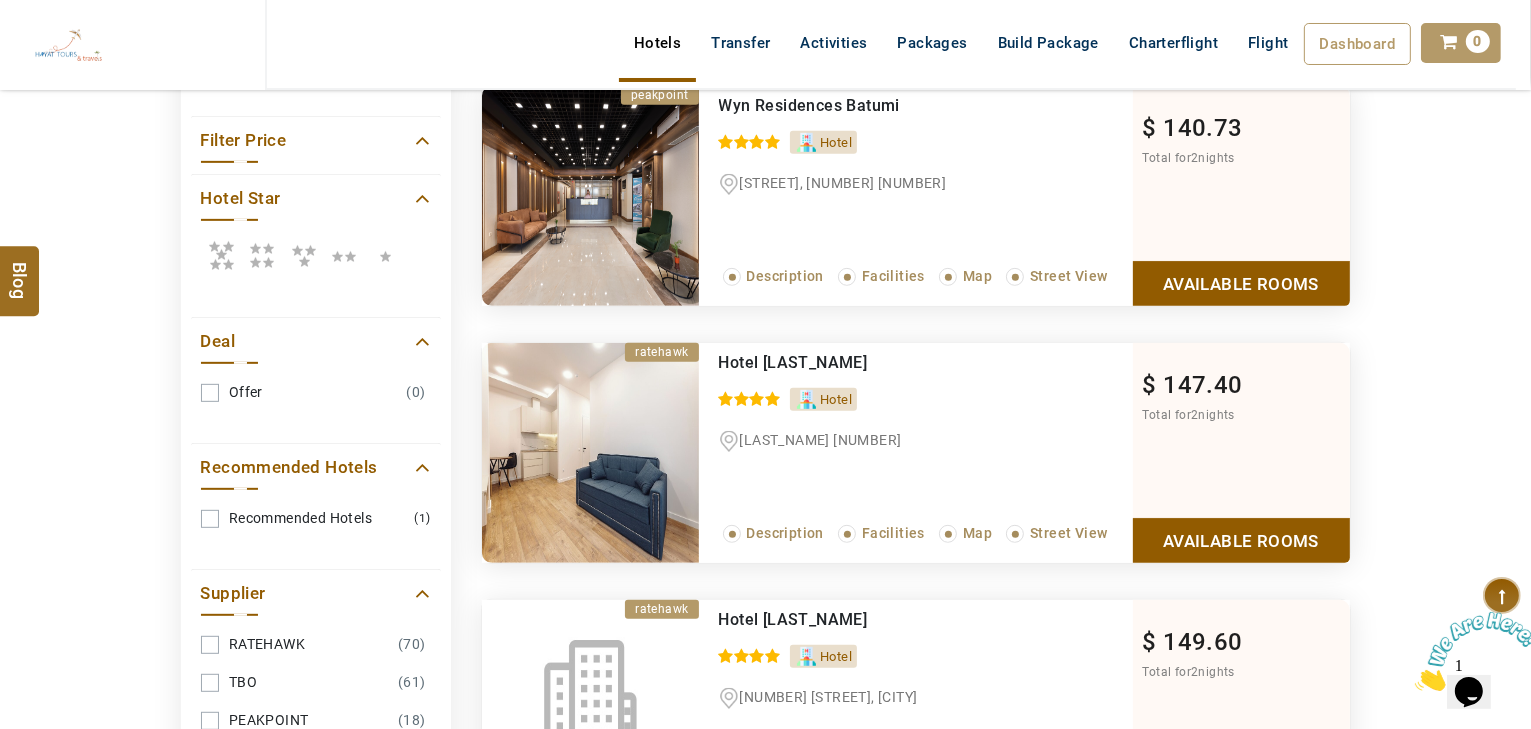 click at bounding box center (262, 255) 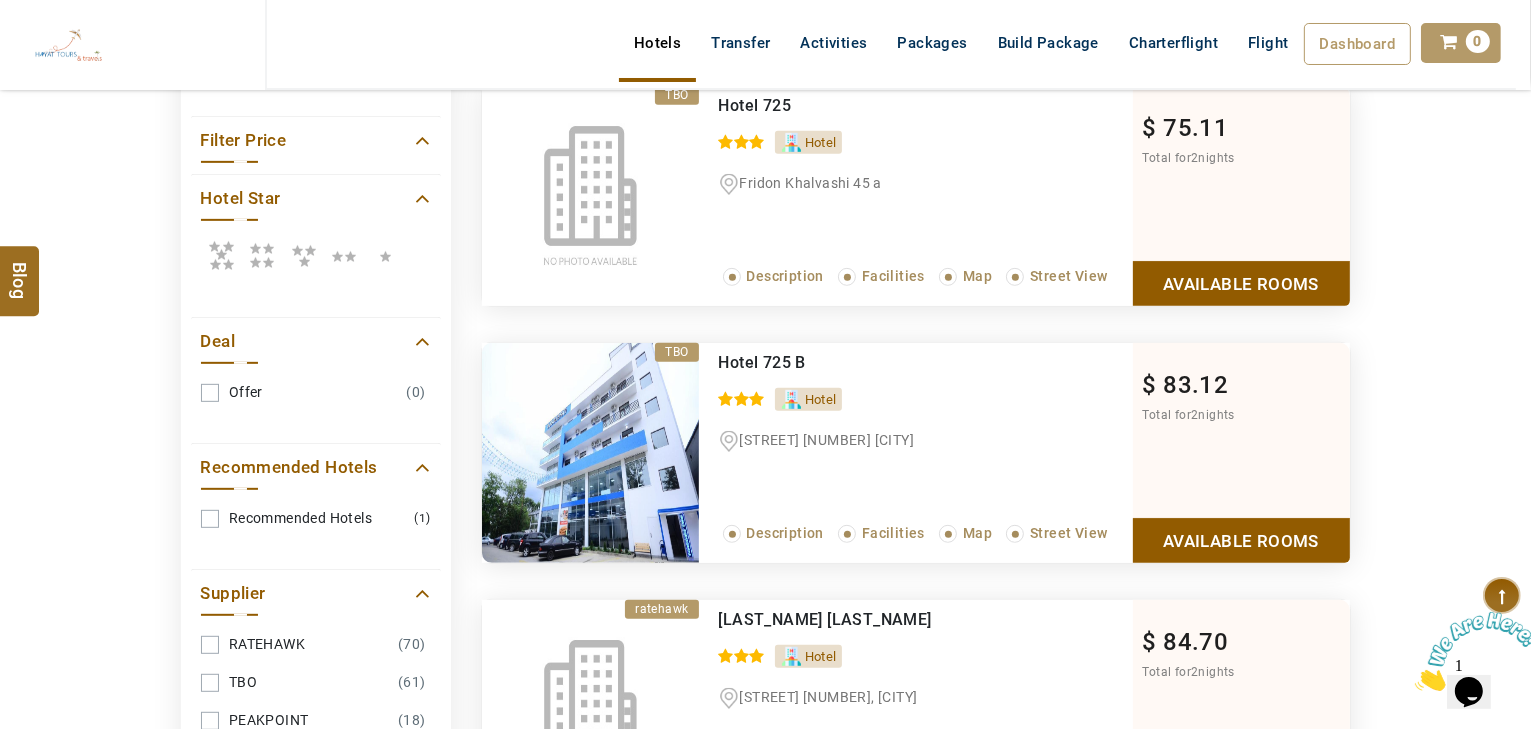 click at bounding box center [221, 255] 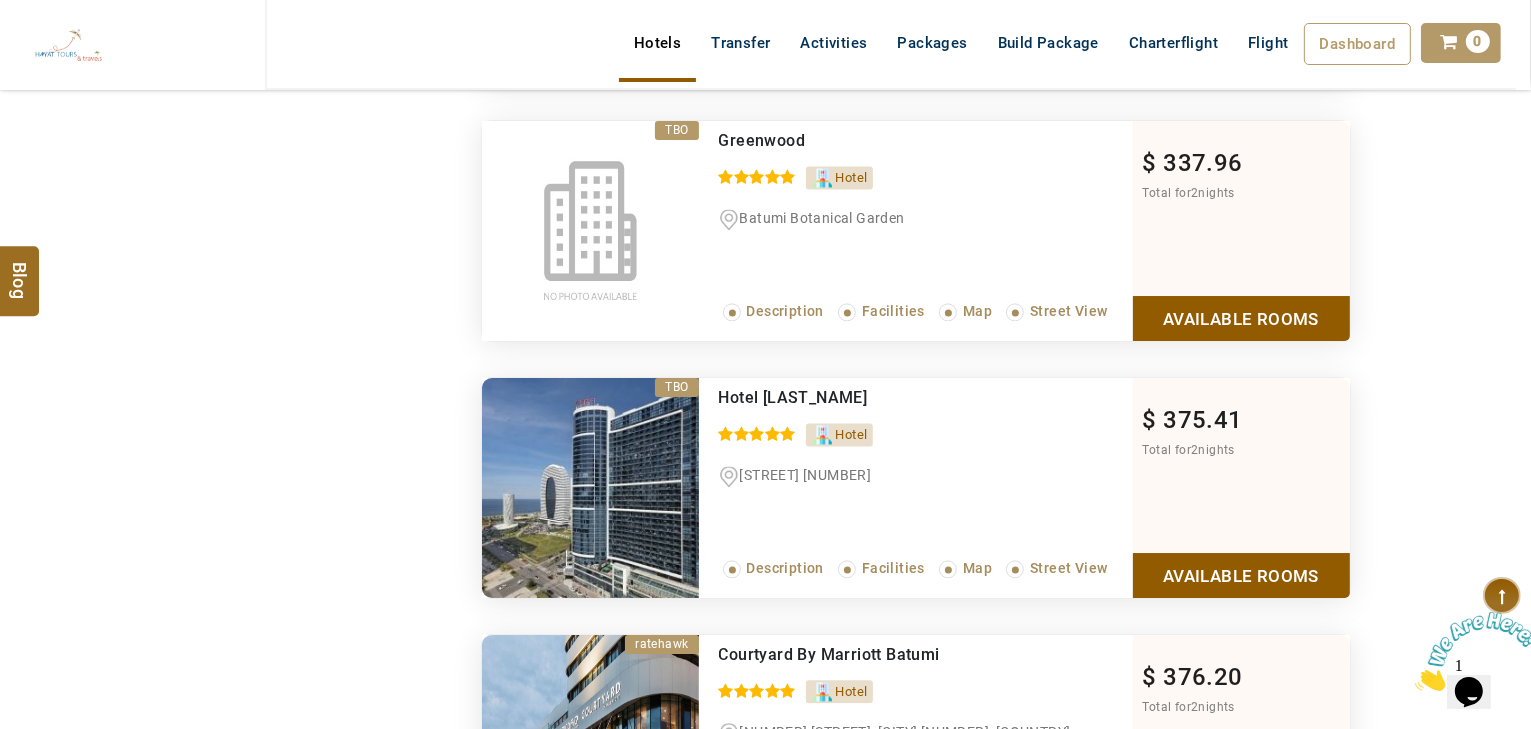 scroll, scrollTop: 4220, scrollLeft: 0, axis: vertical 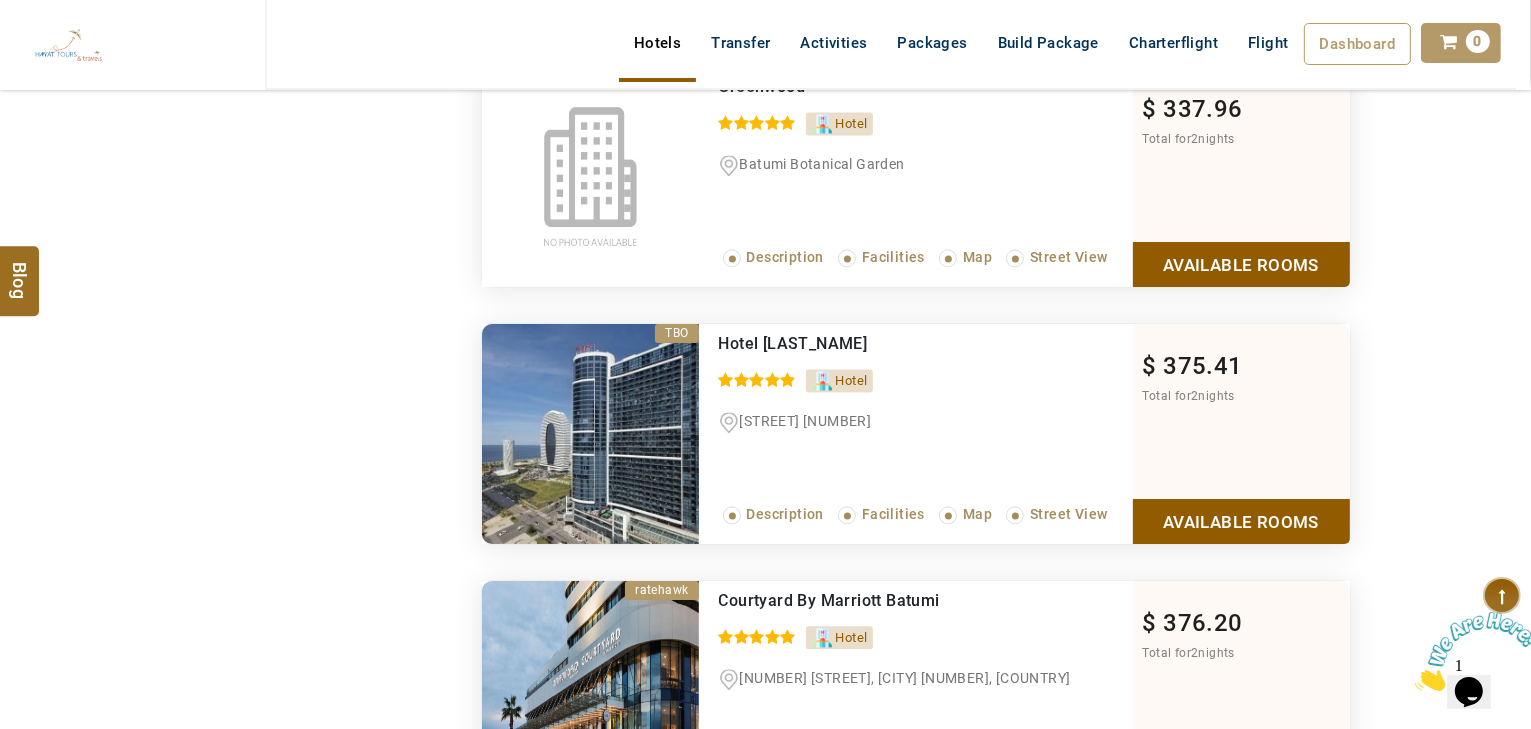 click on "Ramada Plaza By Wyndham Batumi 0 / 5 Hotel Dj Shartava Str N 8 Read More... Description   Facilities Map Street View" at bounding box center (916, 434) 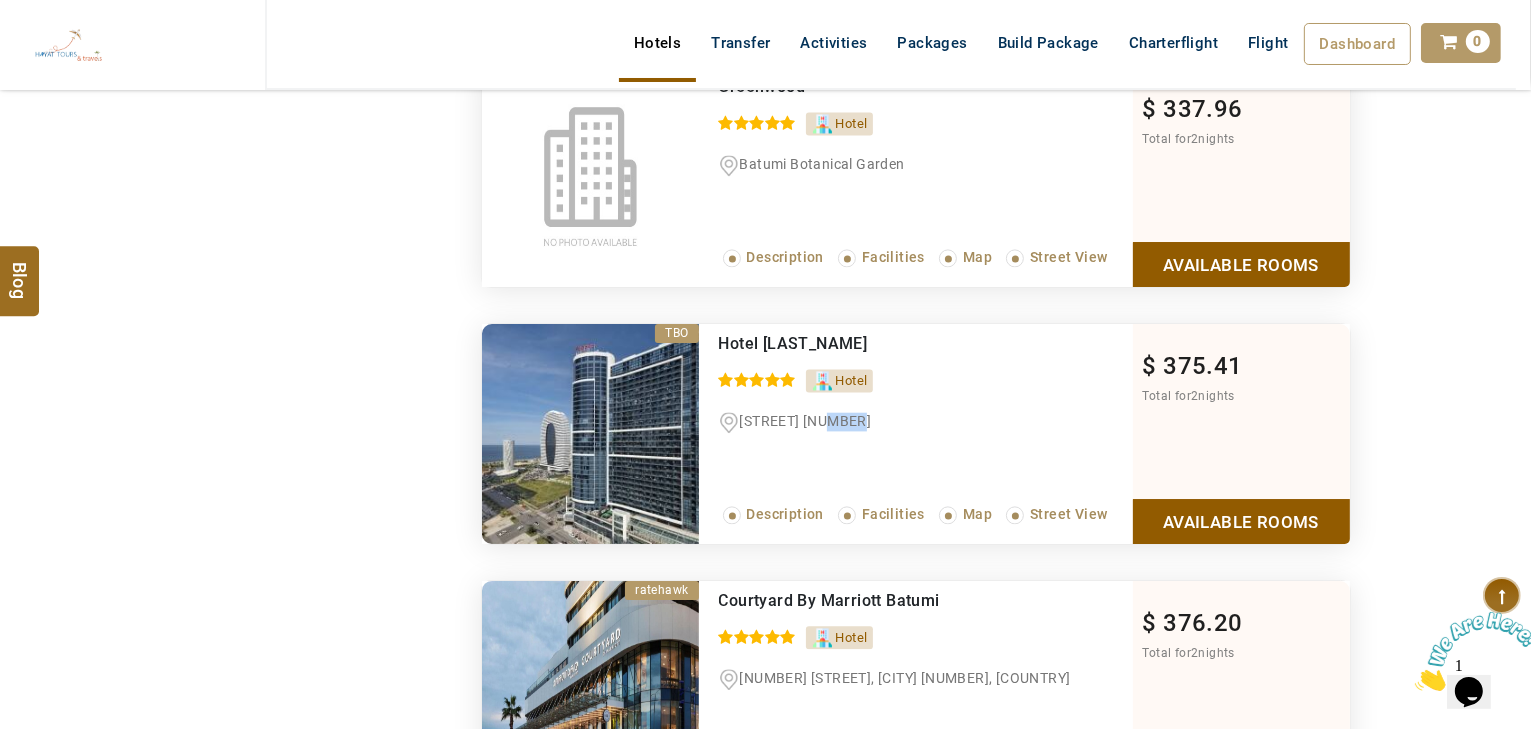 click on "Ramada Plaza By Wyndham Batumi 0 / 5 Hotel Dj Shartava Str N 8 Read More... Description   Facilities Map Street View" at bounding box center [916, 434] 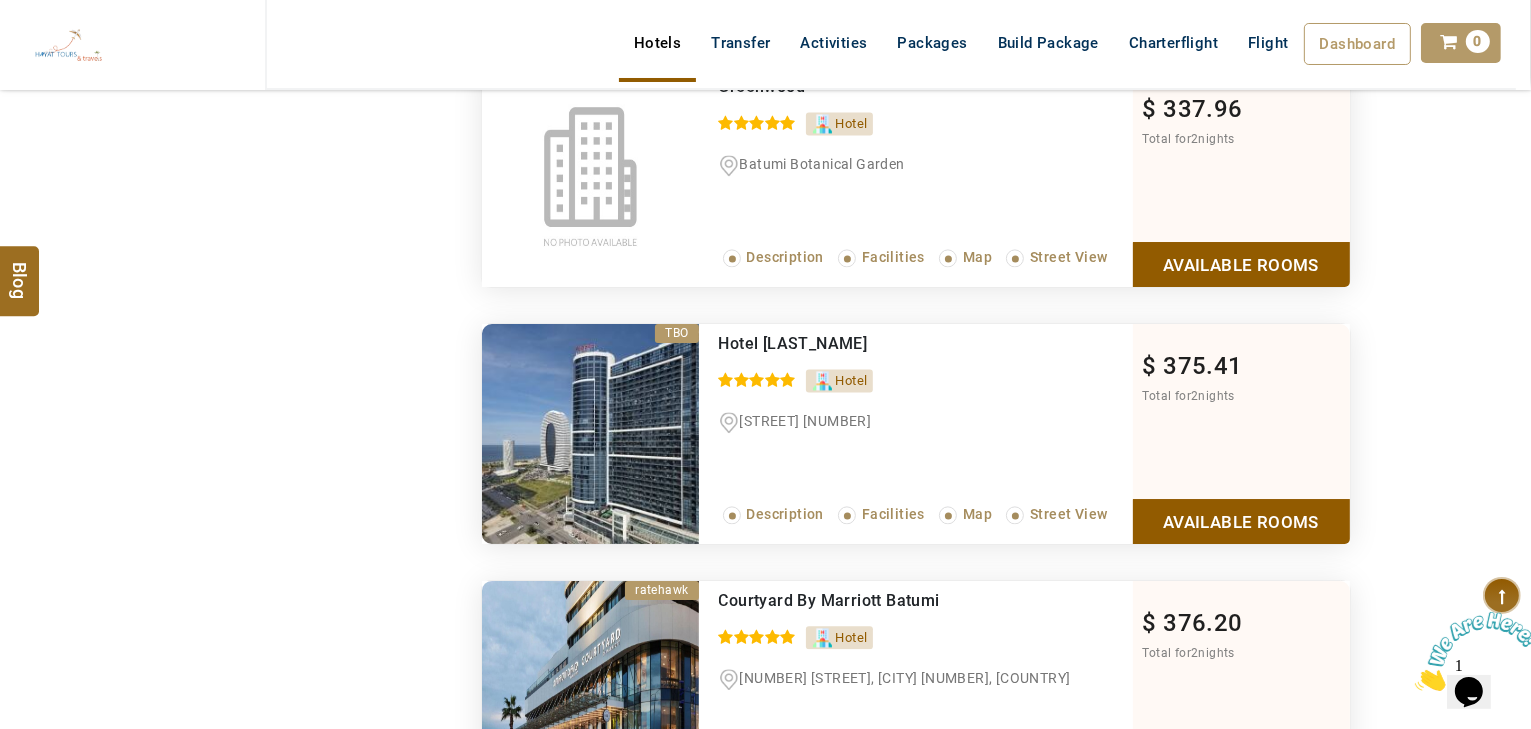click on "**********" at bounding box center (766, -1219) 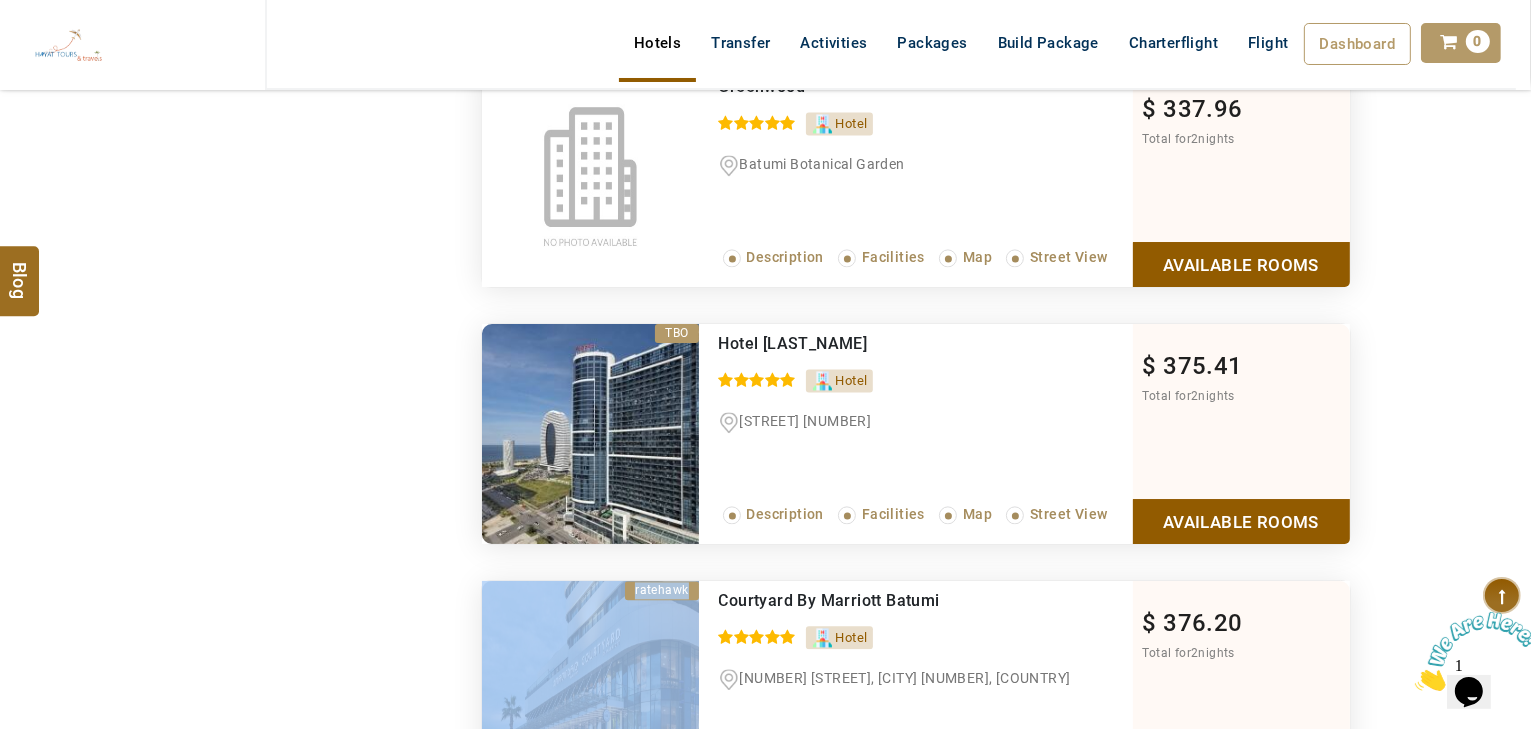 drag, startPoint x: 458, startPoint y: 556, endPoint x: 458, endPoint y: 540, distance: 16 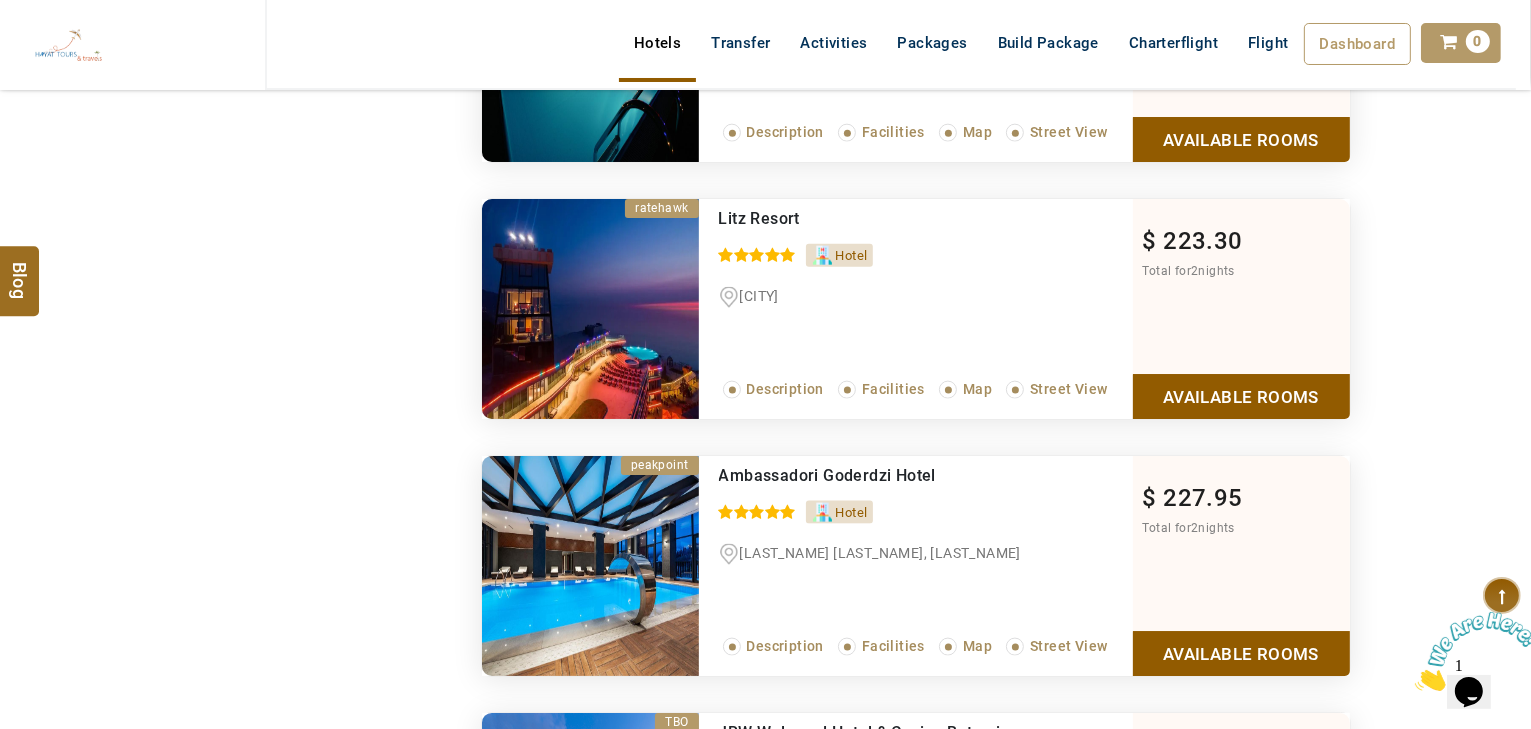 scroll, scrollTop: 2540, scrollLeft: 0, axis: vertical 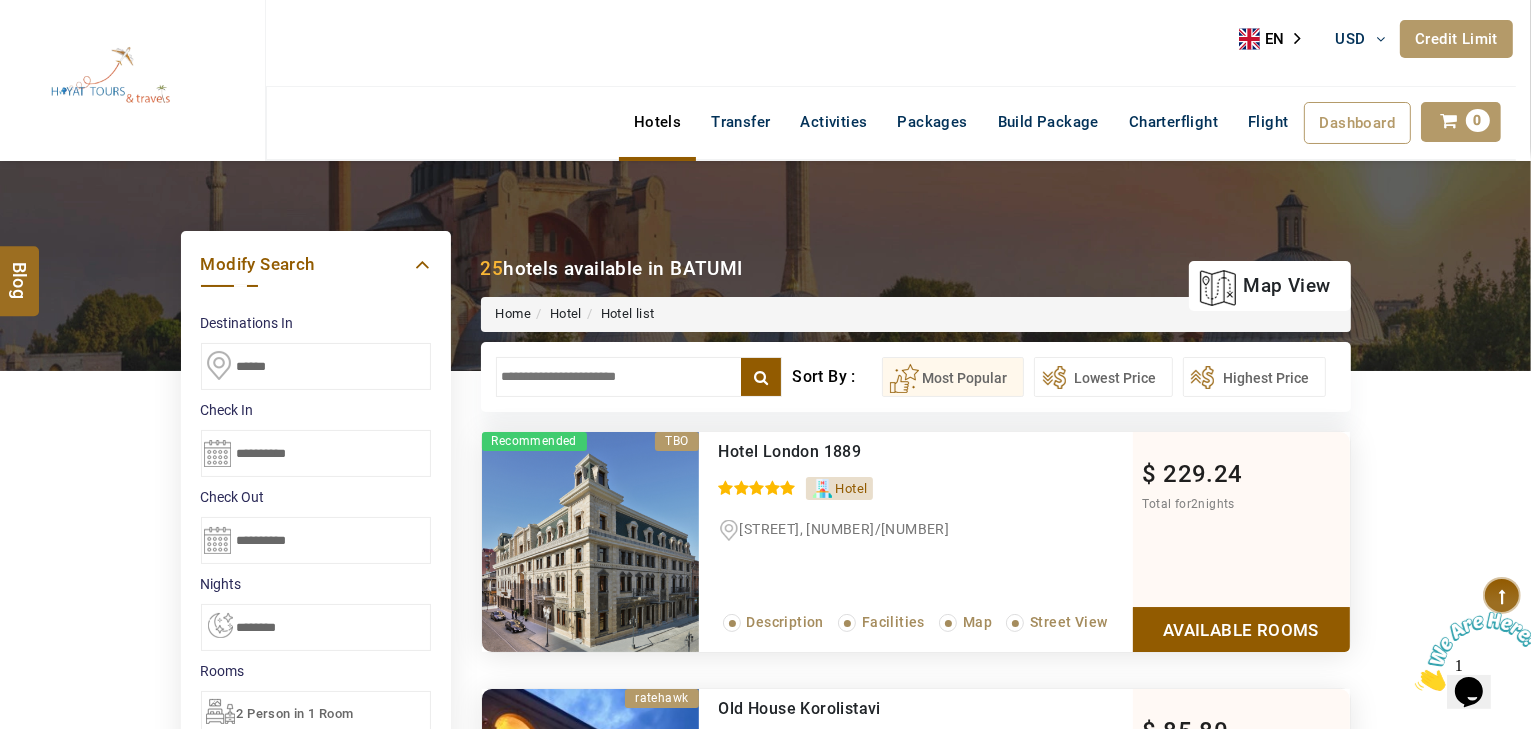 click on "**********" at bounding box center (316, 453) 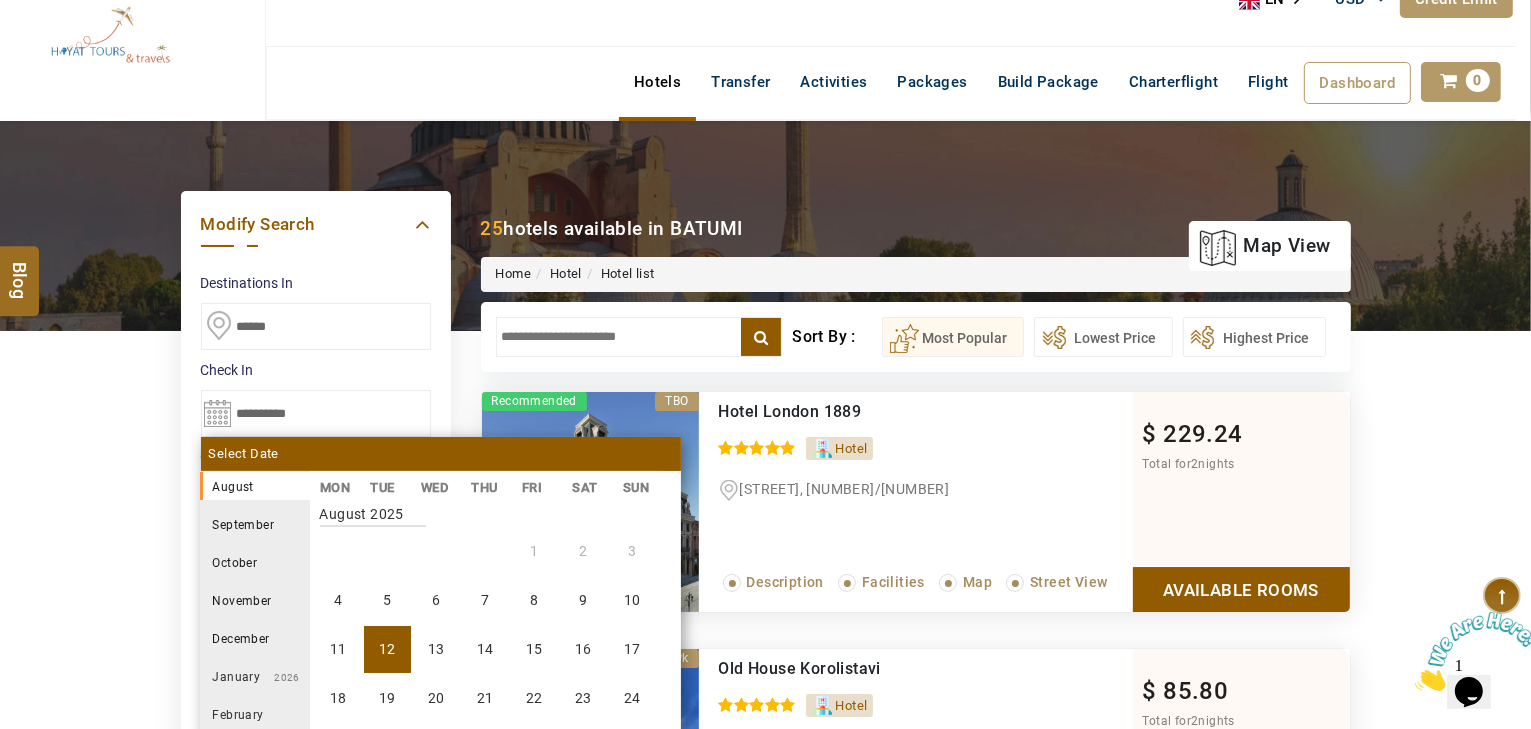 scroll, scrollTop: 80, scrollLeft: 0, axis: vertical 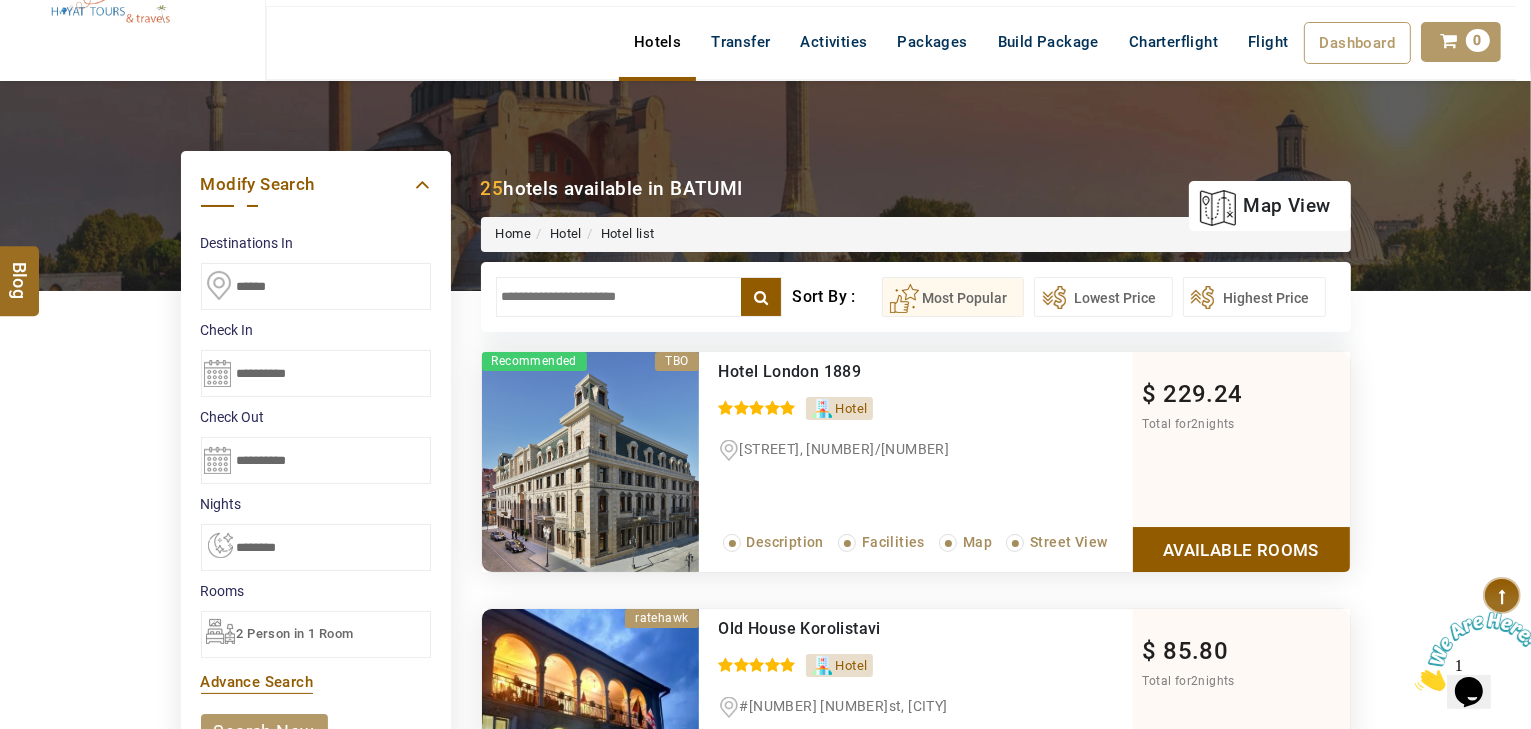drag, startPoint x: 307, startPoint y: 285, endPoint x: 224, endPoint y: 292, distance: 83.294655 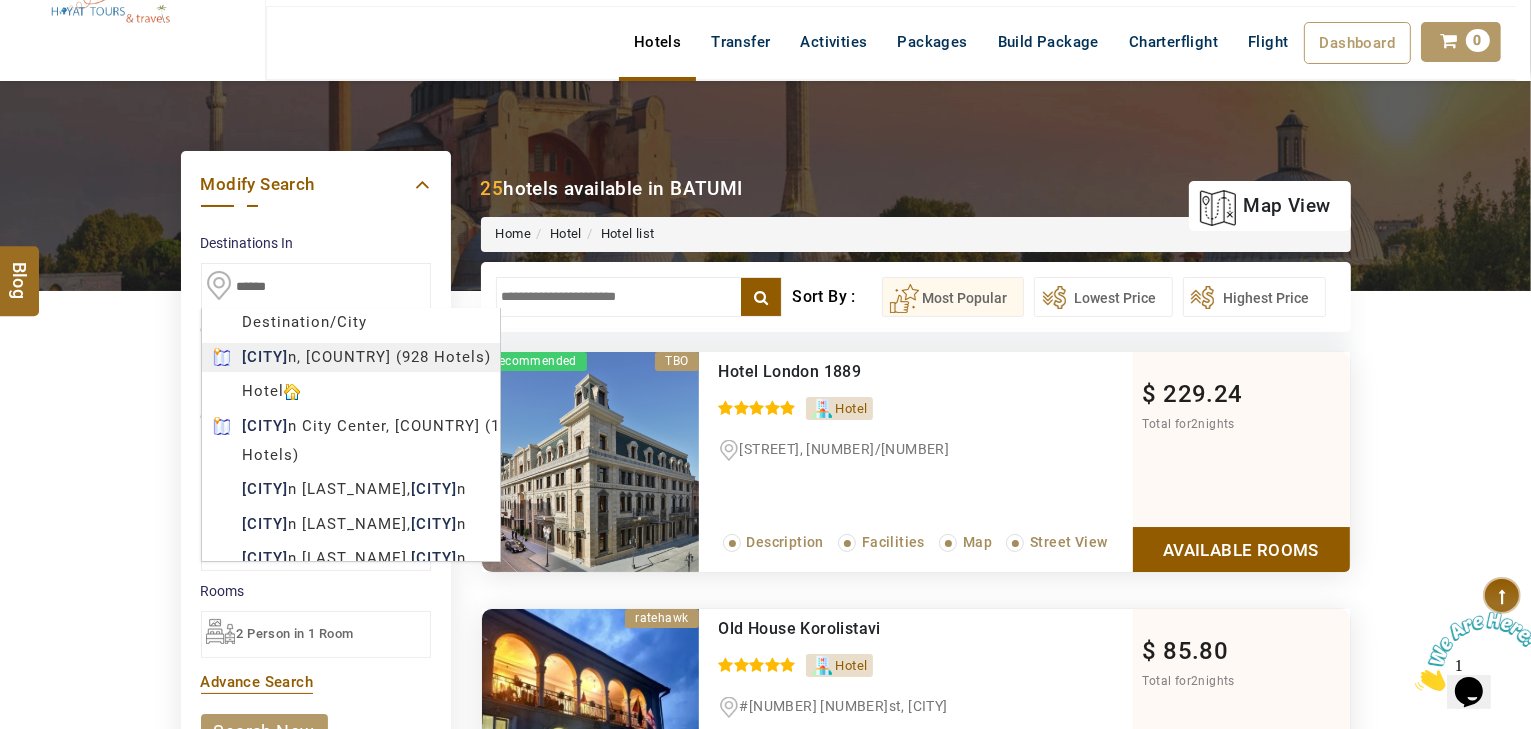 type on "*******" 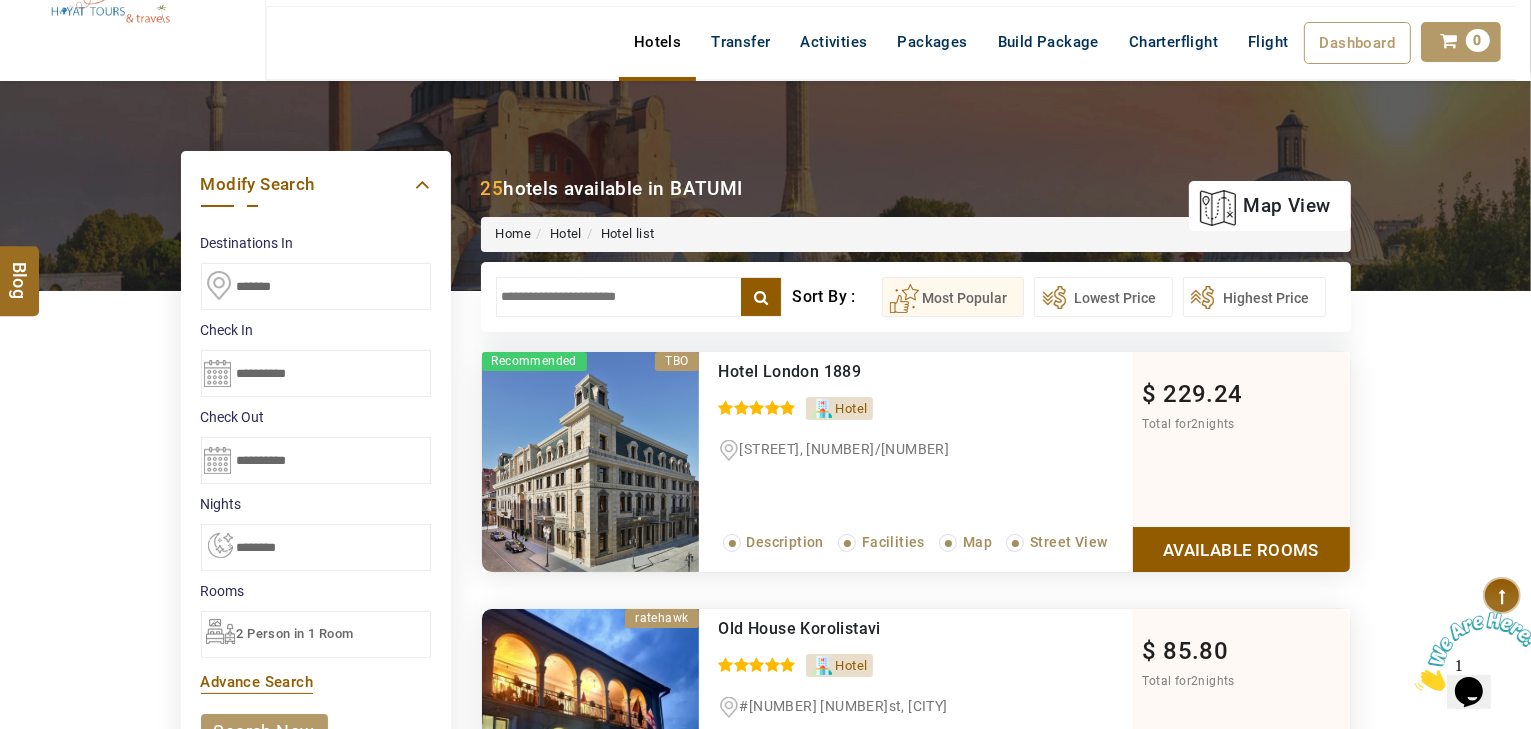 click on "HAYAYT TOURS USD AED  AED EUR  € USD  $ INR  ₹ THB  ฿ IDR  Rp BHD  BHD TRY  ₺ Credit Limit EN HE AR ES PT ZH Helpline
+971 55 344 0168 Register Now +971 55 344 0168 info@royallineholidays.com About Us What we Offer Blog Why Us Contact Hotels  Transfer Activities Packages Build Package Charterflight Flight Dashboard My Profile My Booking My Reports My Quotation Sign Out 0 Points Redeem Now To Redeem 58318  Points Future Points  1074   Points Credit Limit Credit Limit USD 30000.00 70% Complete Used USD 19989.03 Available USD 10010.97 Setting  Looks like you haven't added anything to your cart yet Countinue Shopping ***** ****** Please Wait.. Blog demo
Remember me Forgot
password? LOG IN Don't have an account?   Register Now My Booking View/ Print/Cancel Your Booking without Signing in Submit Applying Filters...... Hotels For You Will Be Loading Soon demo
In A Few Moment, You Will Be Celebrating Best Hotel options galore ! Check In   CheckOut Rooms Rooms X Map Wifi" at bounding box center [765, 2985] 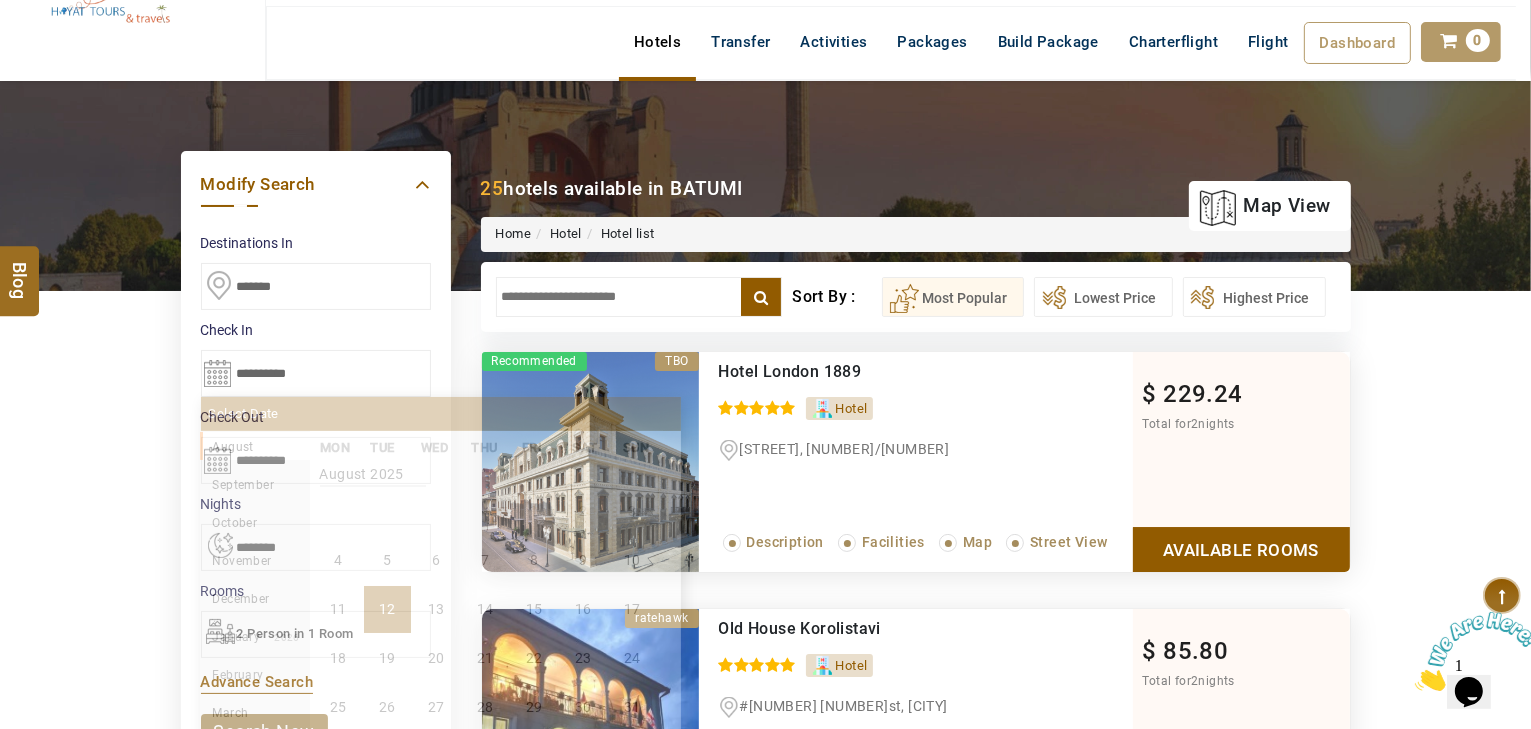 click on "**********" at bounding box center [316, 373] 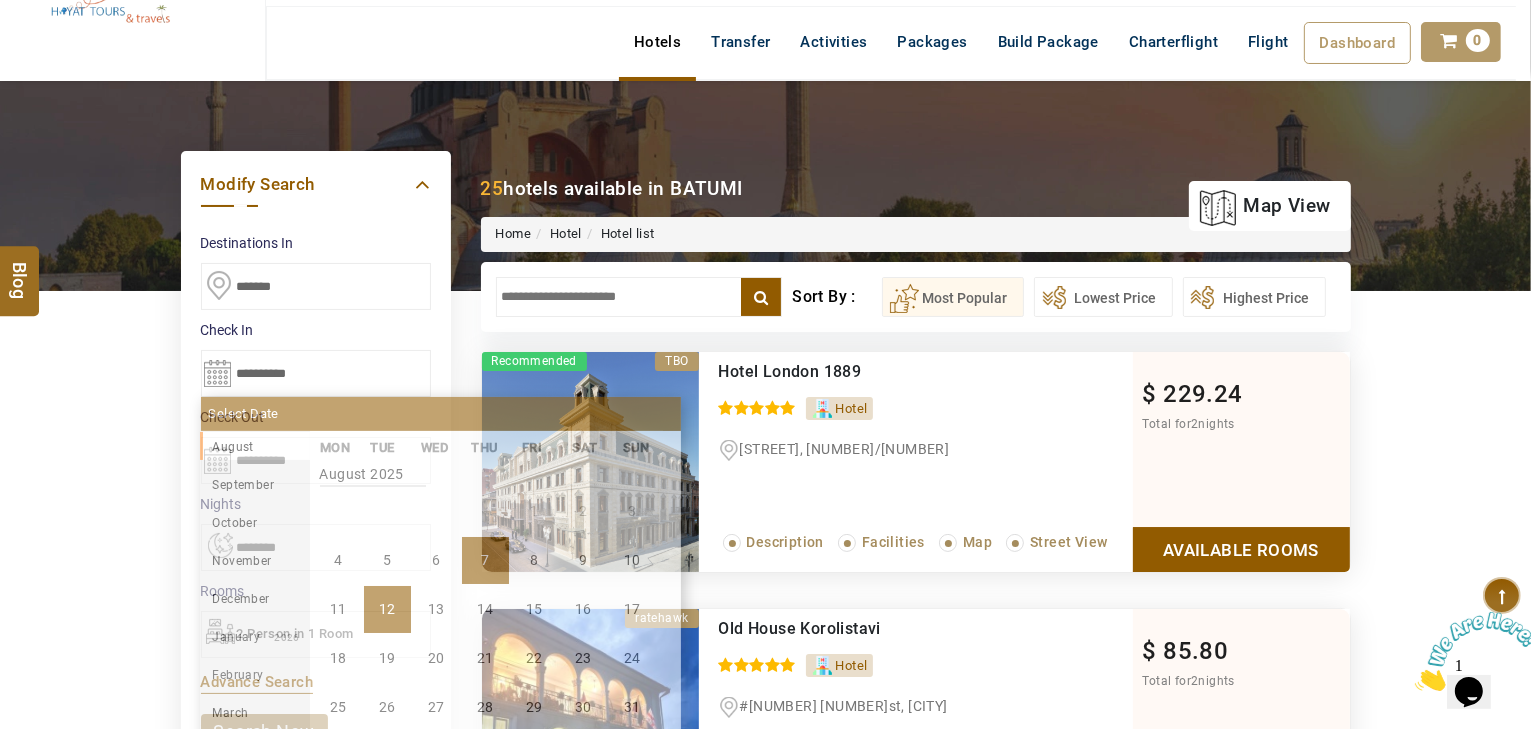 click on "7" at bounding box center [485, 560] 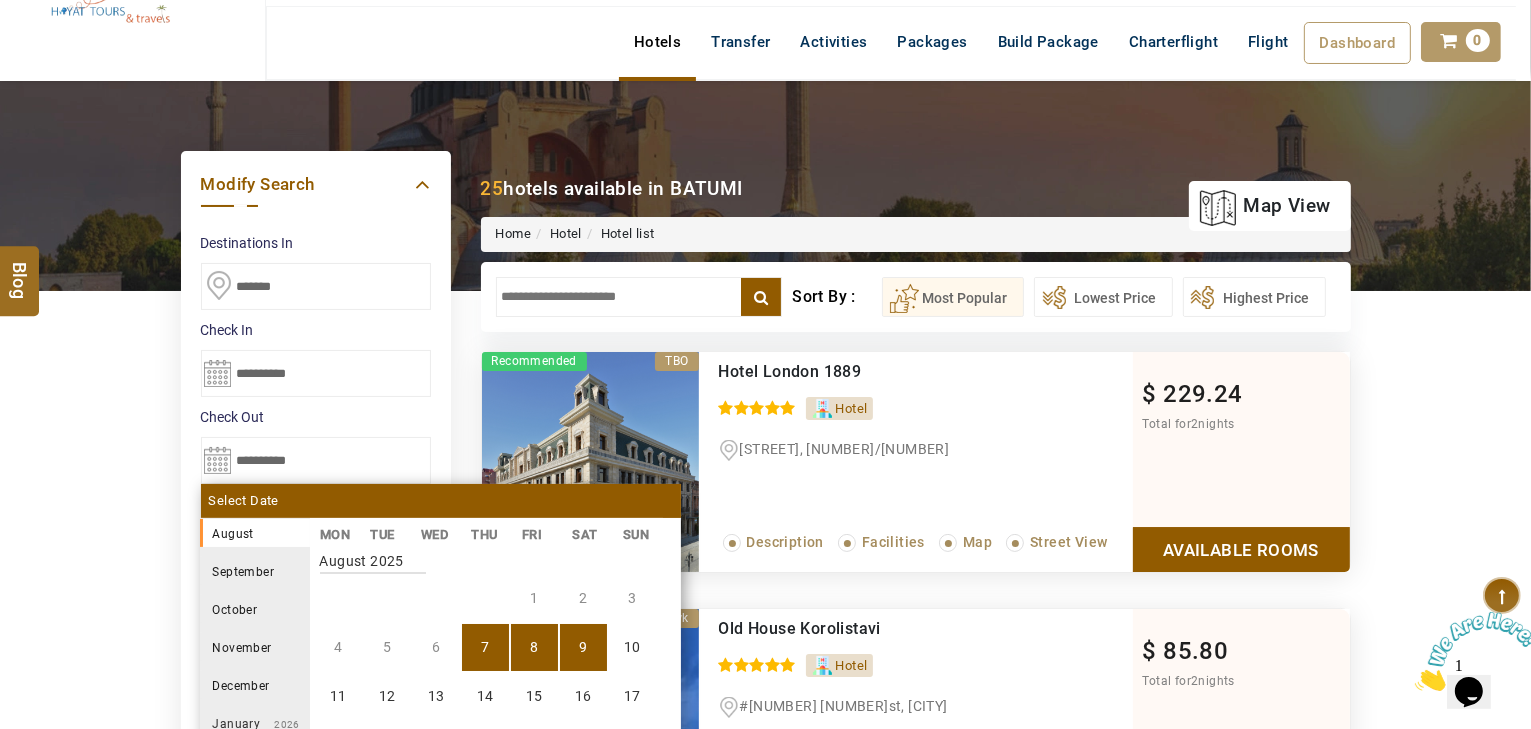 click on "9" at bounding box center [583, 647] 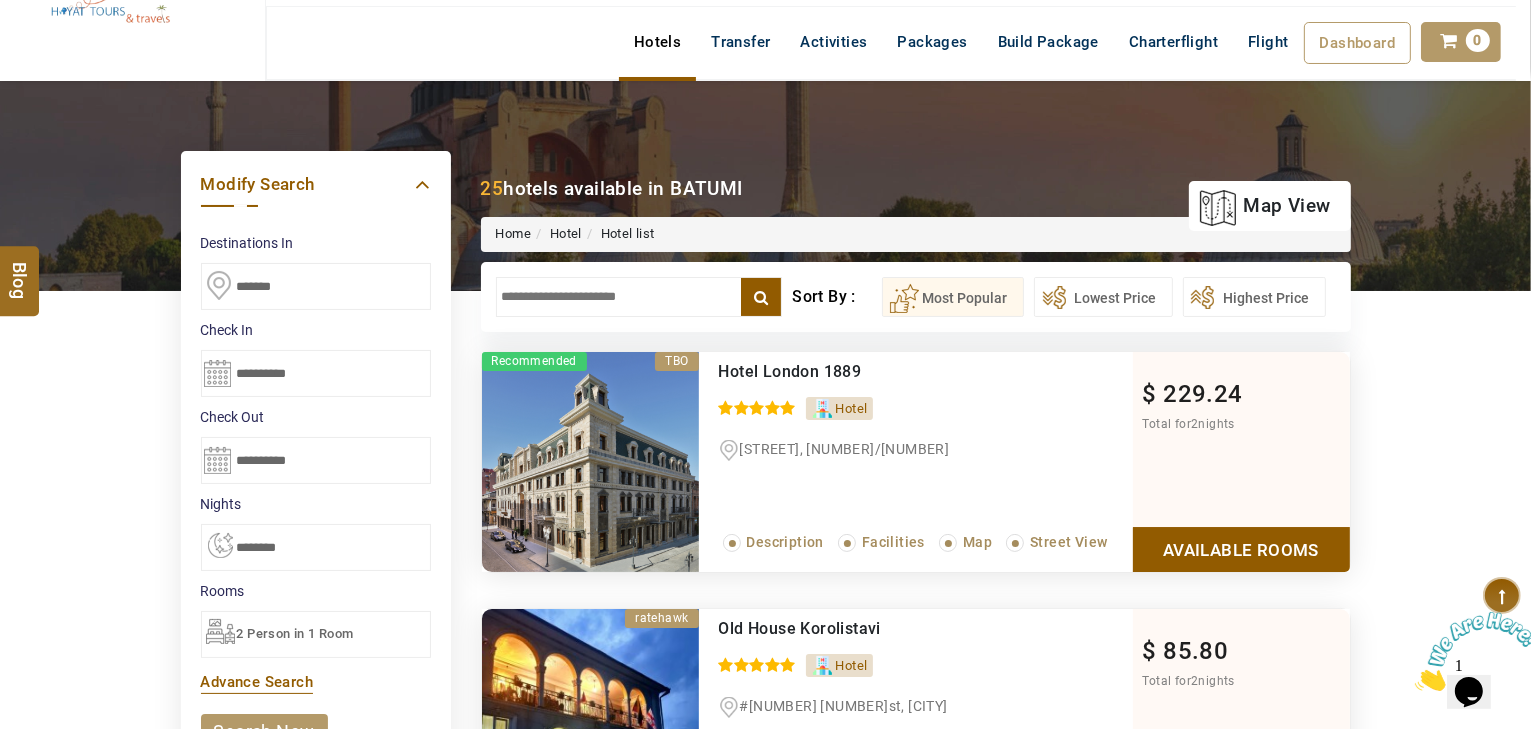 click on "**********" at bounding box center (316, 547) 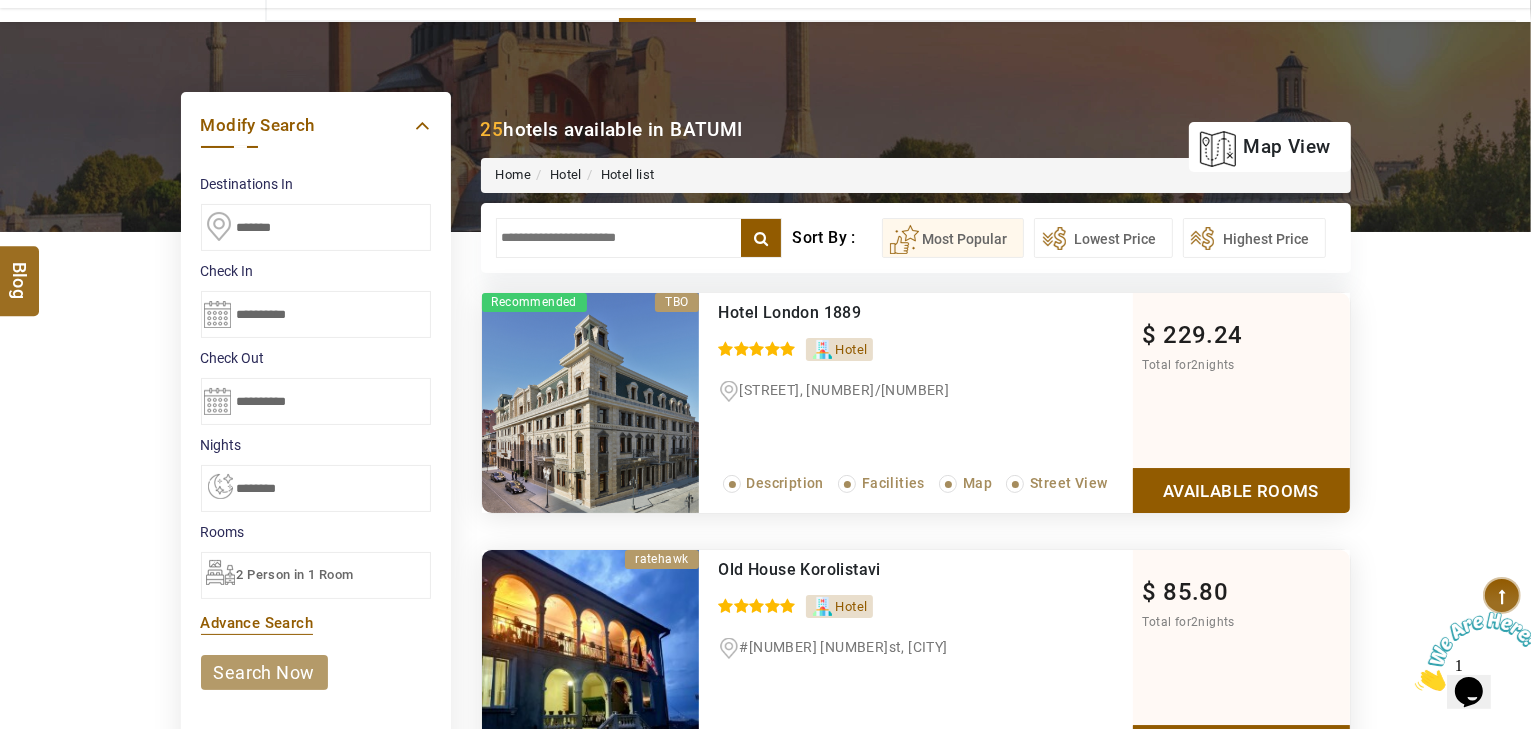 scroll, scrollTop: 480, scrollLeft: 0, axis: vertical 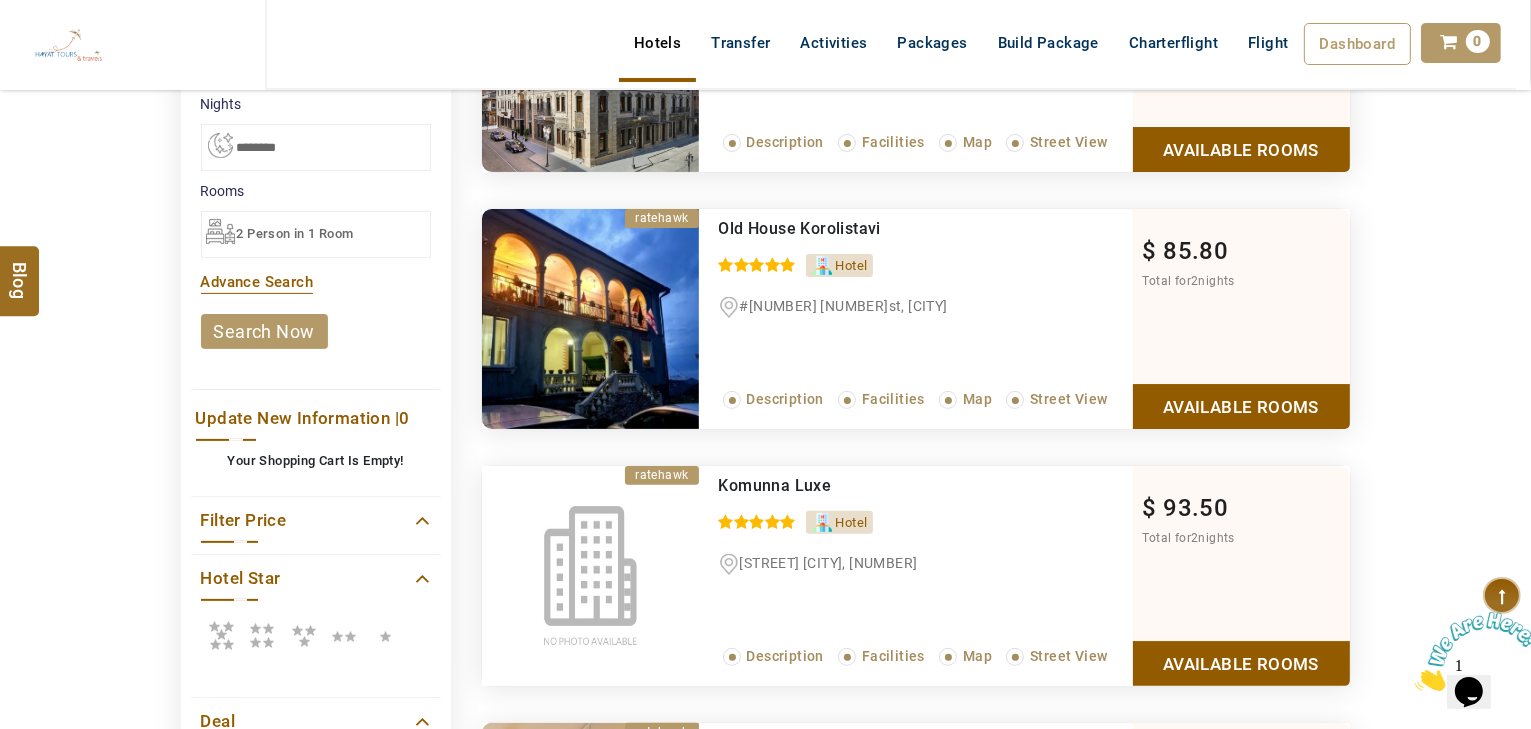 click on "search now" at bounding box center [264, 331] 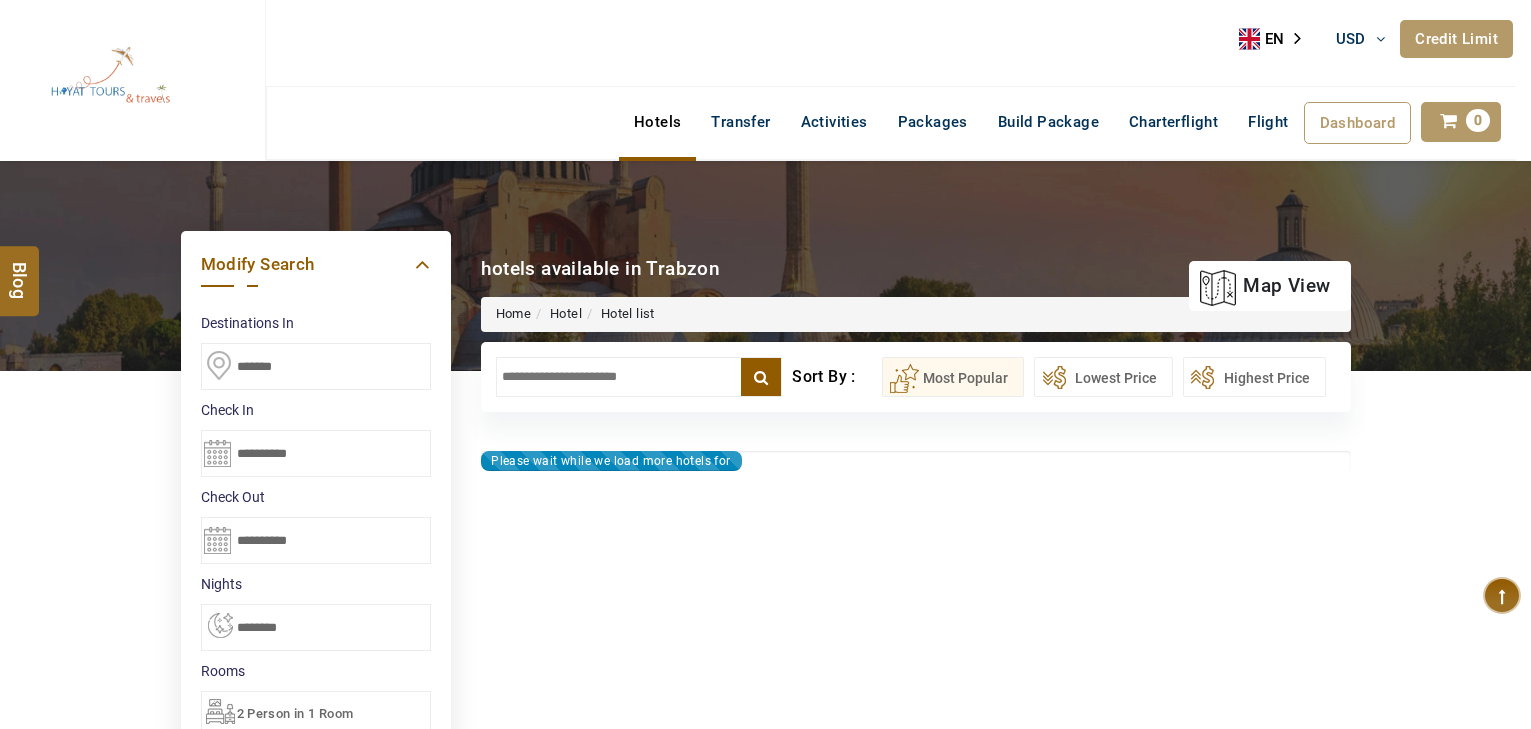 select on "*" 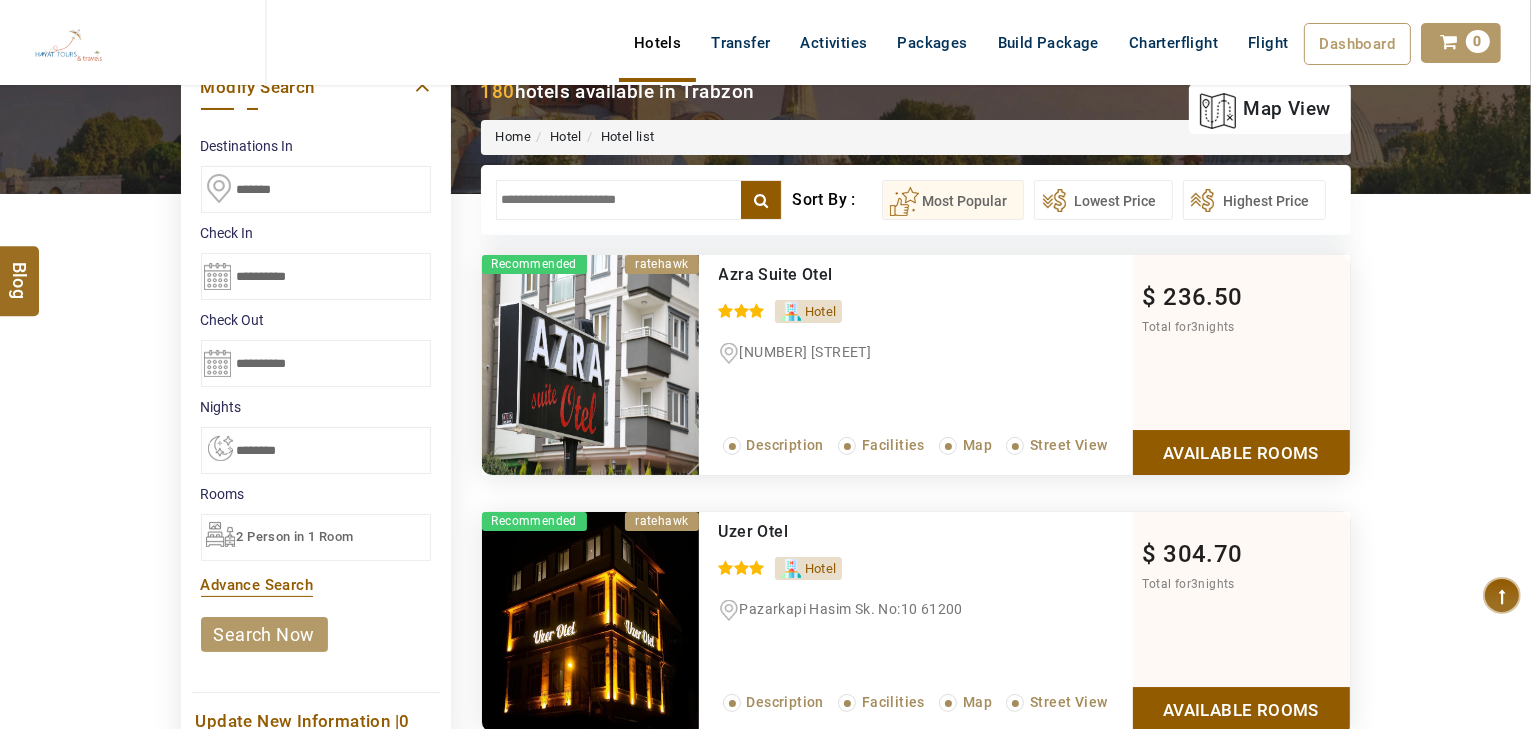 scroll, scrollTop: 0, scrollLeft: 0, axis: both 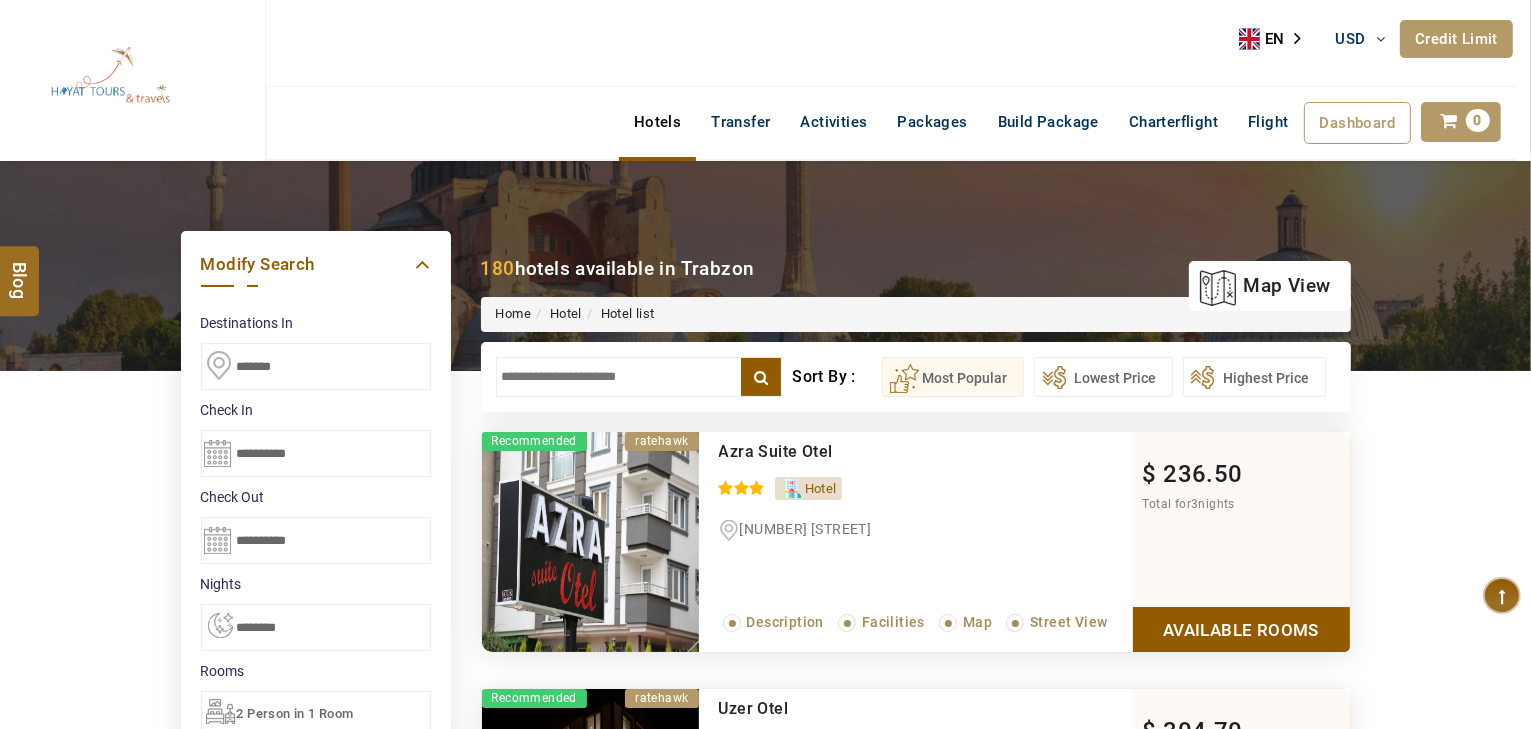 click at bounding box center (639, 377) 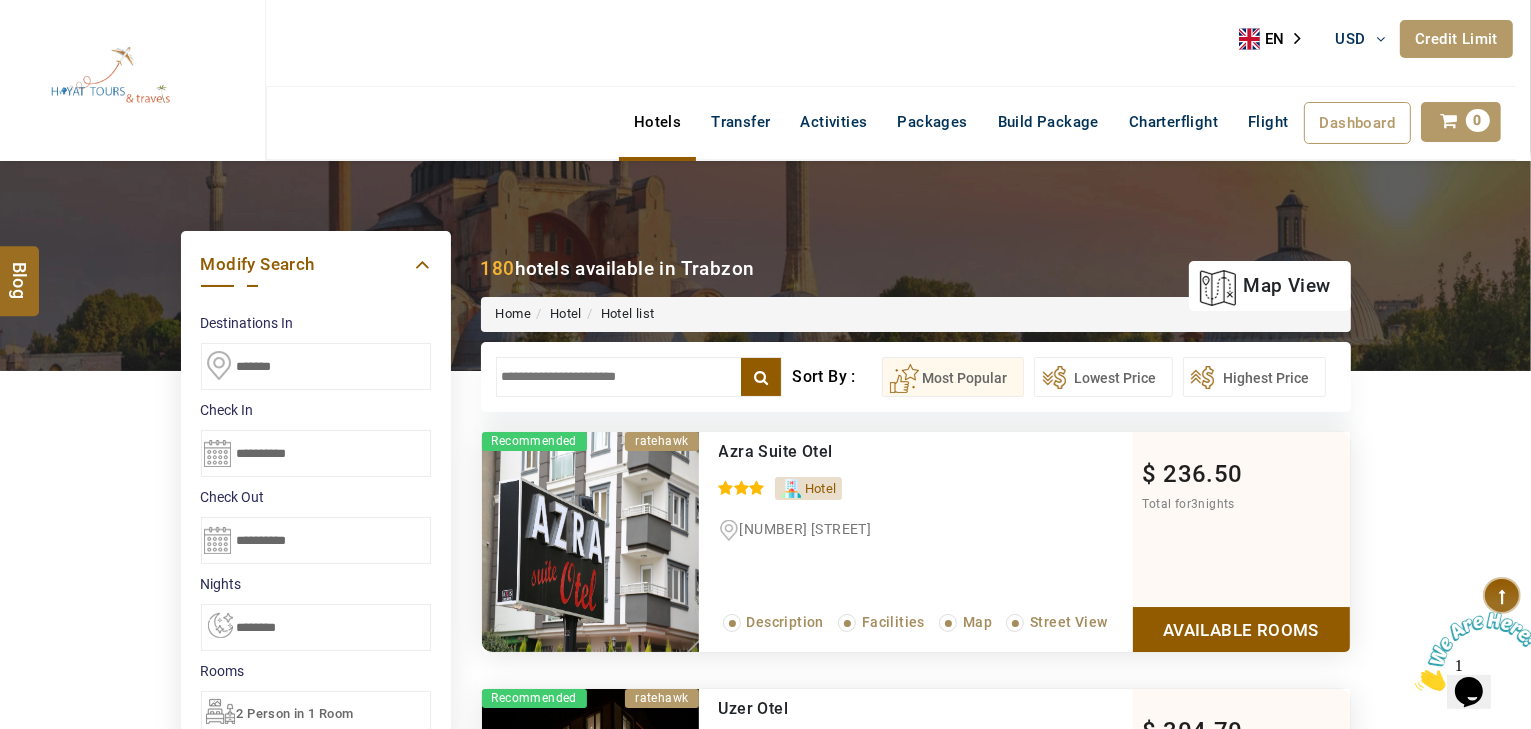 scroll, scrollTop: 0, scrollLeft: 0, axis: both 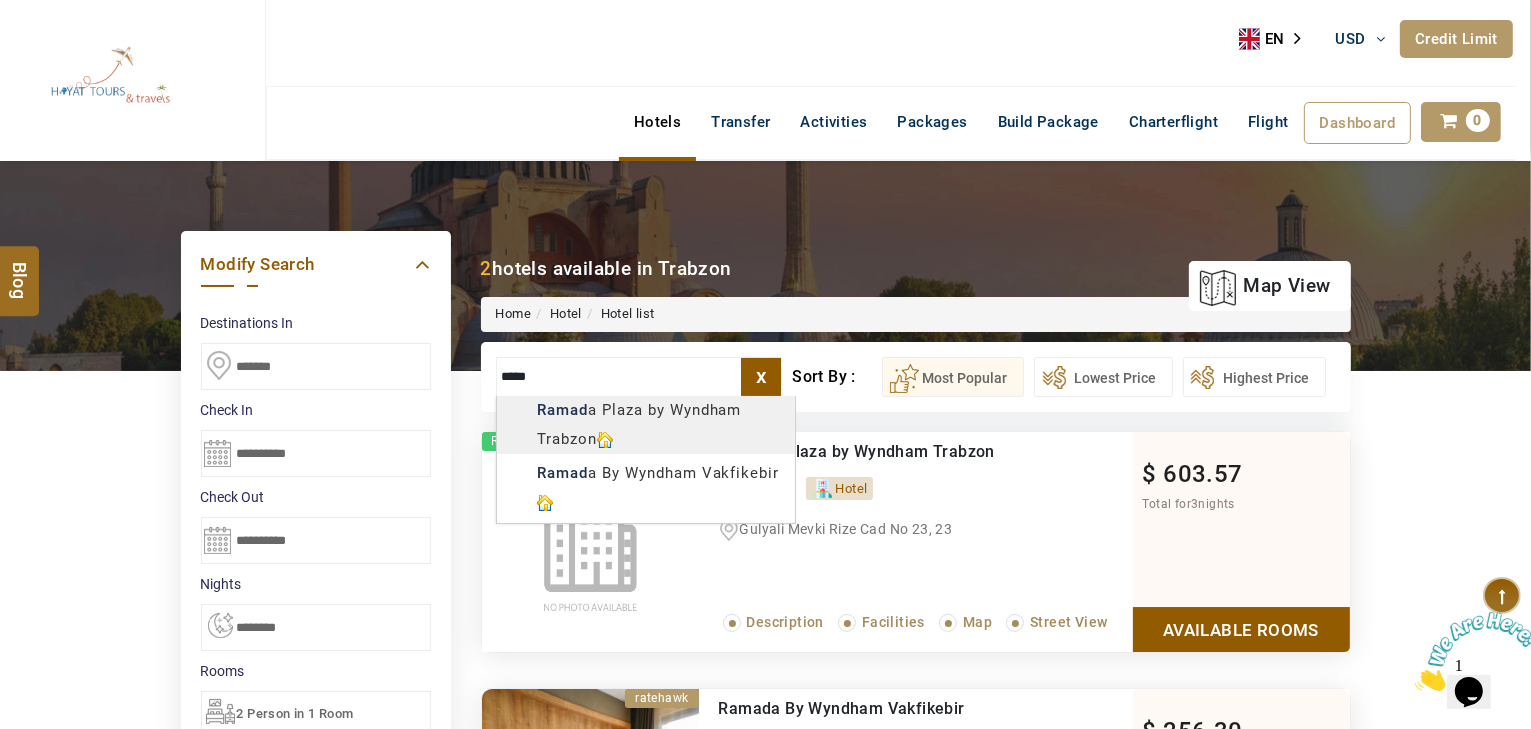 click on "HAYAYT TOURS USD AED  AED EUR  € USD  $ INR  ₹ THB  ฿ IDR  Rp BHD  BHD TRY  ₺ Credit Limit EN HE AR ES PT ZH Helpline
+971 55 344 0168 Register Now +971 55 344 0168 info@royallineholidays.com About Us What we Offer Blog Why Us Contact Hotels  Transfer Activities Packages Build Package Charterflight Flight Dashboard My Profile My Booking My Reports My Quotation Sign Out 0 Points Redeem Now To Redeem 58318  Points Future Points  1074   Points Credit Limit Credit Limit USD 30000.00 70% Complete Used USD 19989.03 Available USD 10010.97 Setting  Looks like you haven't added anything to your cart yet Countinue Shopping ***** ****** Please Wait.. Blog demo
Remember me Forgot
password? LOG IN Don't have an account?   Register Now My Booking View/ Print/Cancel Your Booking without Signing in Submit Applying Filters...... Hotels For You Will Be Loading Soon demo
In A Few Moment, You Will Be Celebrating Best Hotel options galore ! Check In   CheckOut Rooms Rooms X Map Wifi" at bounding box center [765, 1176] 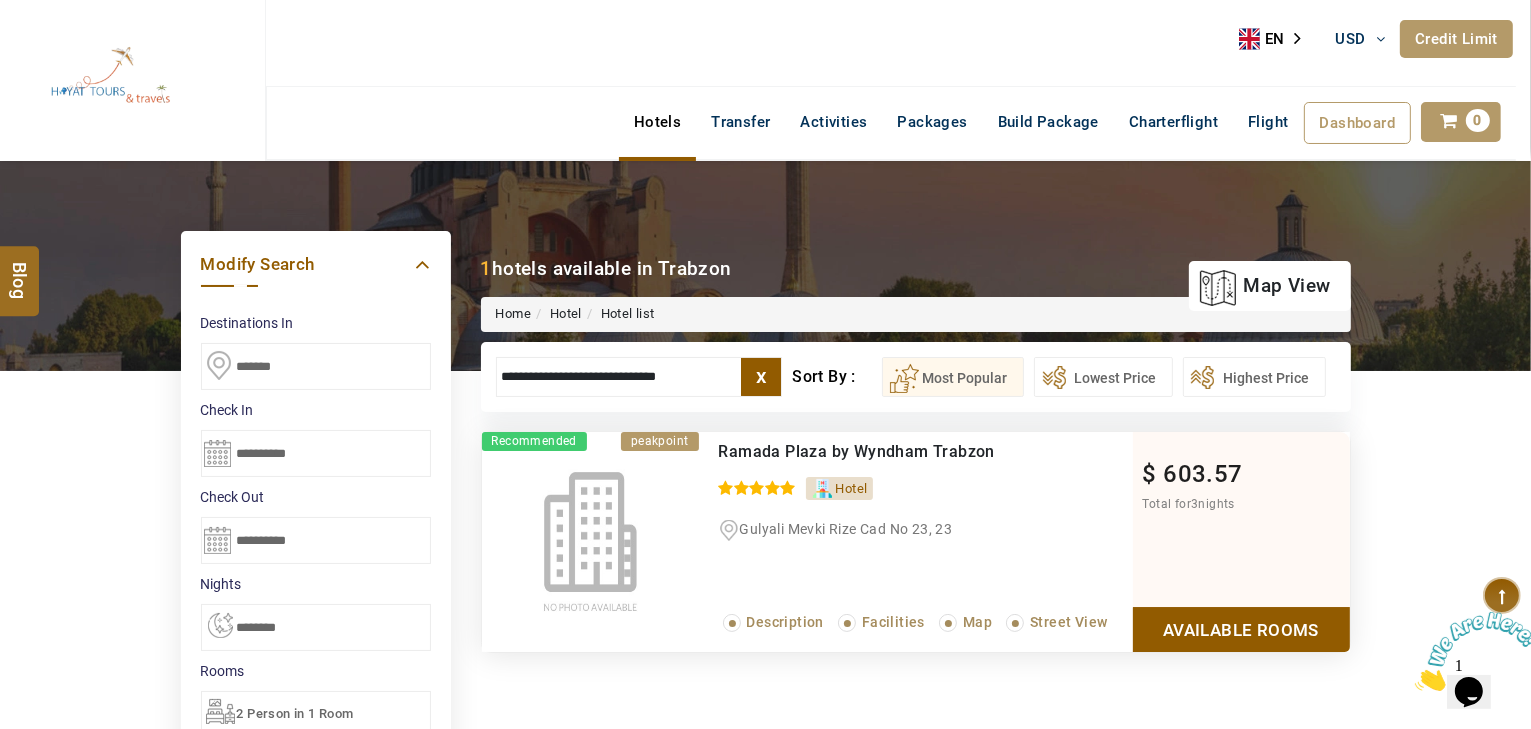 type on "**********" 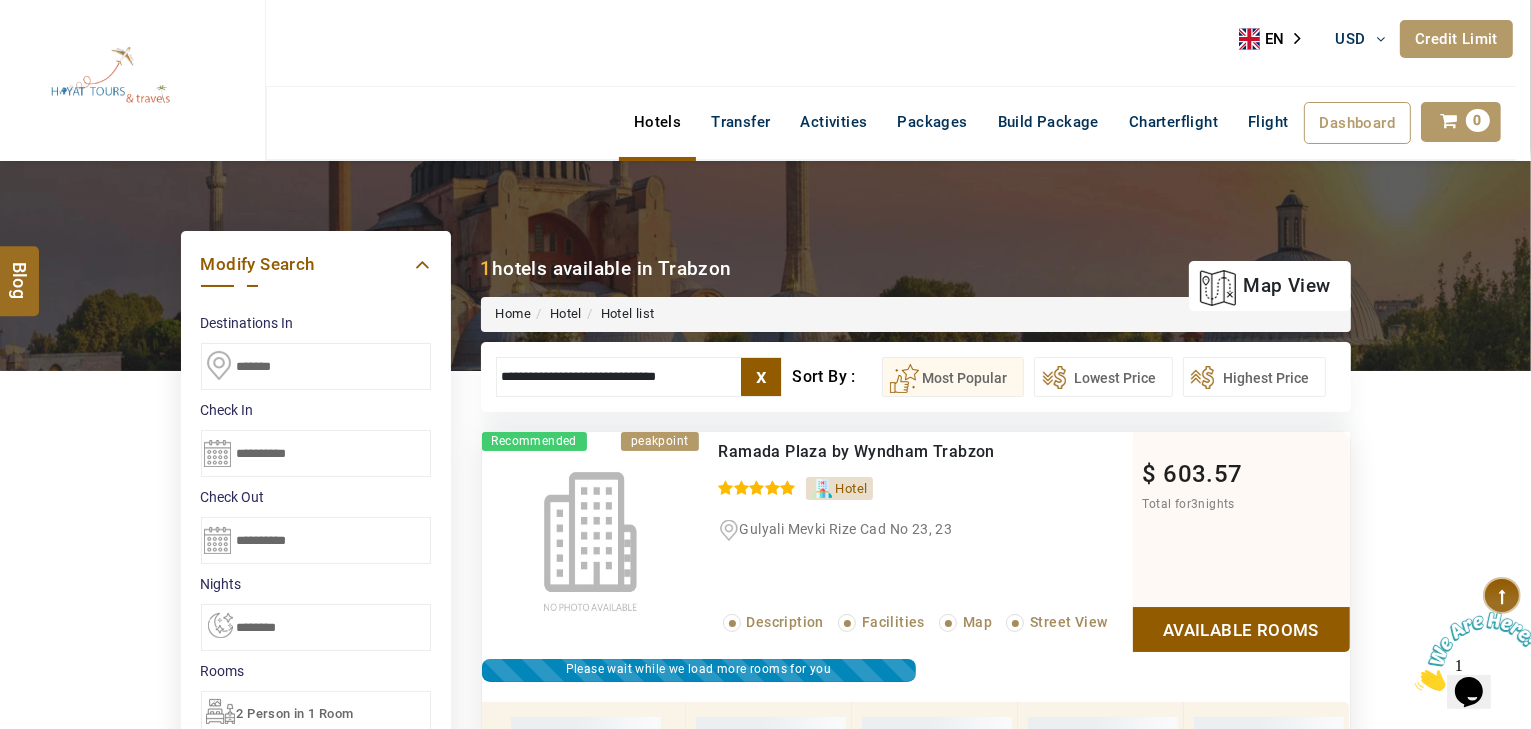scroll, scrollTop: 380, scrollLeft: 0, axis: vertical 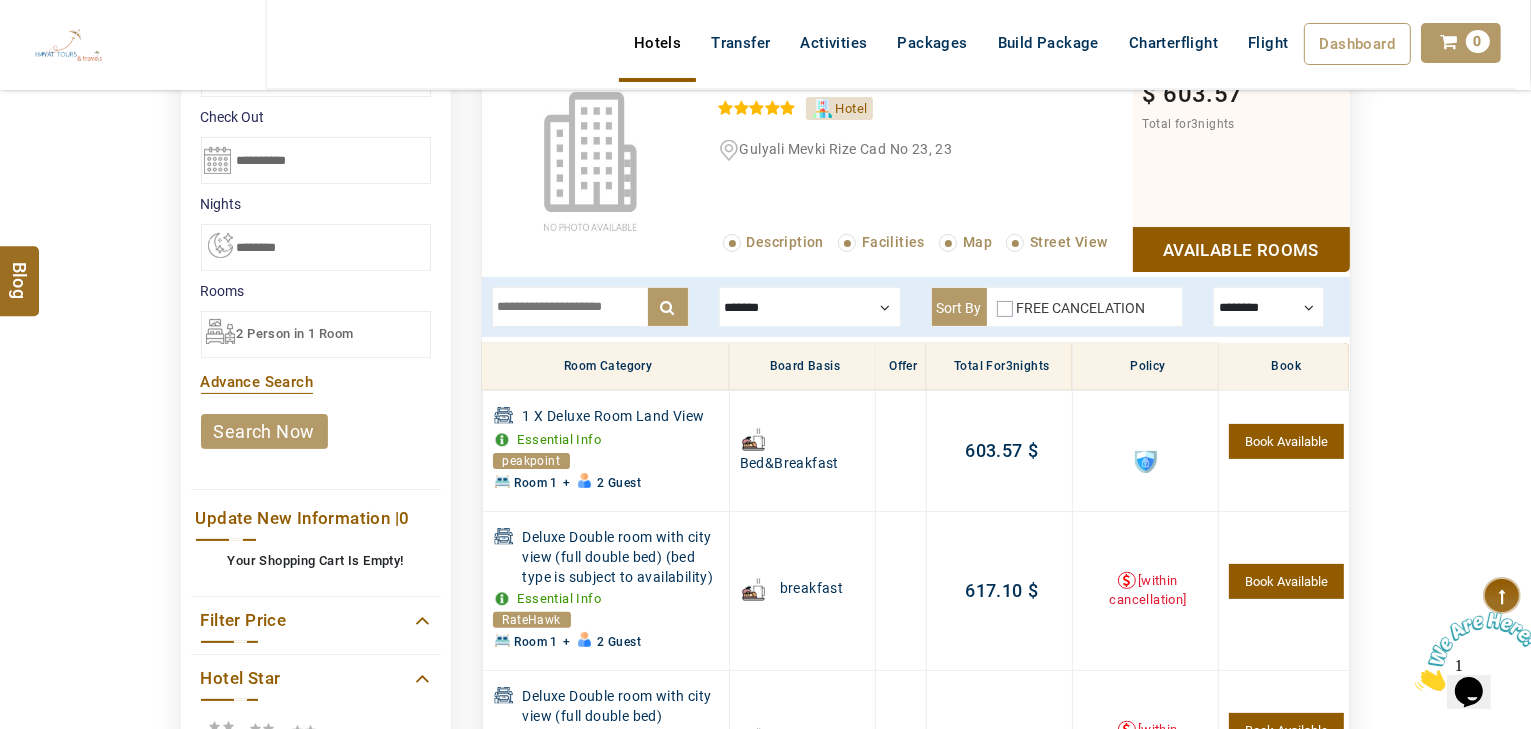 click at bounding box center [590, 307] 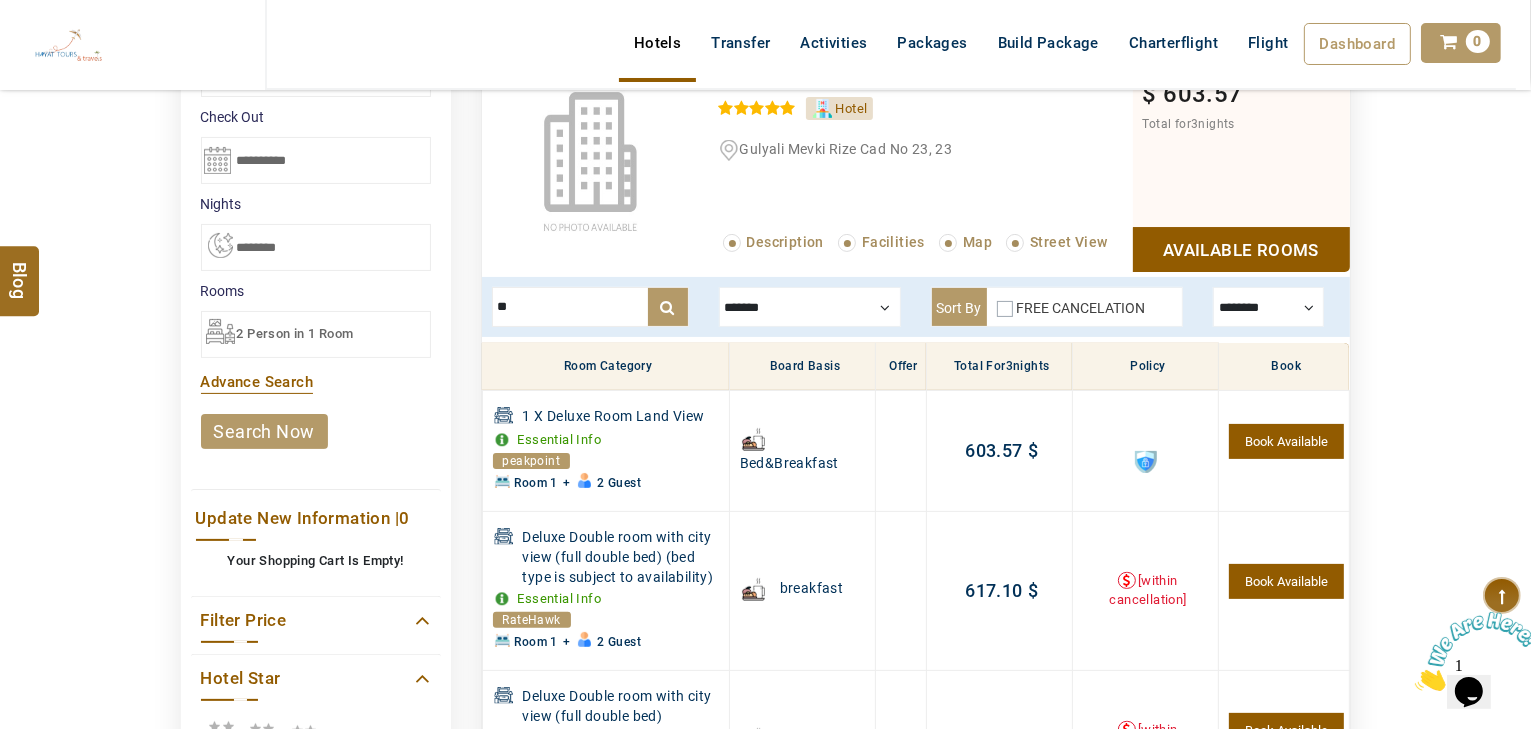 type on "***" 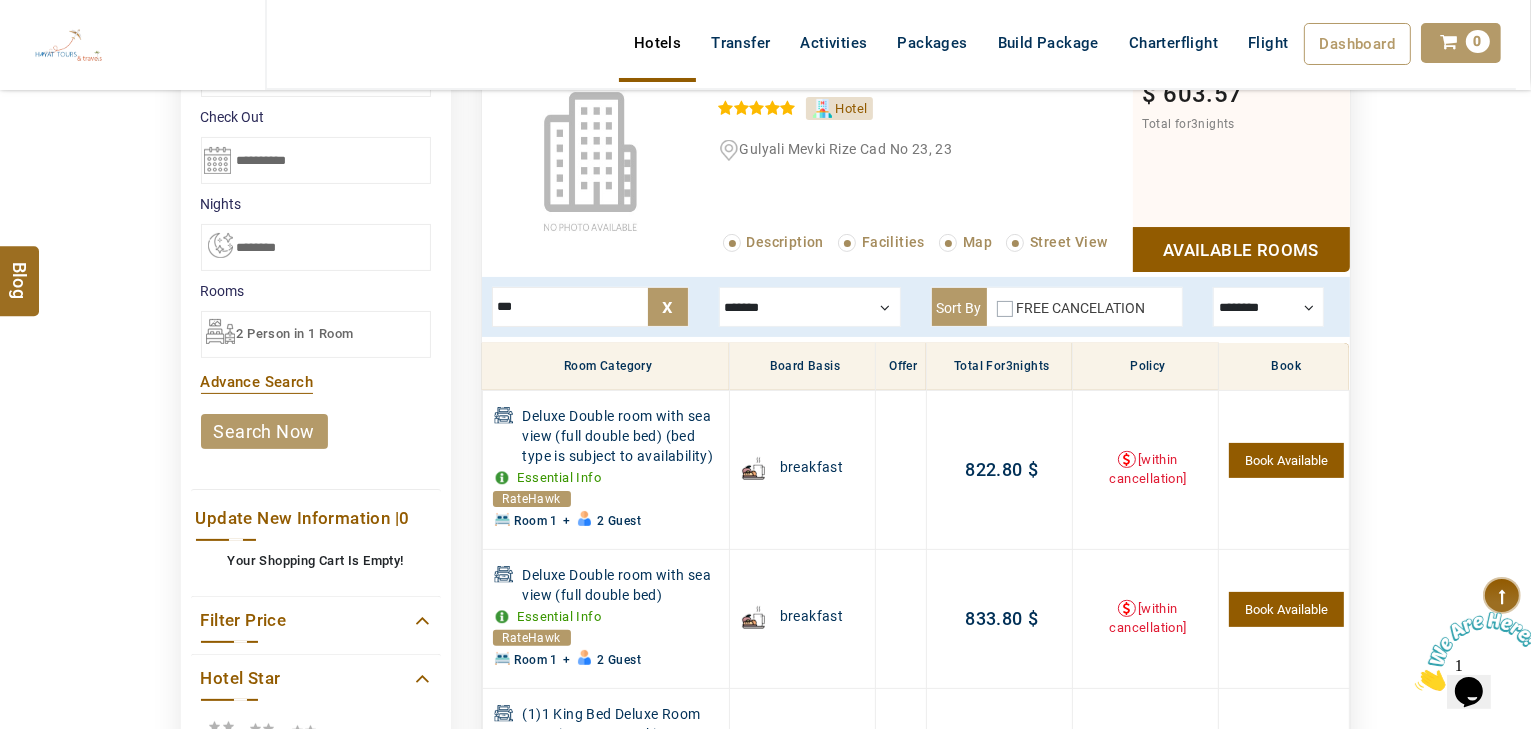 drag, startPoint x: 549, startPoint y: 309, endPoint x: 488, endPoint y: 320, distance: 61.983868 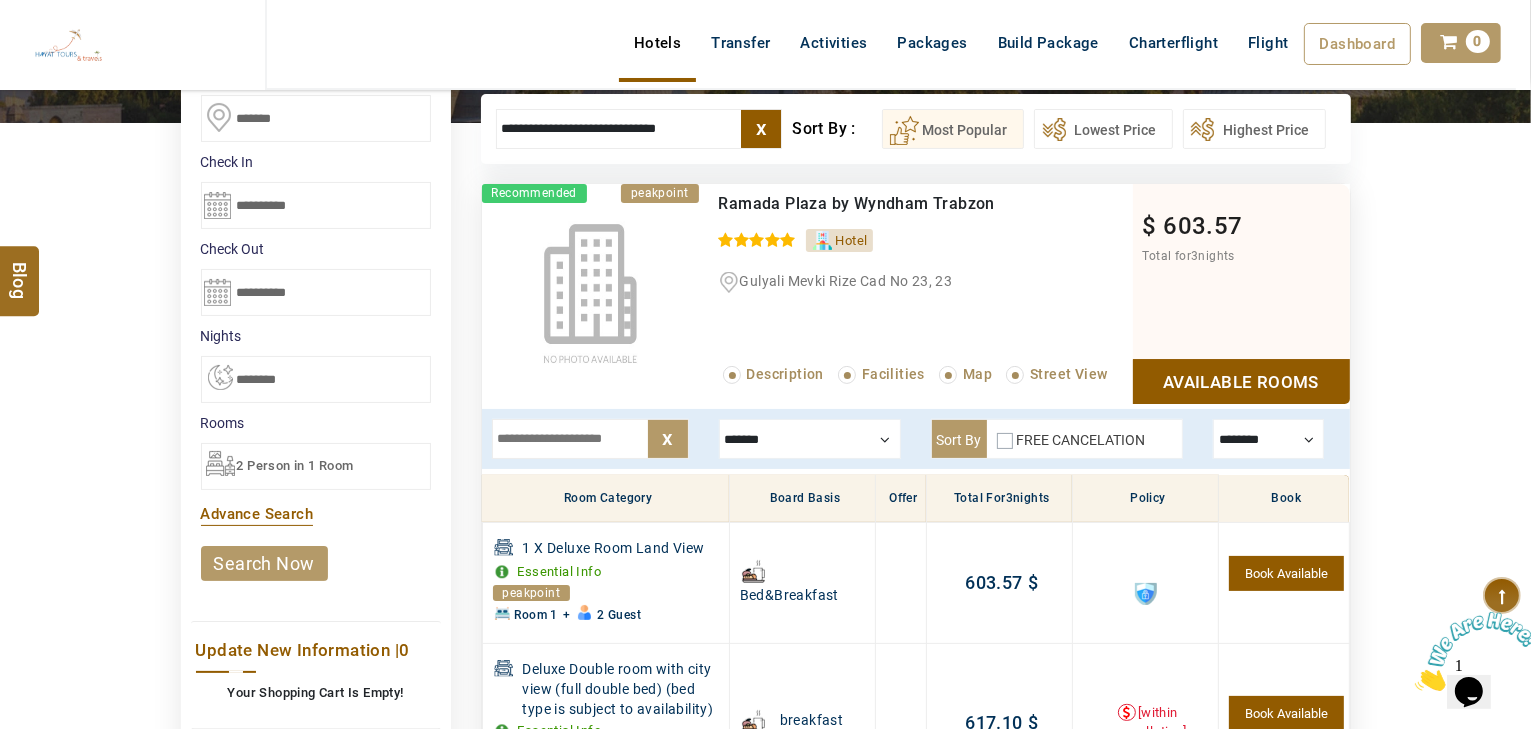 scroll, scrollTop: 220, scrollLeft: 0, axis: vertical 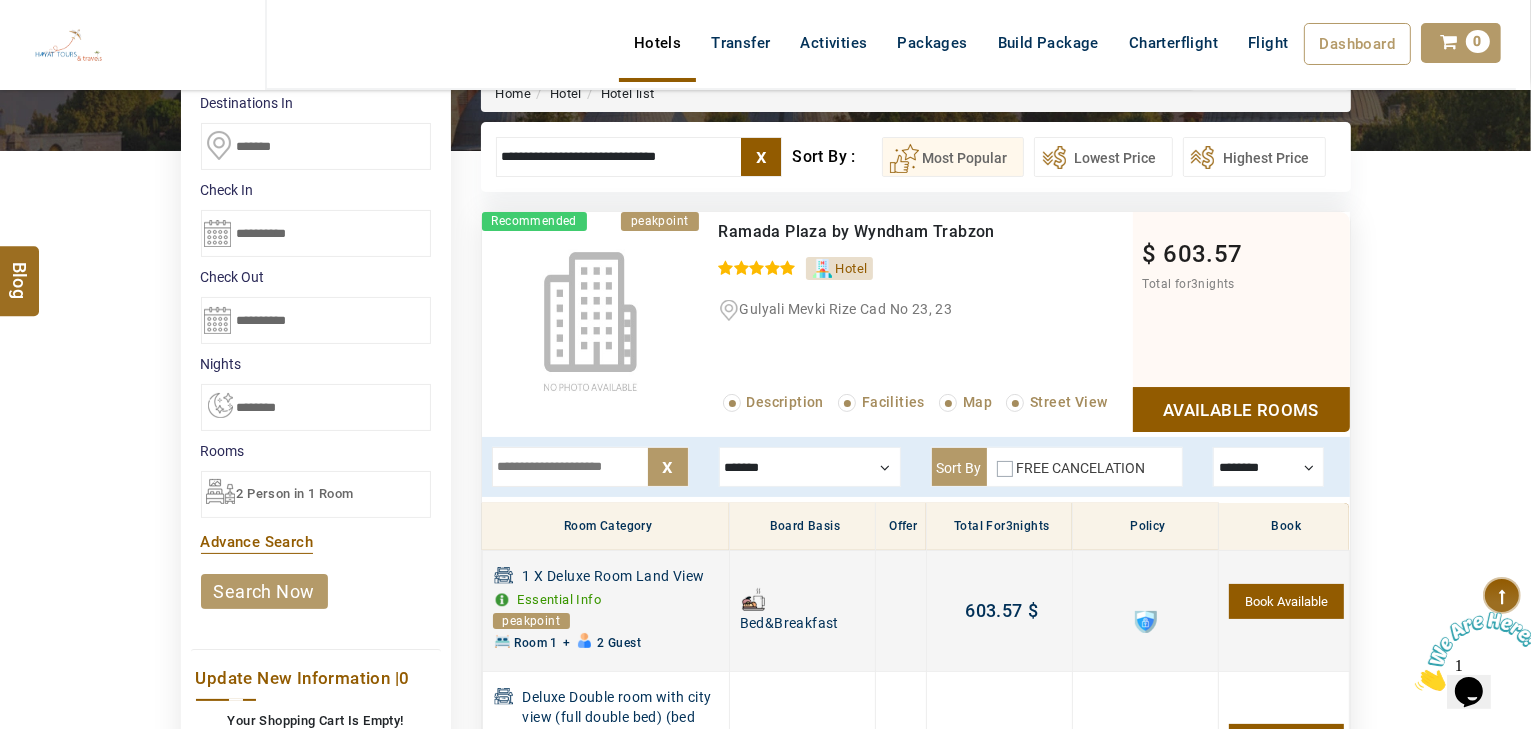 click at bounding box center (1146, 622) 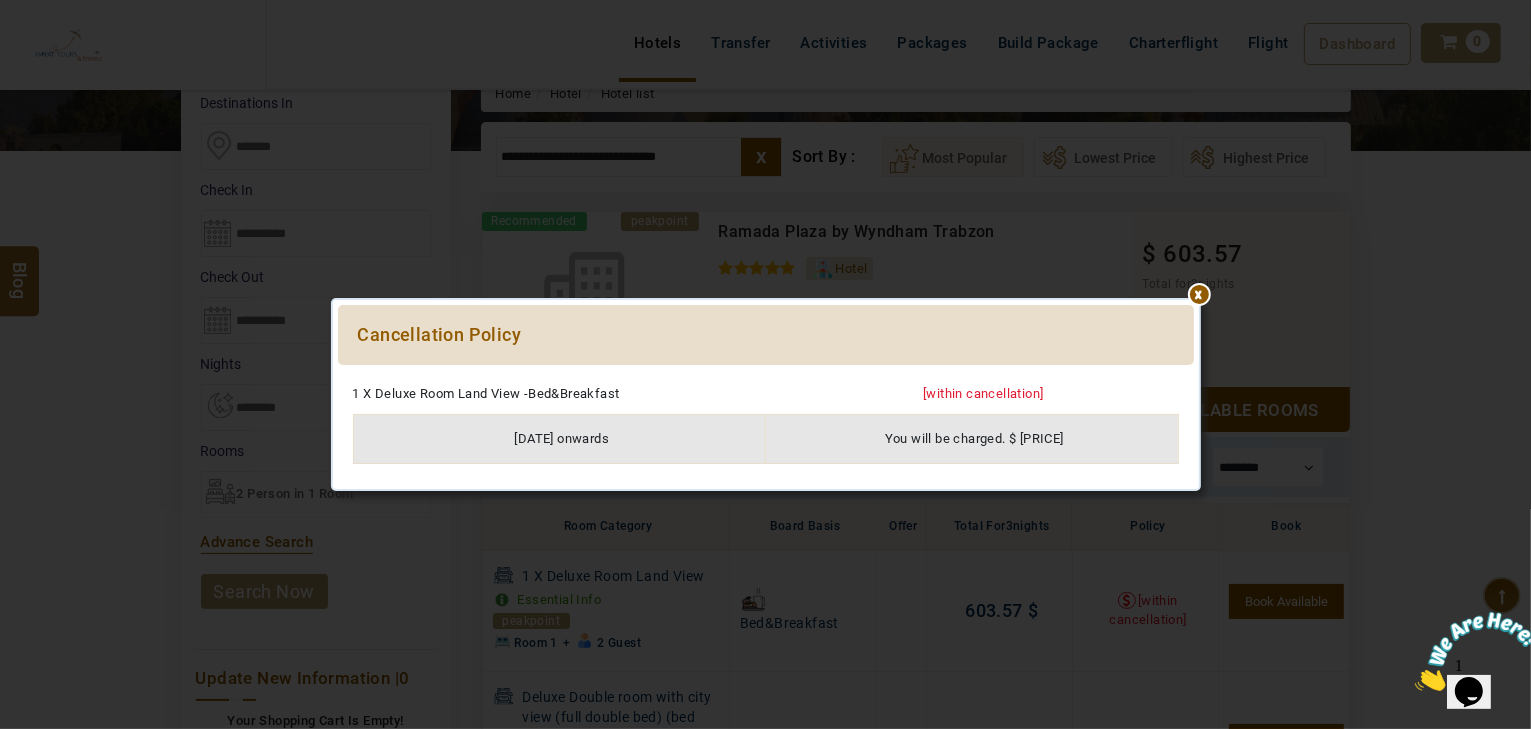 click at bounding box center (766, 375) 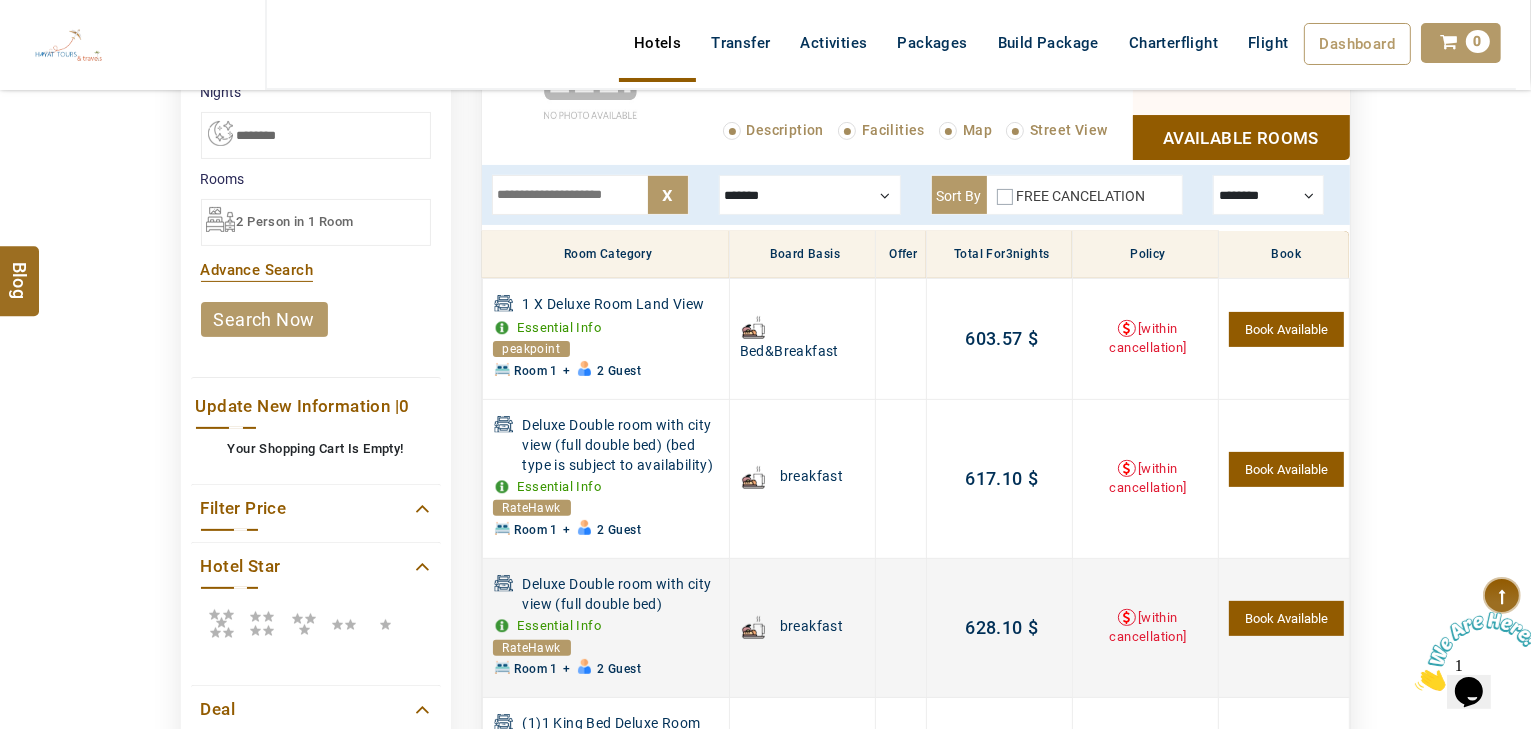scroll, scrollTop: 460, scrollLeft: 0, axis: vertical 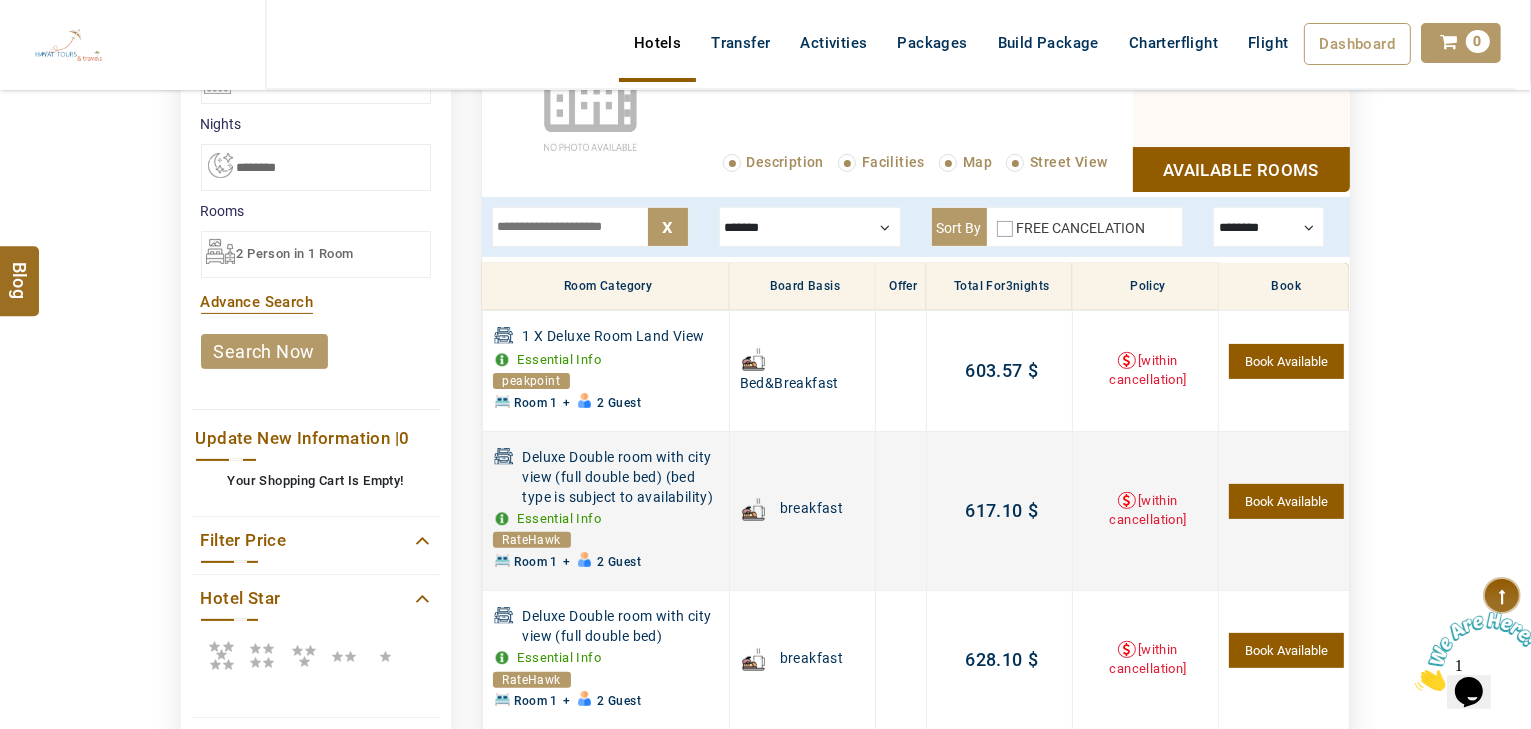 click on "[within cancellation]" at bounding box center (1147, 510) 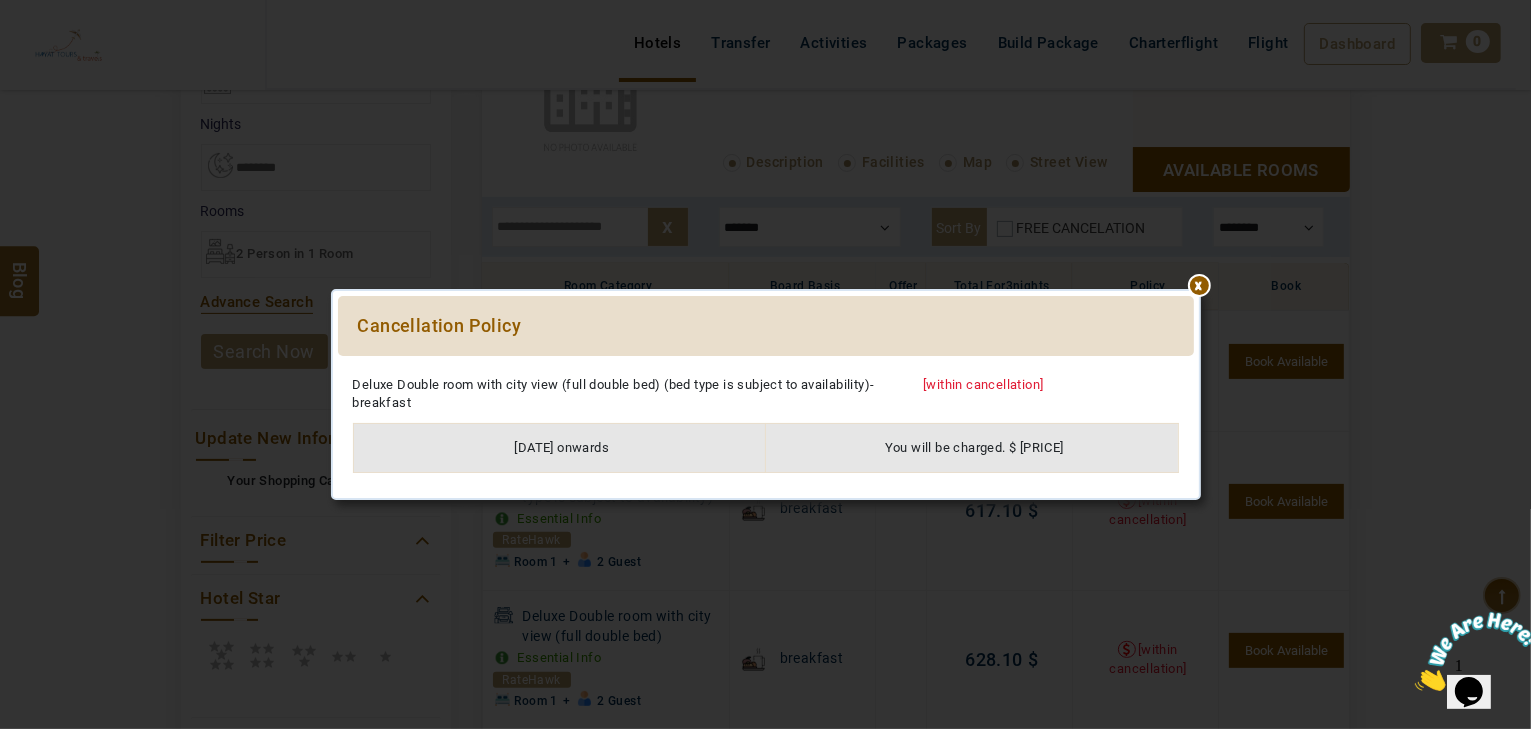 click at bounding box center [766, 366] 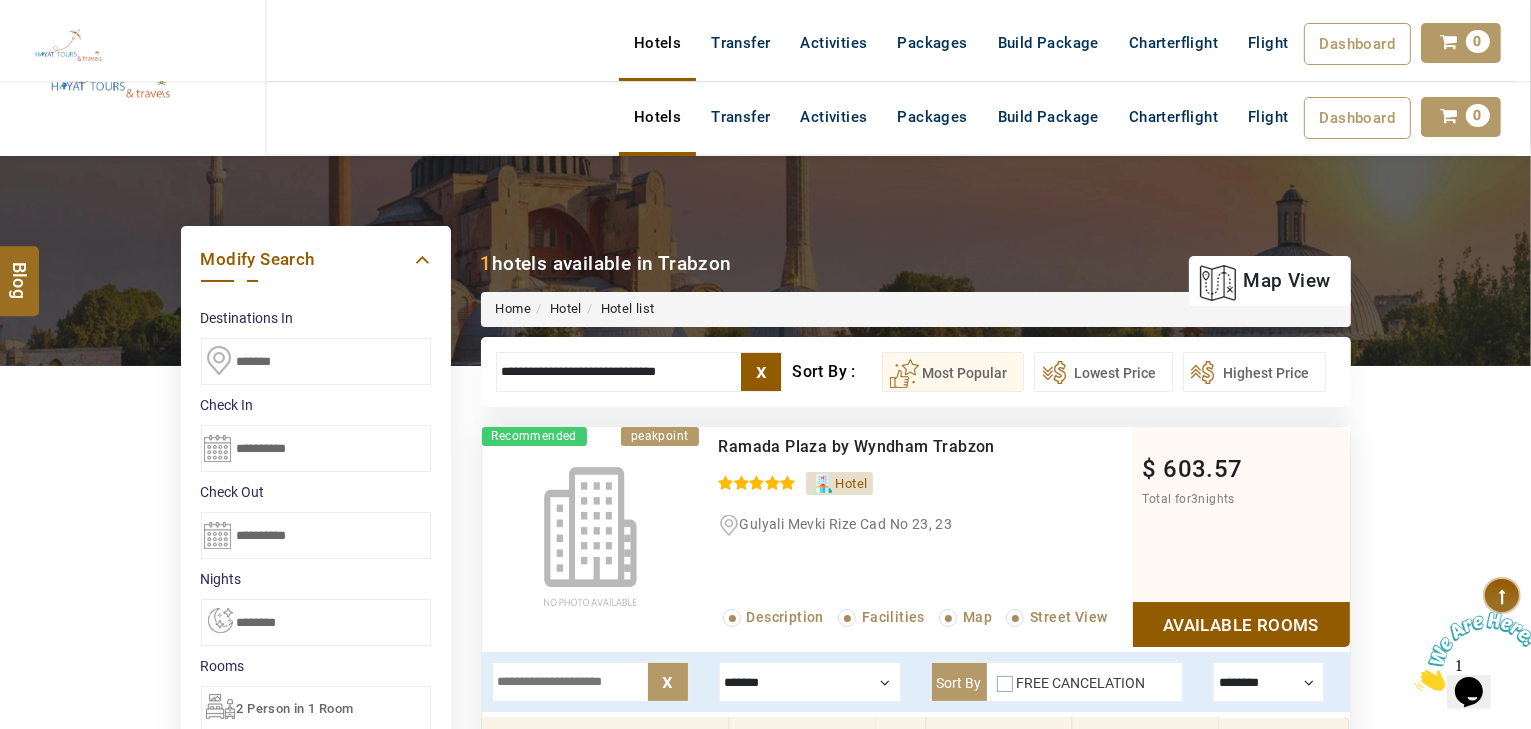 scroll, scrollTop: 0, scrollLeft: 0, axis: both 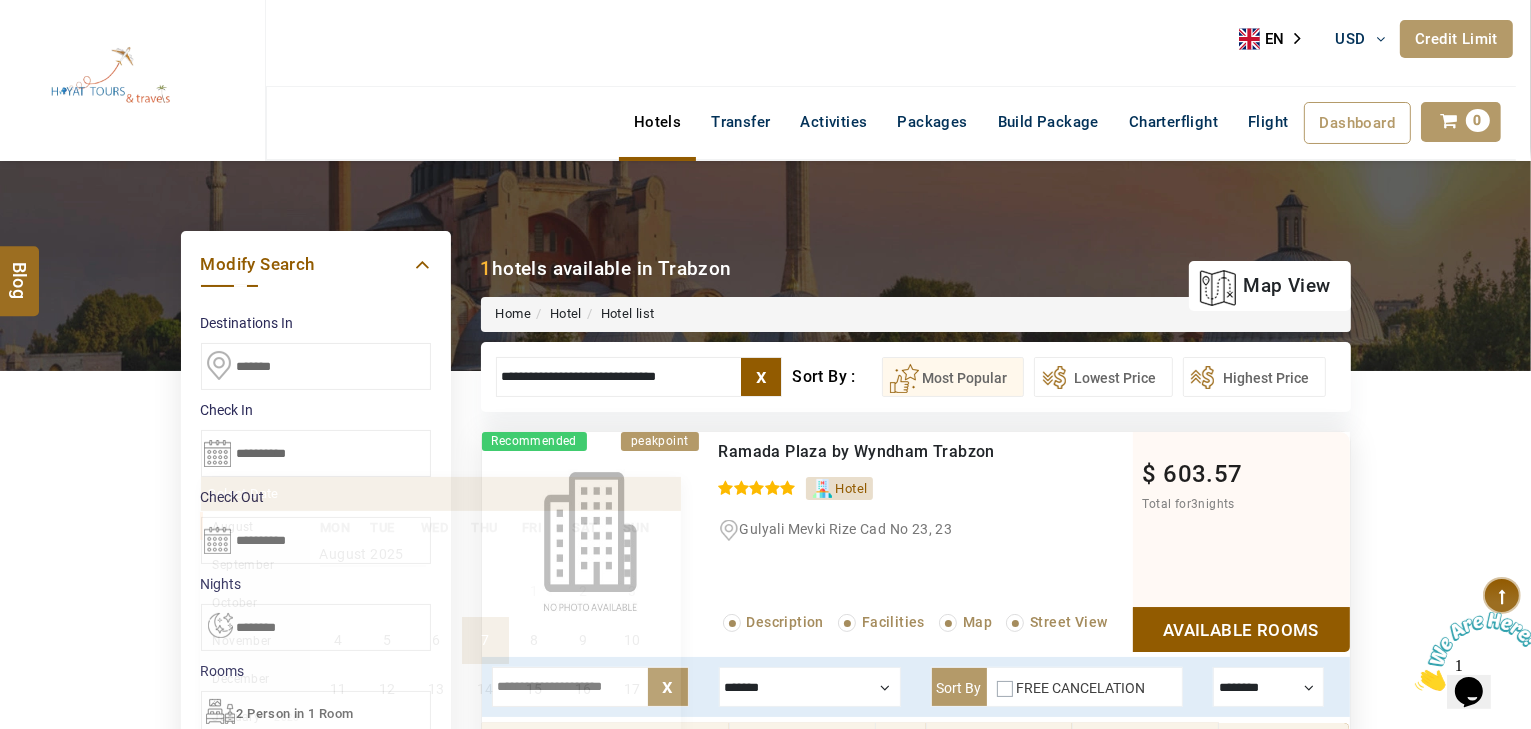 click on "**********" at bounding box center [316, 453] 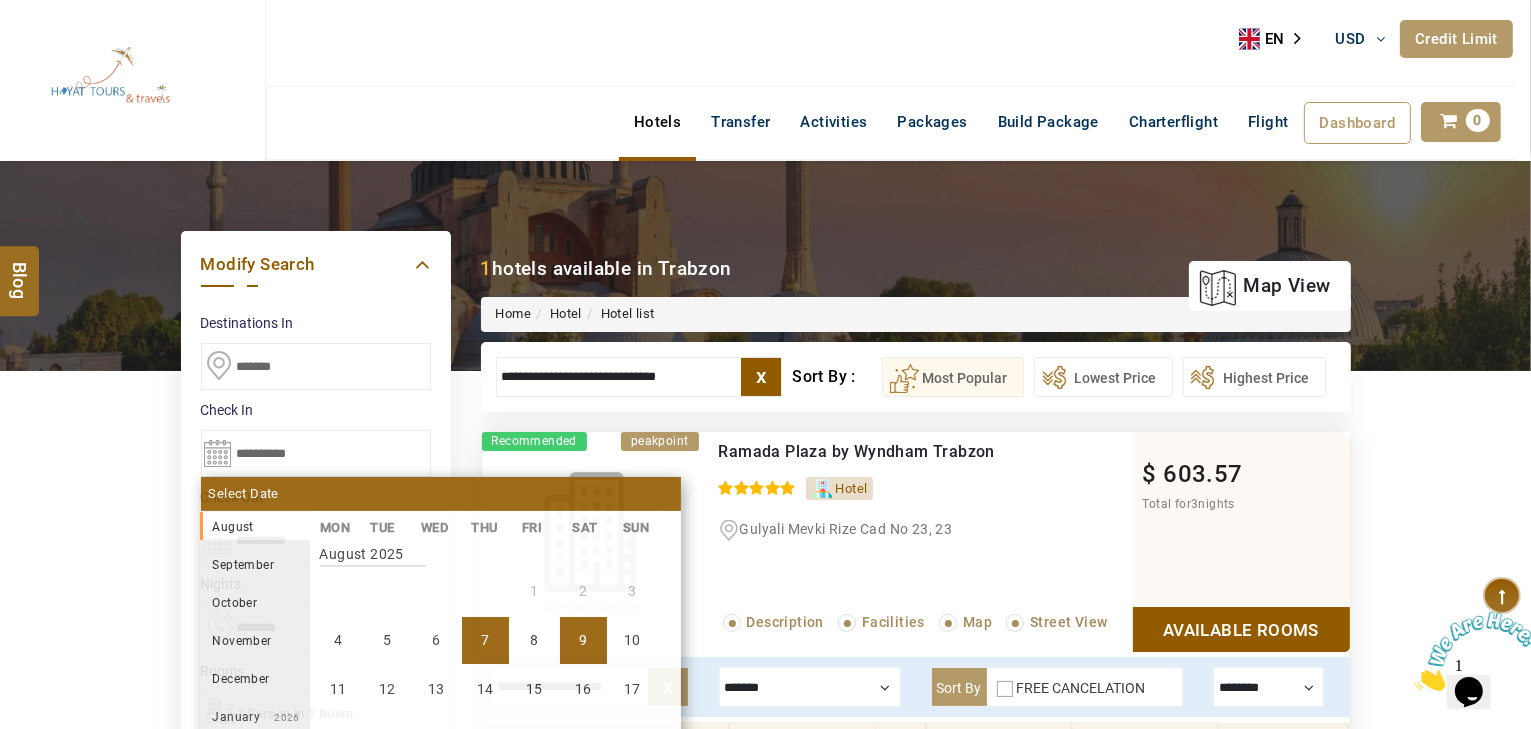 click on "9" at bounding box center (583, 640) 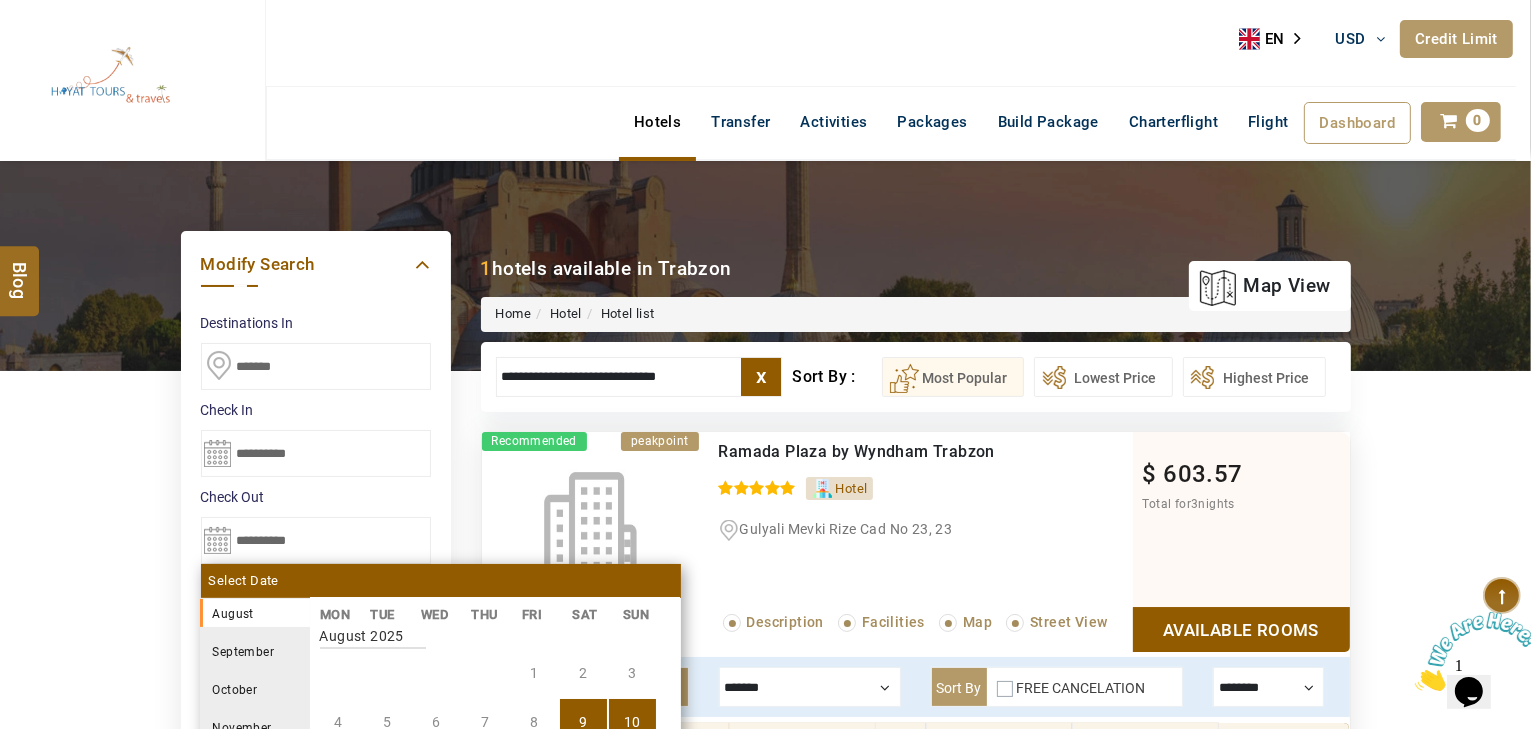 scroll, scrollTop: 0, scrollLeft: 0, axis: both 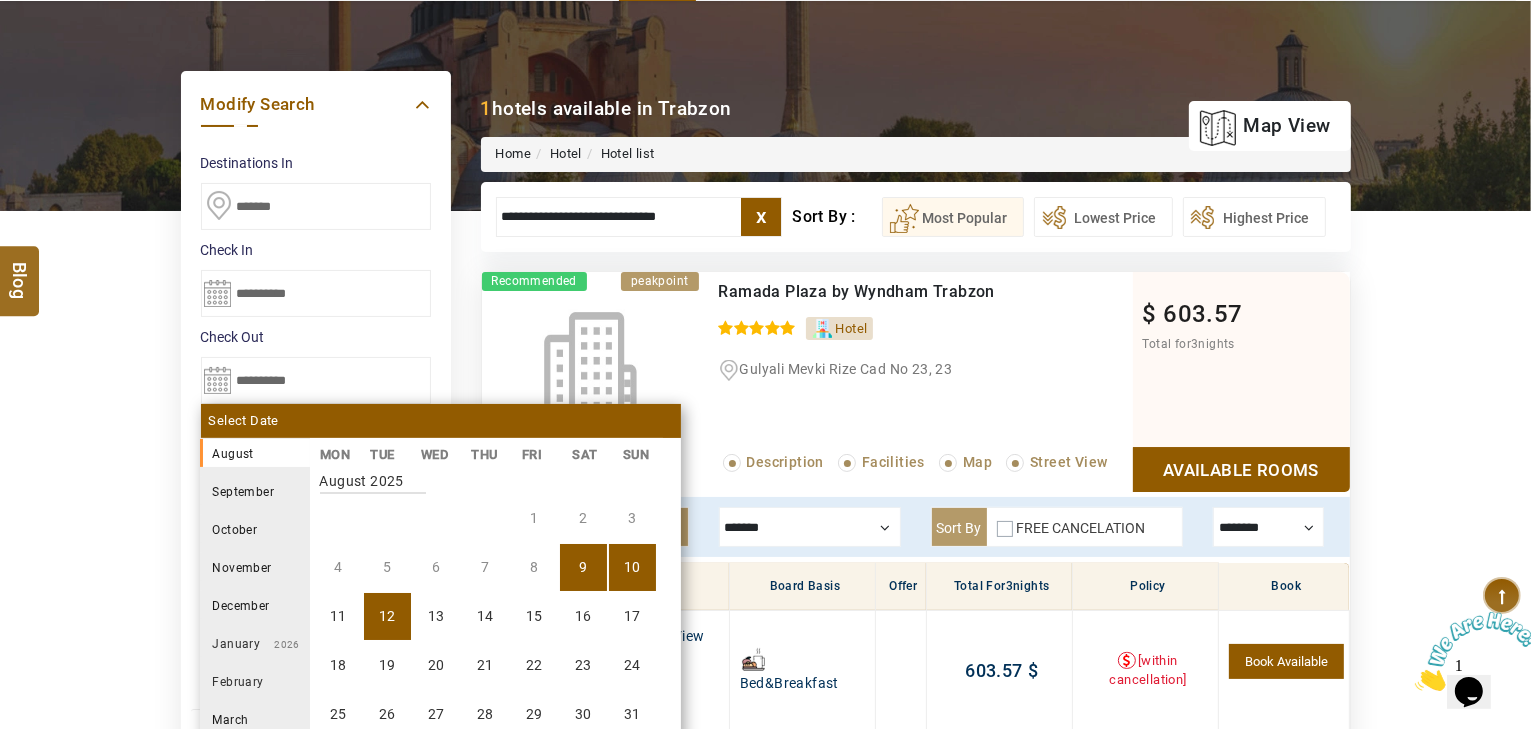 click on "12" at bounding box center [387, 616] 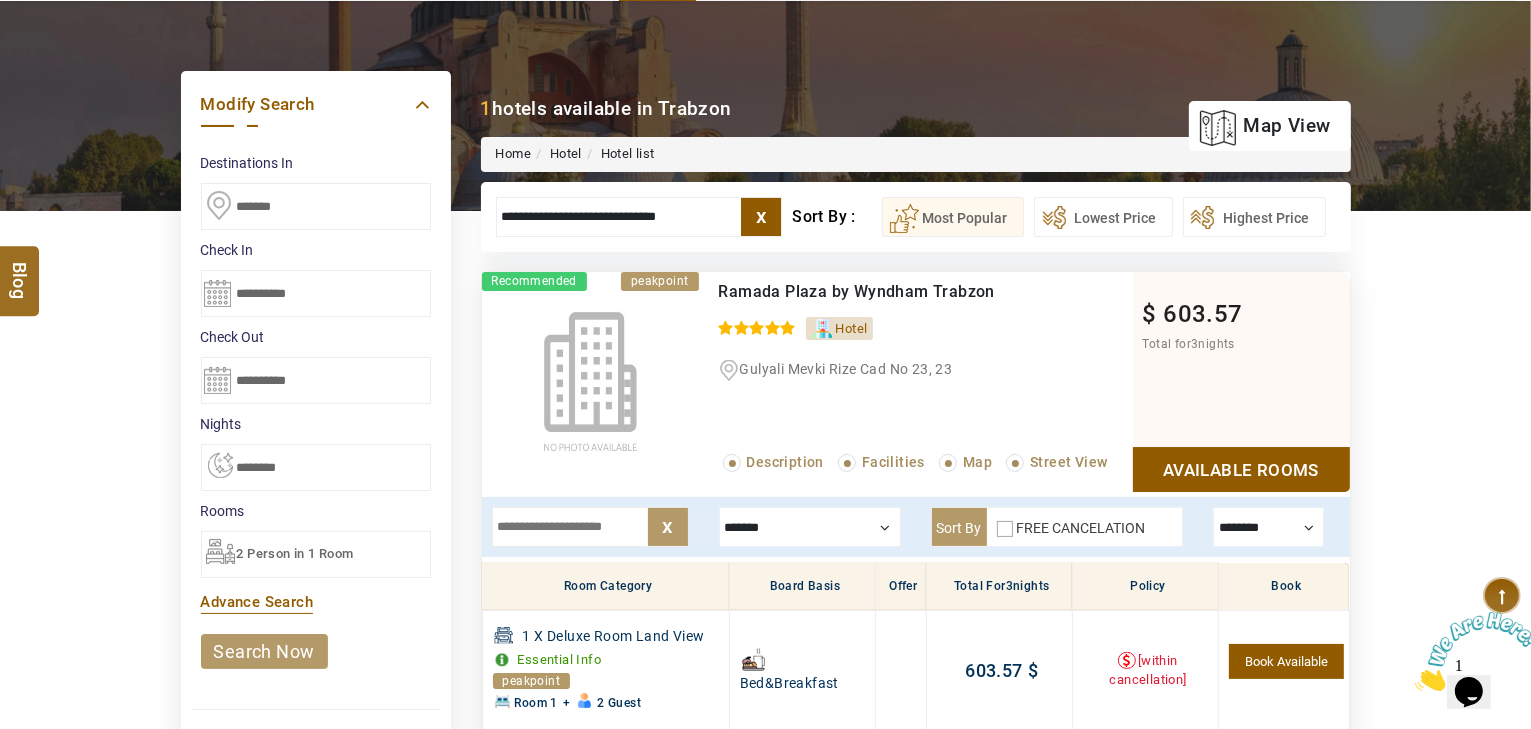 click on "search now" at bounding box center [264, 651] 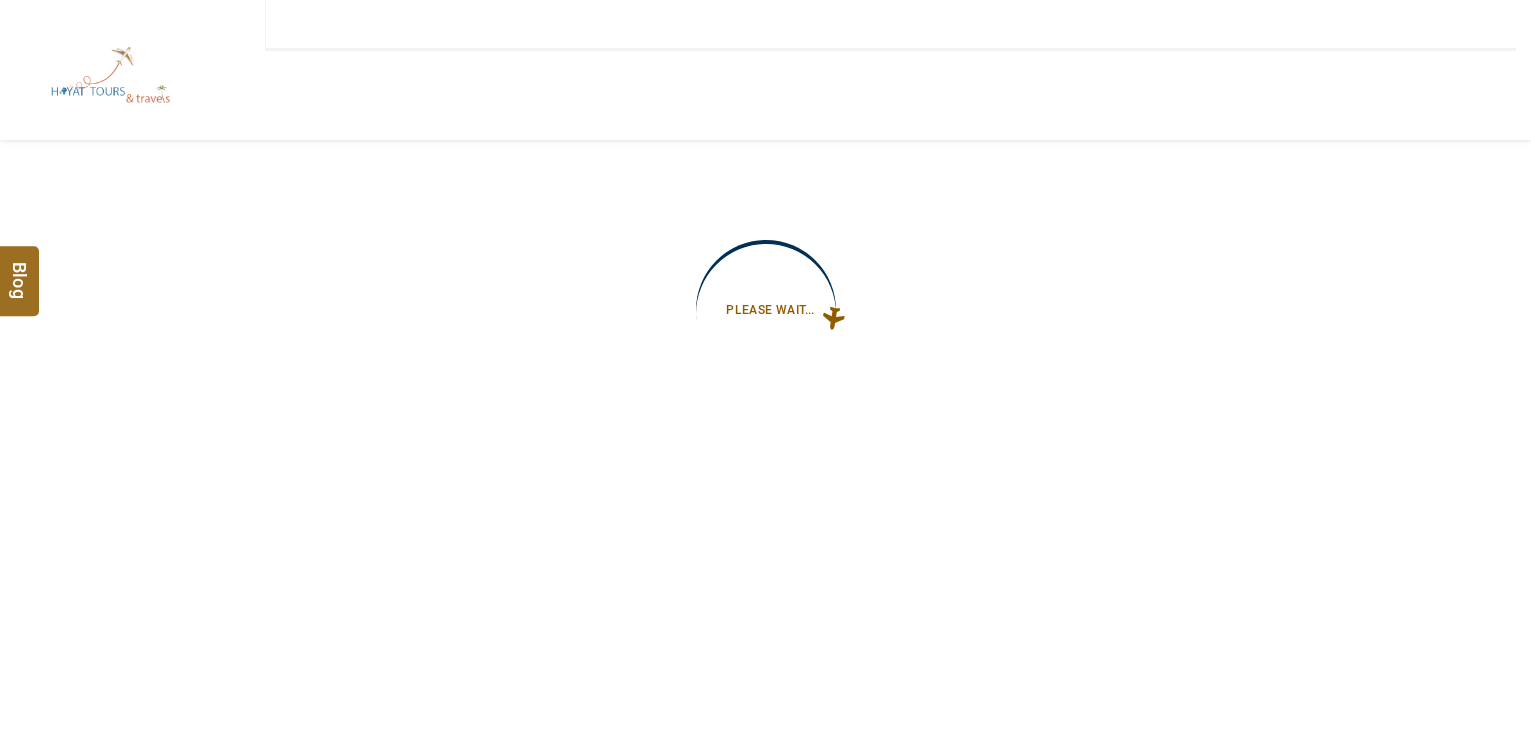 type on "**********" 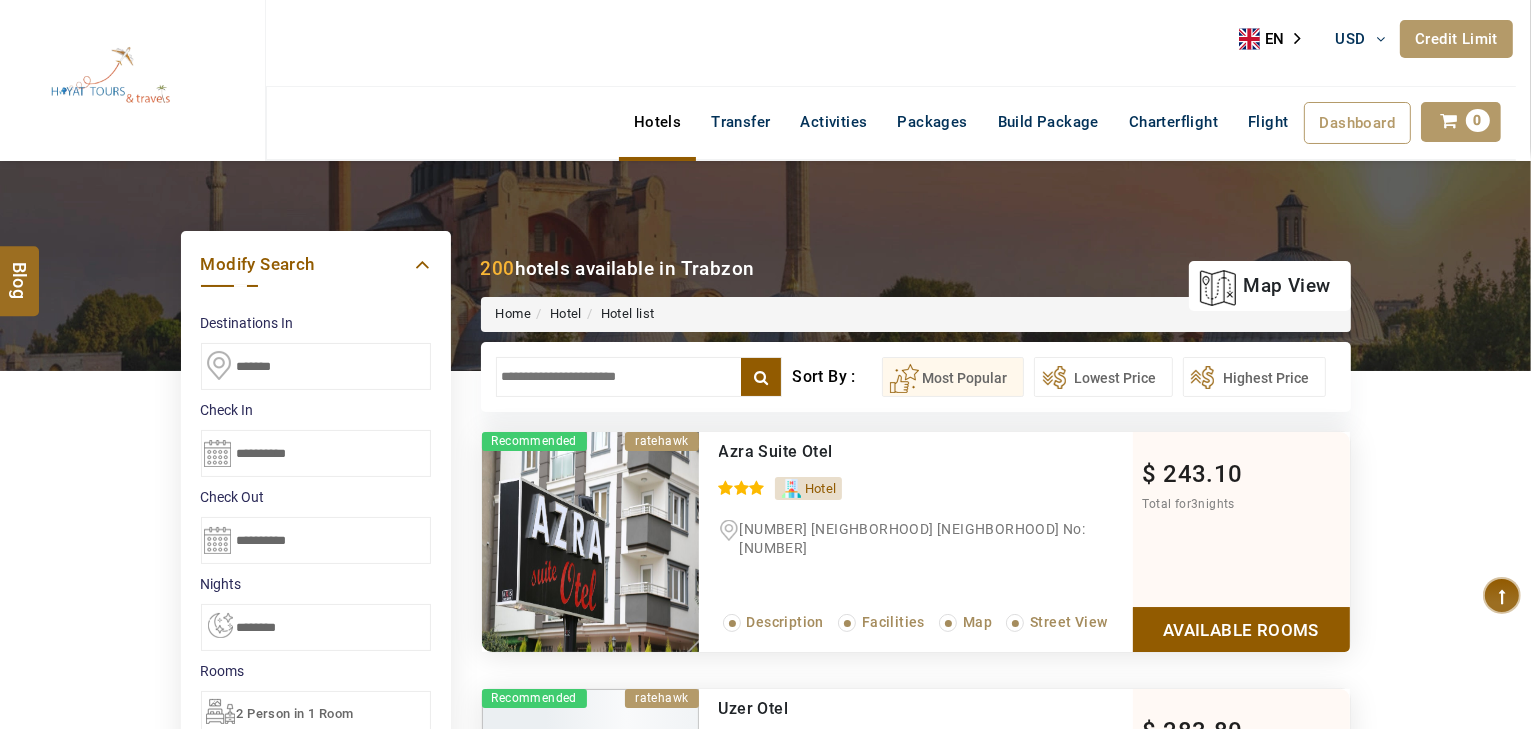 click at bounding box center [639, 377] 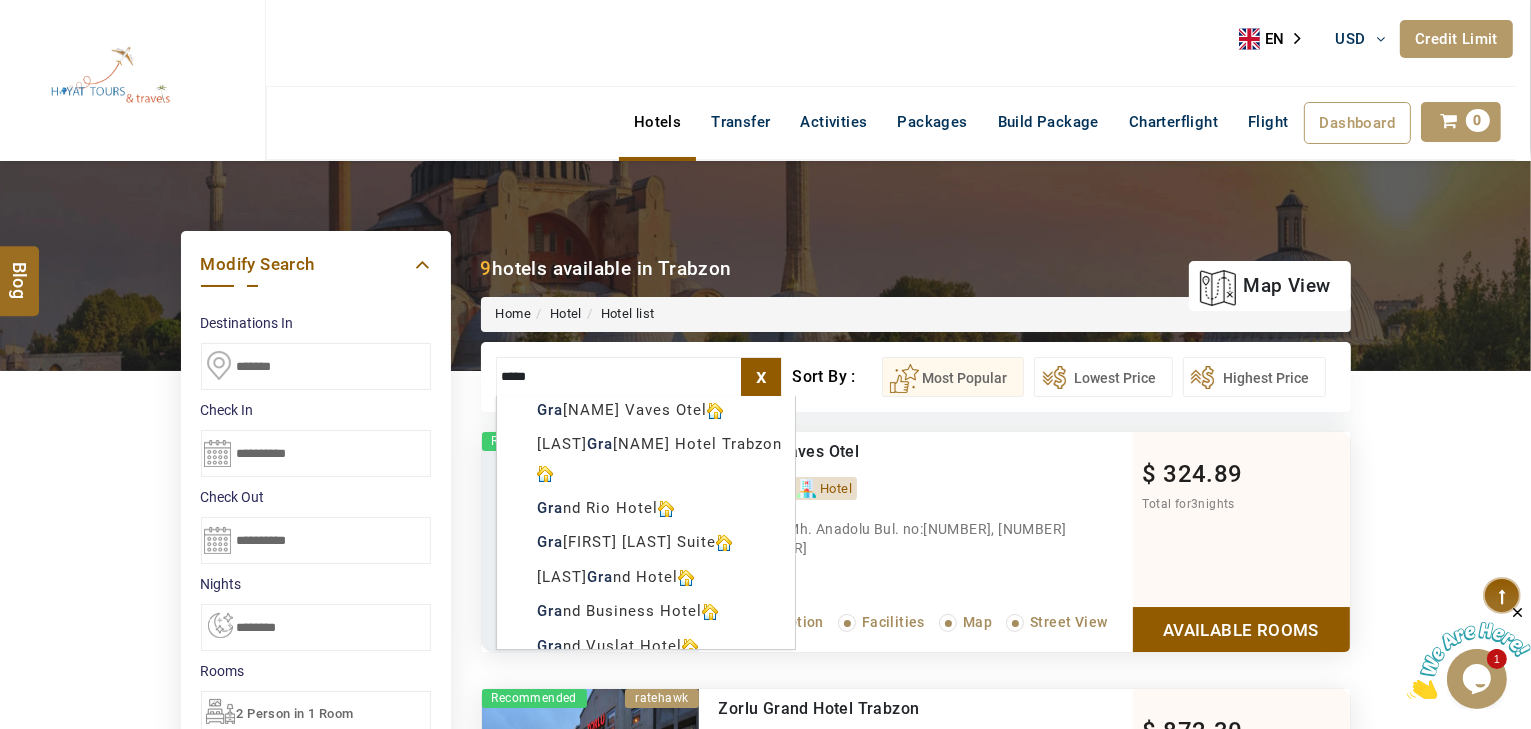 scroll, scrollTop: 0, scrollLeft: 0, axis: both 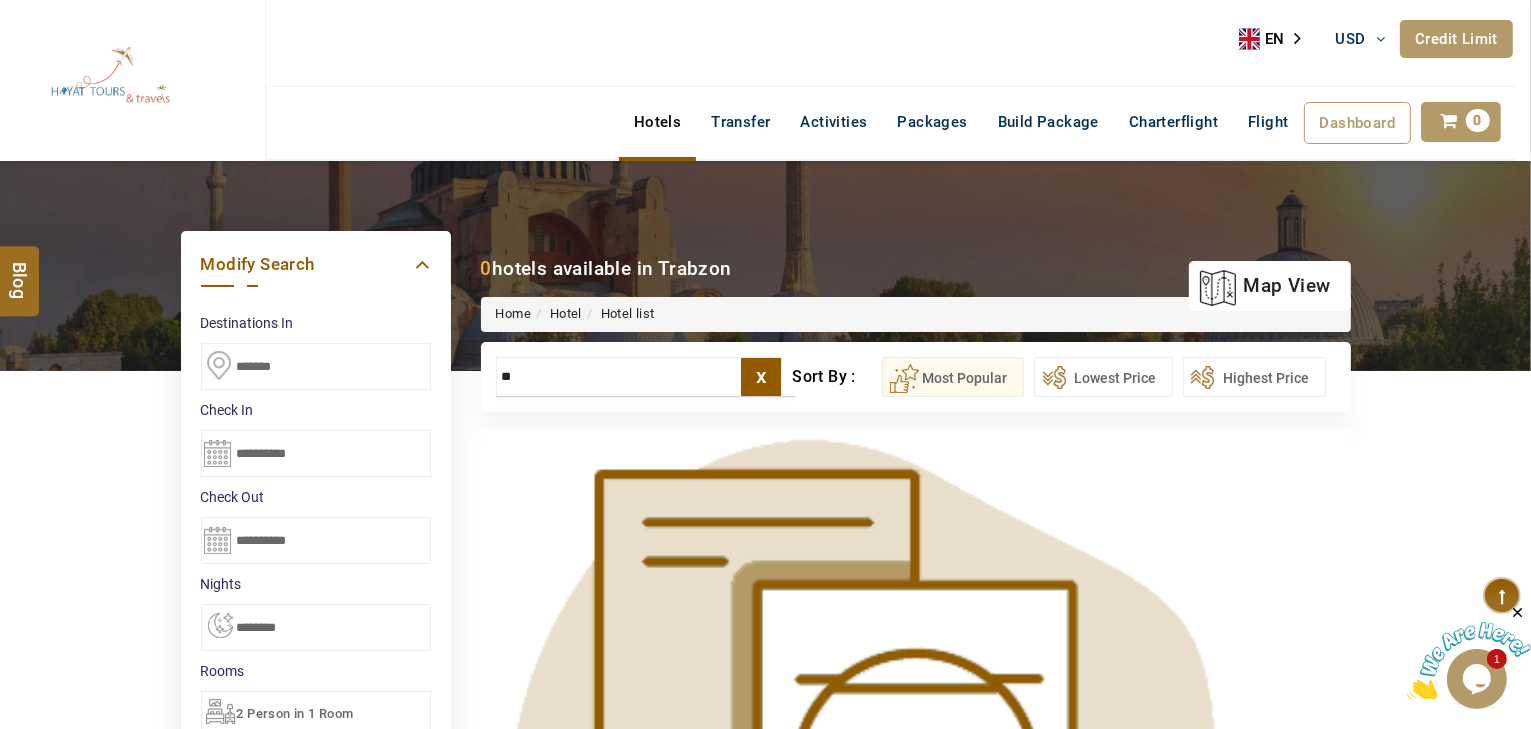 type on "*" 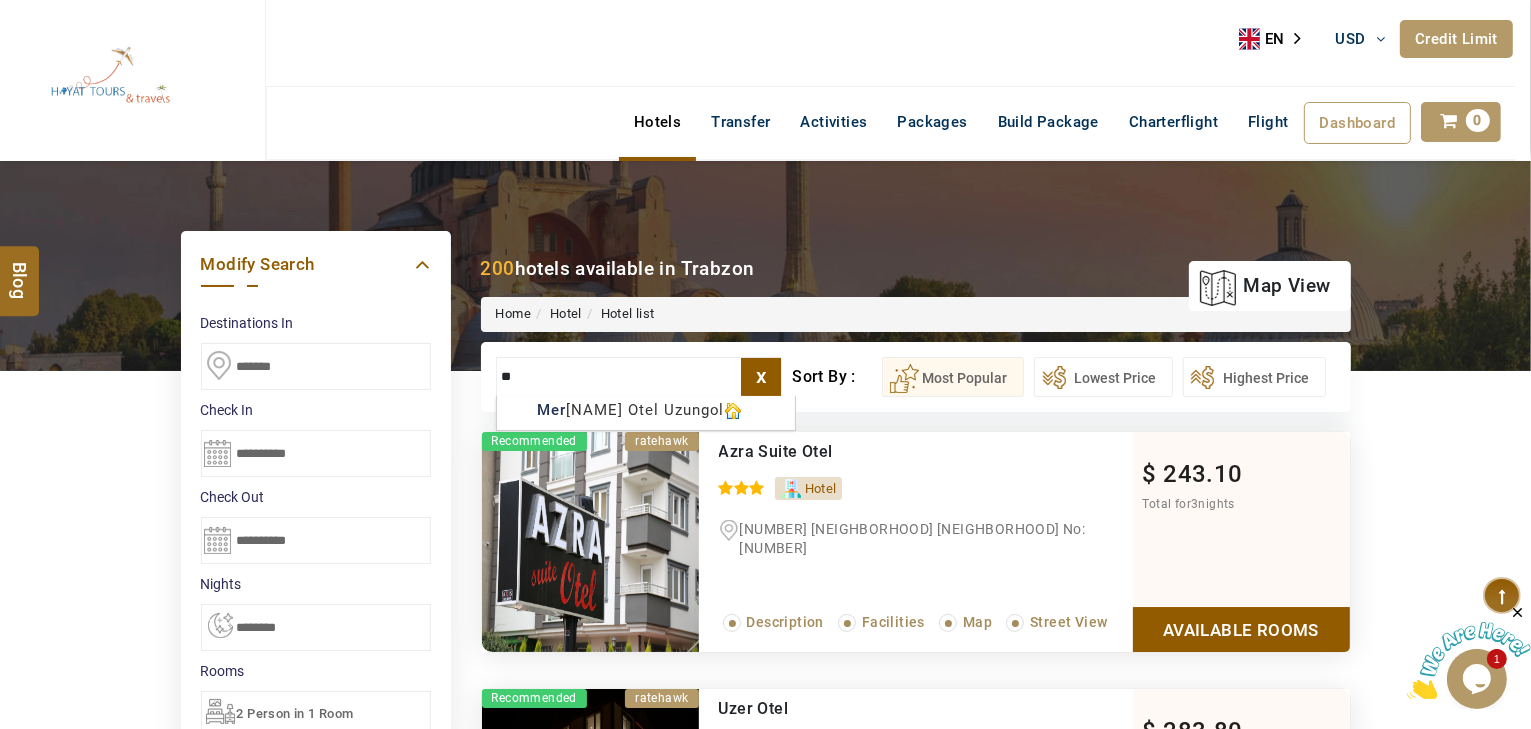 type on "*" 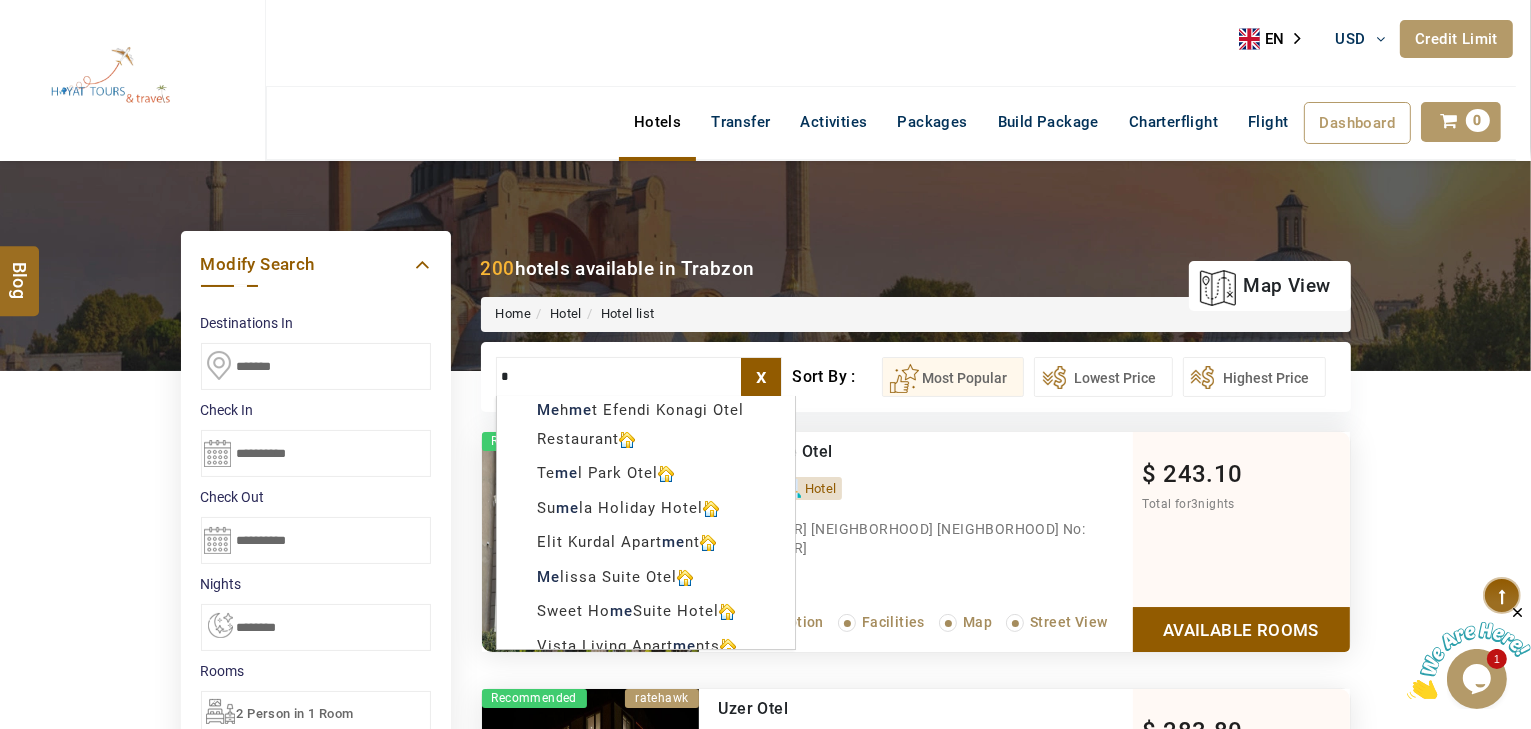 type 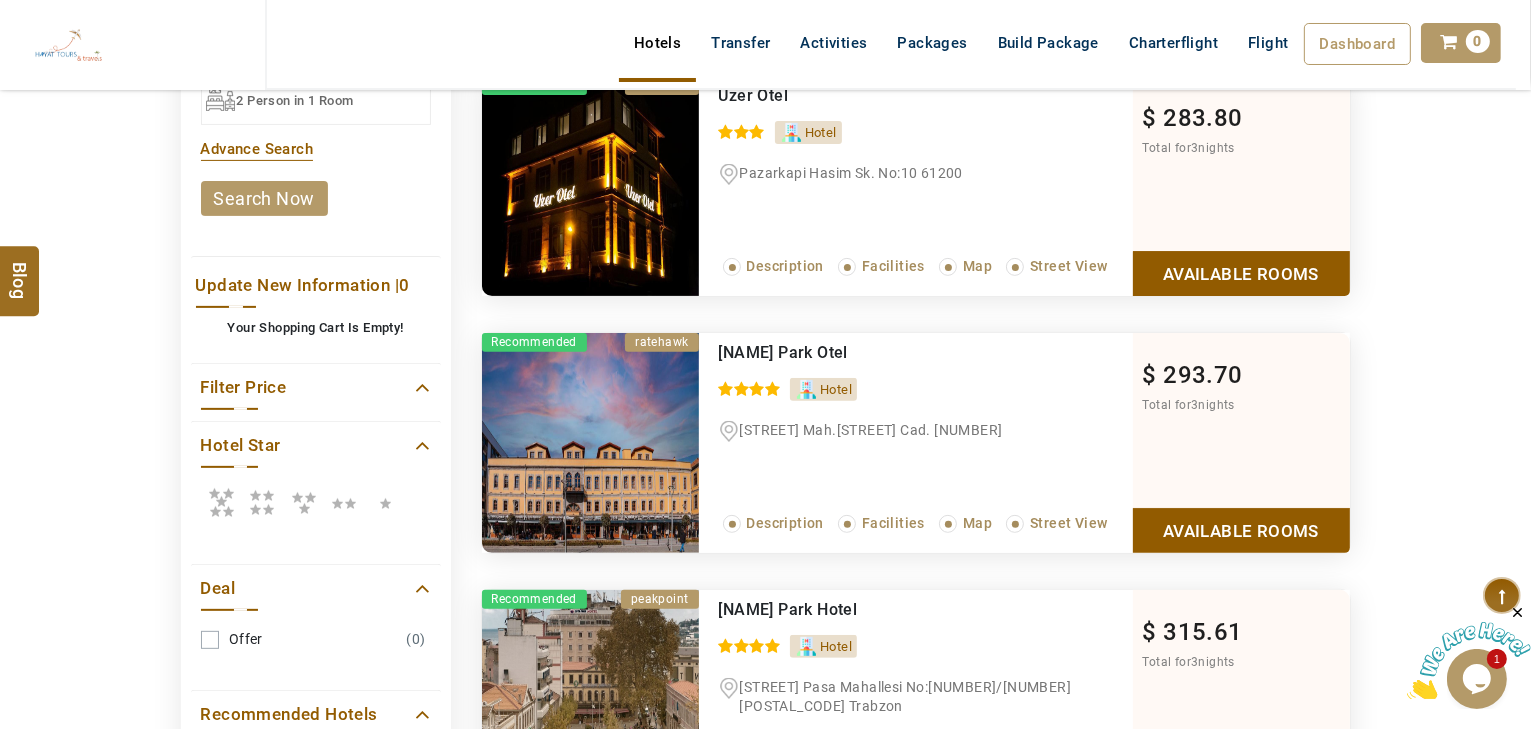 scroll, scrollTop: 640, scrollLeft: 0, axis: vertical 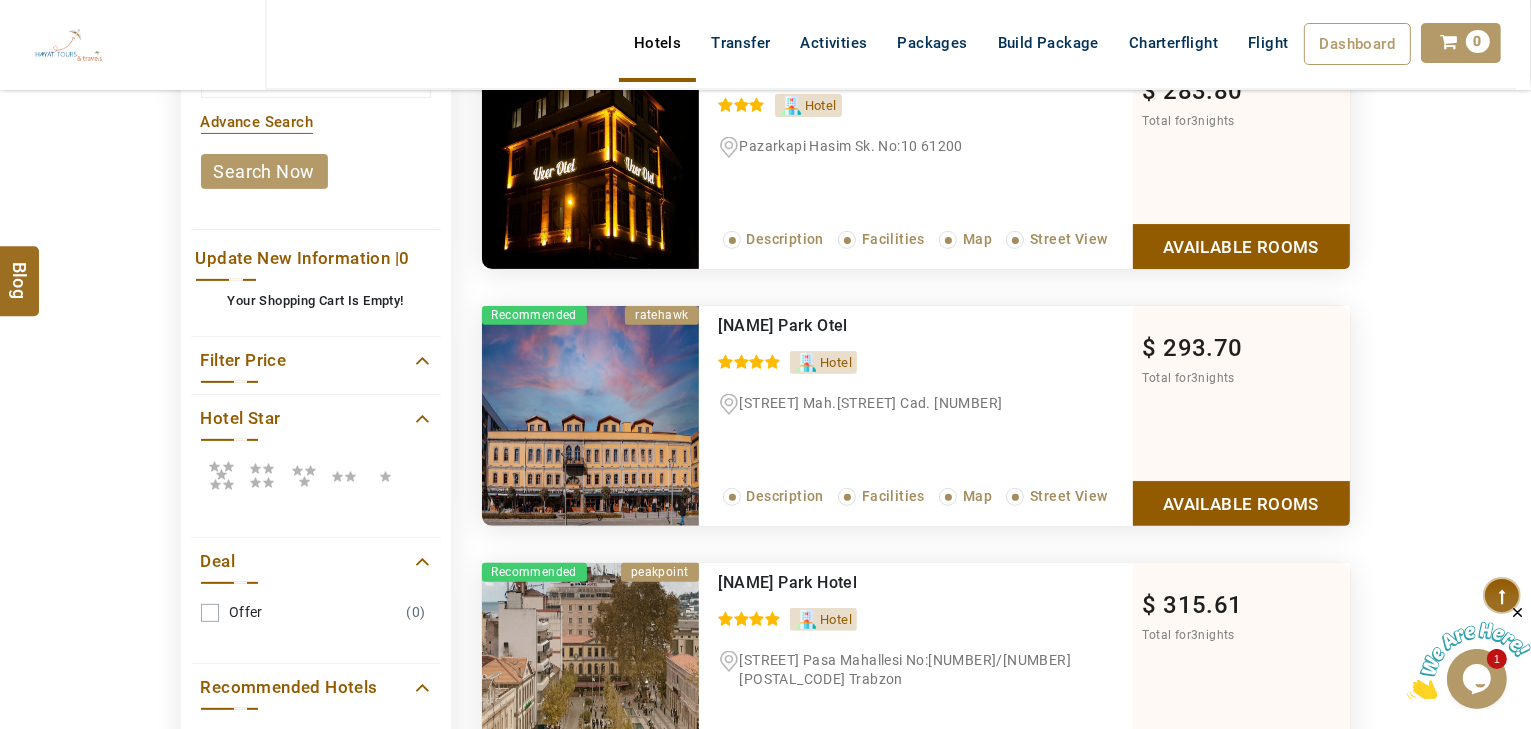 click at bounding box center (221, 475) 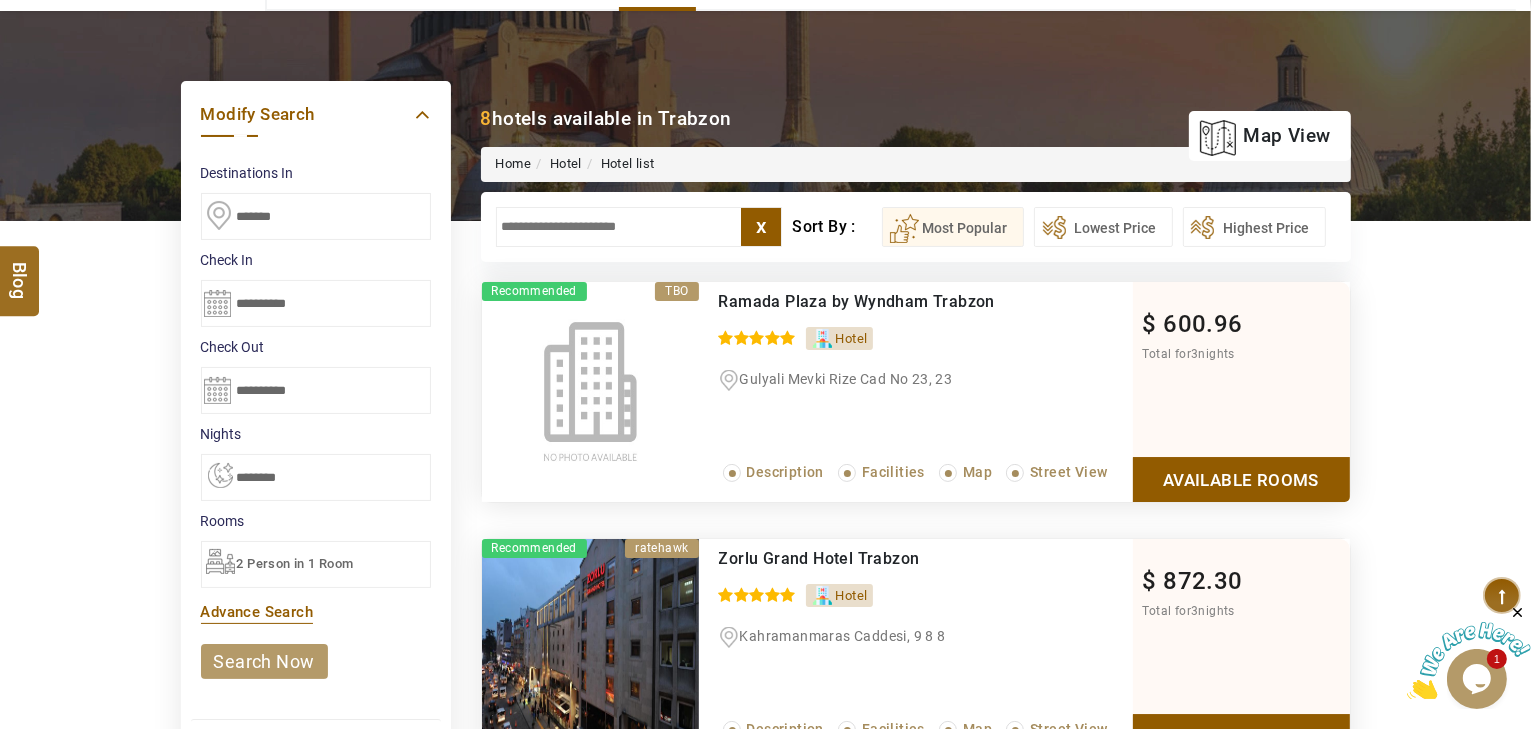 scroll, scrollTop: 160, scrollLeft: 0, axis: vertical 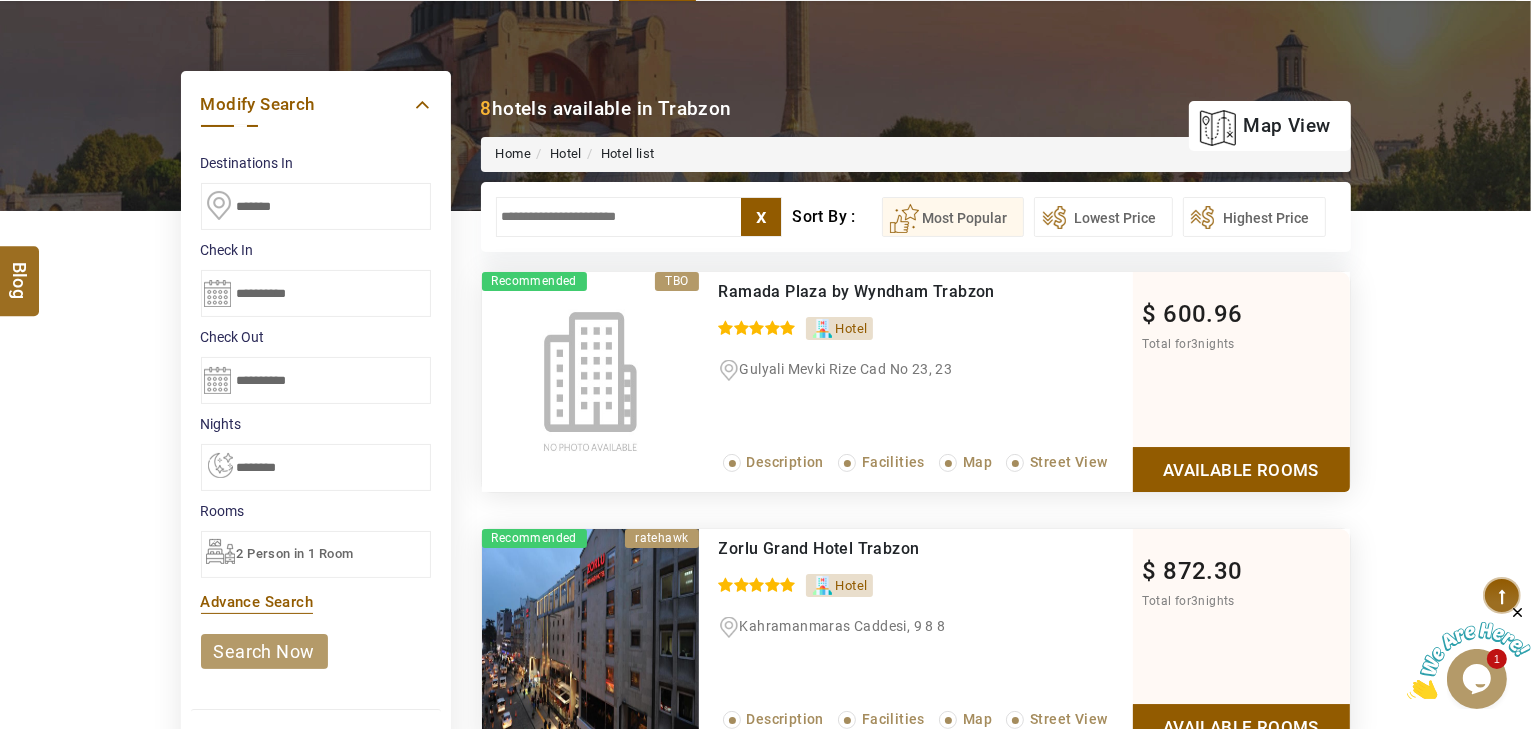 click on "**********" at bounding box center [316, 293] 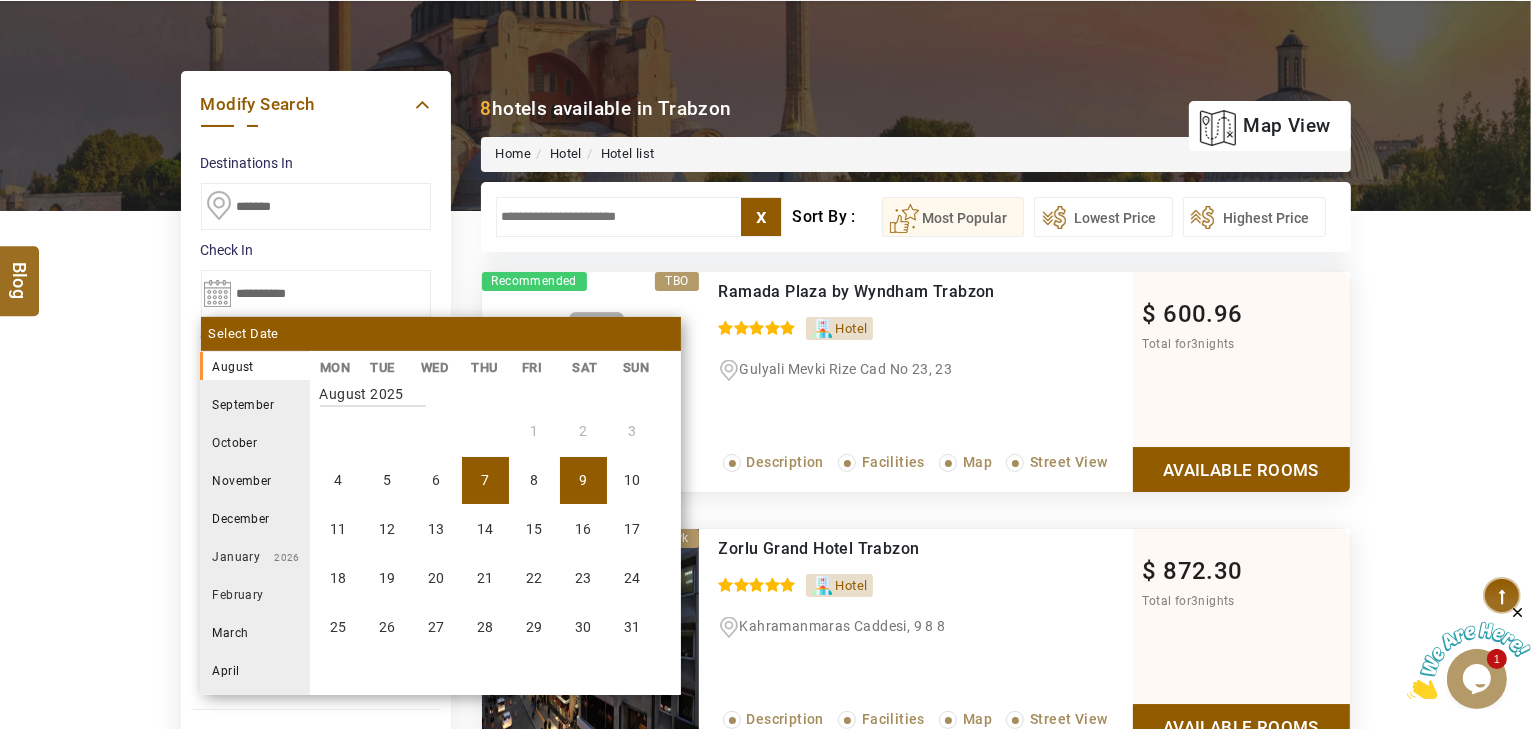 click on "7" at bounding box center [485, 480] 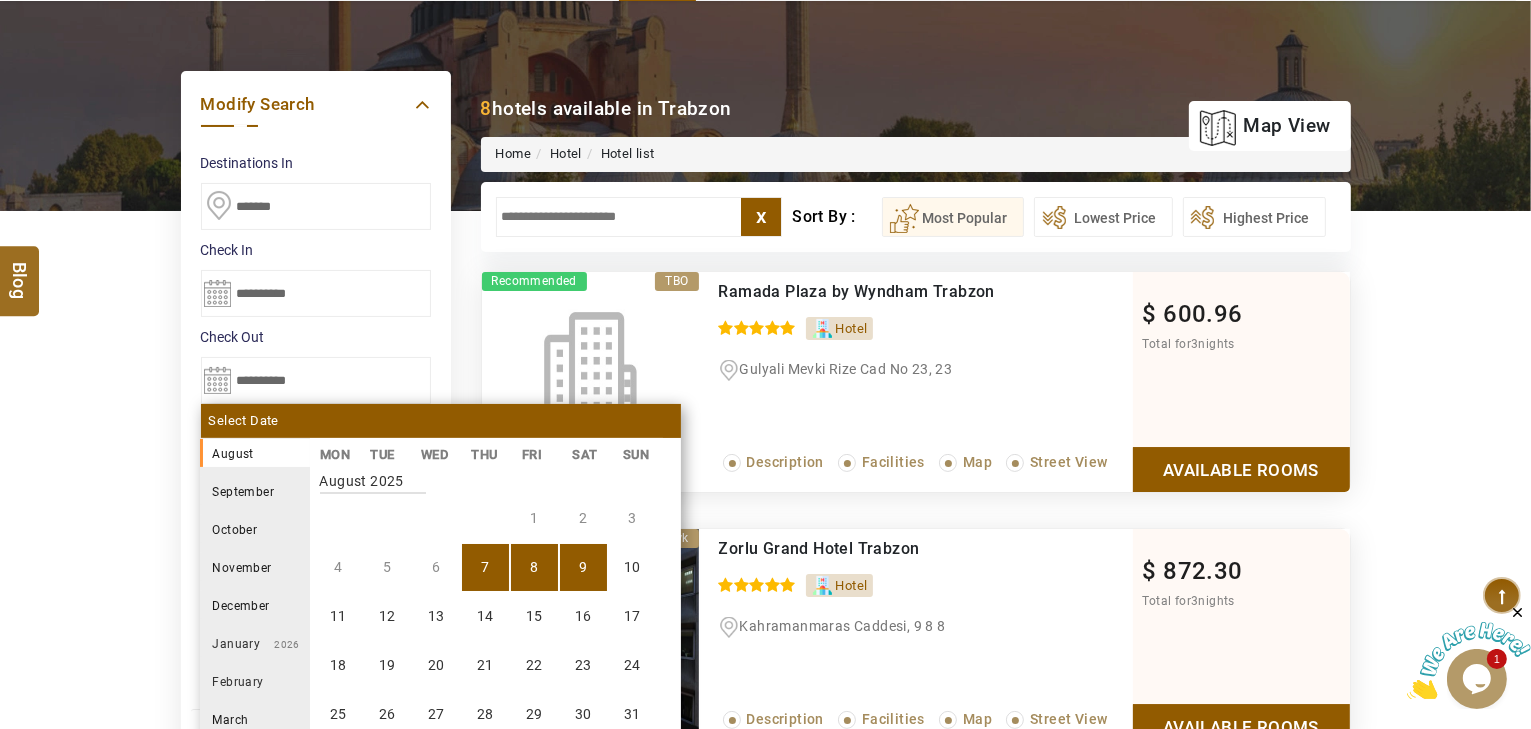 click on "9" at bounding box center (583, 567) 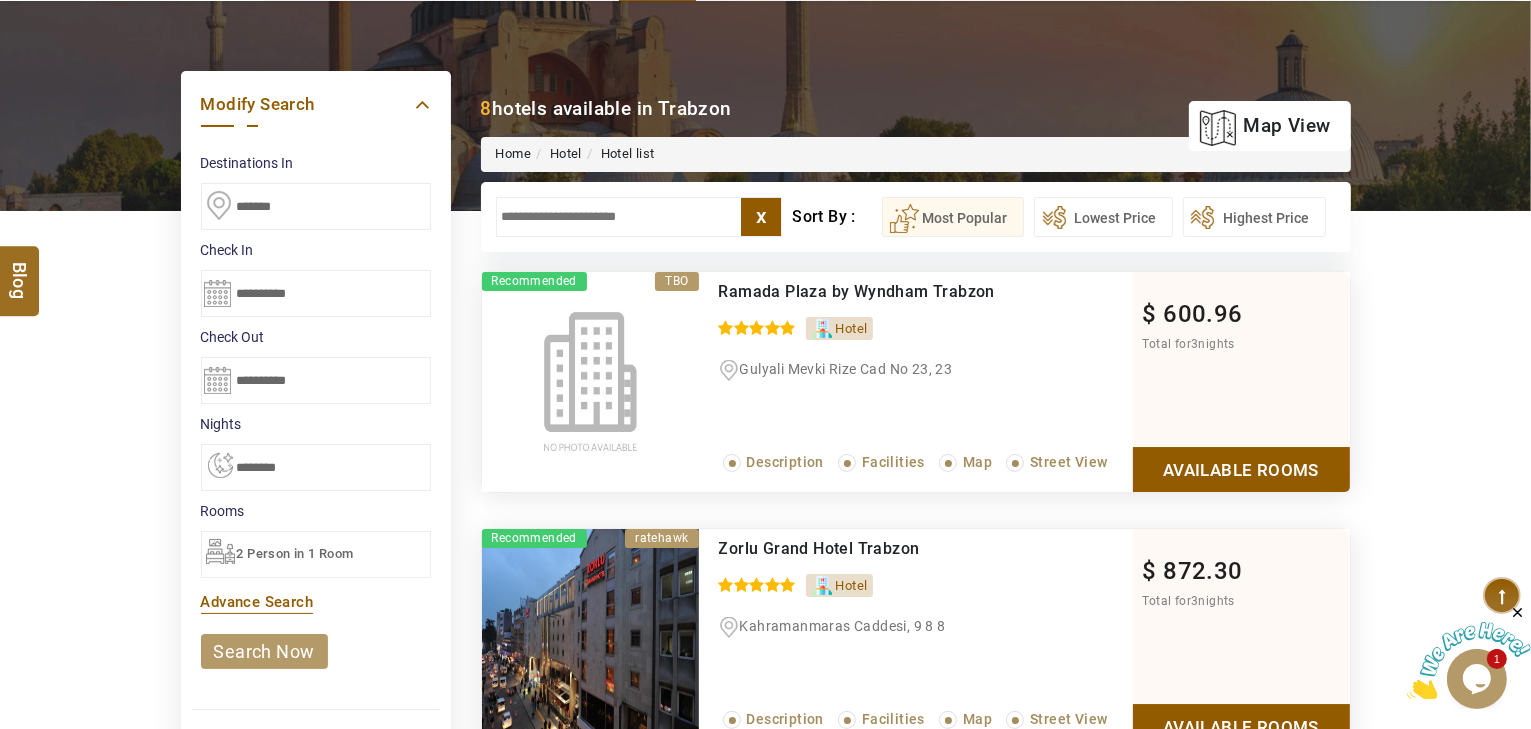 click on "**********" at bounding box center [316, 293] 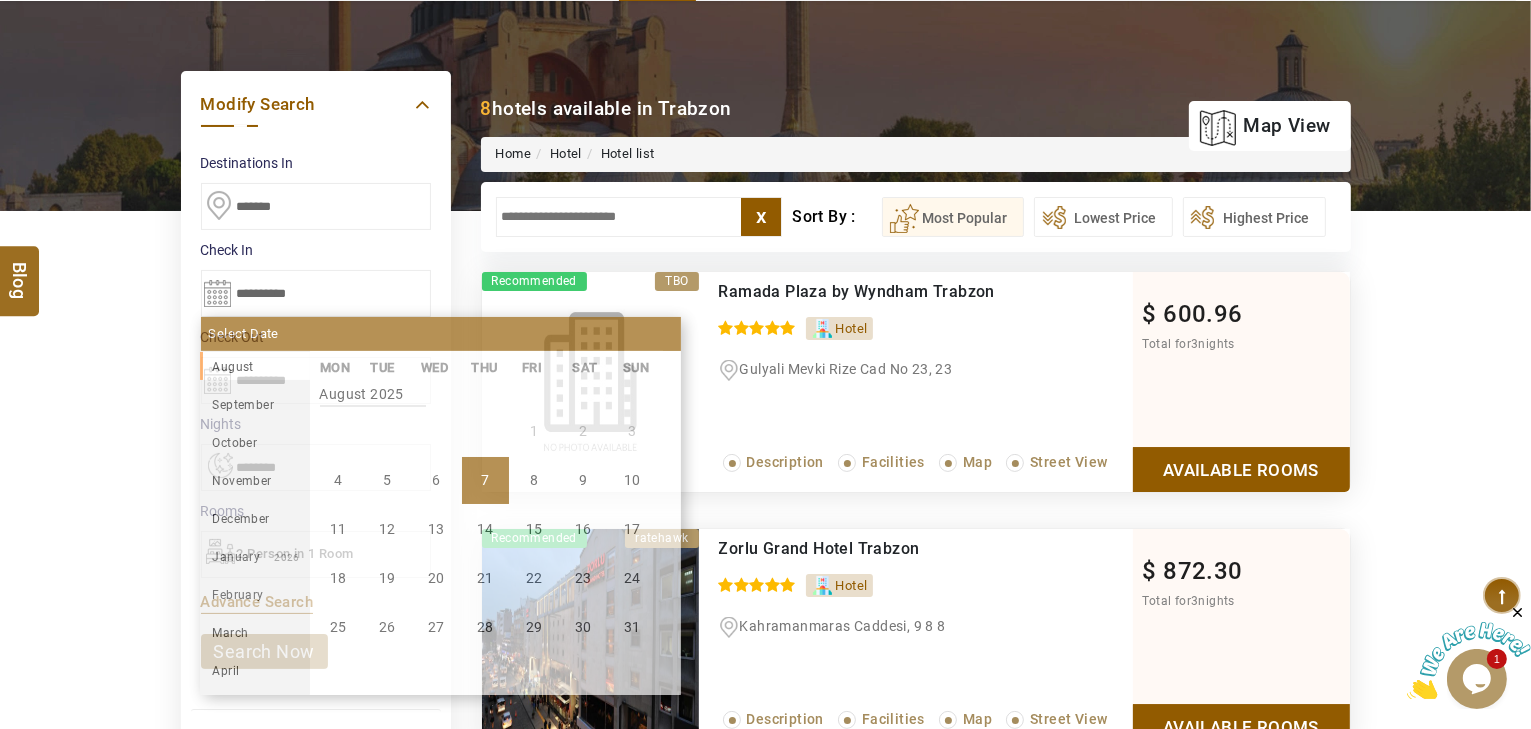 click on "DESTINATION + Add Destination  Nationality Afghanistan Albania Algeria American Samoa Andorra Angola Anguilla Antigua And Barbuda Argentina Armenia Aruba Australia Austria Azerbaijan Bahamas Bahrain Bangladesh Barbados Belarus Belgium Belize Benin Bermuda Bhutan Bolivia Bosnia Herzegovina Botswana Brazil British Indian Ocean Territory British Virgin Islands Brunei Darussalam Bulgaria Burkina Faso Burundi Cambodia Cameroon Canada Cape Verde Caribbean Cayman Islands Central African Republic Chad Chile China Christmas Island Cocos (Keeling) Islands Colombia Comoros Congo (Democratic Republic) Congo (Republic Of) Cook Islands Costa Rica Croatia Cuba Cyprus Czech Republic Denmark Djibouti Dominica Dominican Republic East Timor Ecuador Egypt El Salvador Equatorial Guinea Eritrea Estonia Ethiopia Falkland Islands(Malvinas) Faroe Islands Fiji Finland France French Guiana French Polynesia French Southern Territories Gabon Gambia Georgia Germany Ghana Gibraltar Greece Greenland Grenada Guadeloupe Guam Guatemala Guinea" at bounding box center [765, 1164] 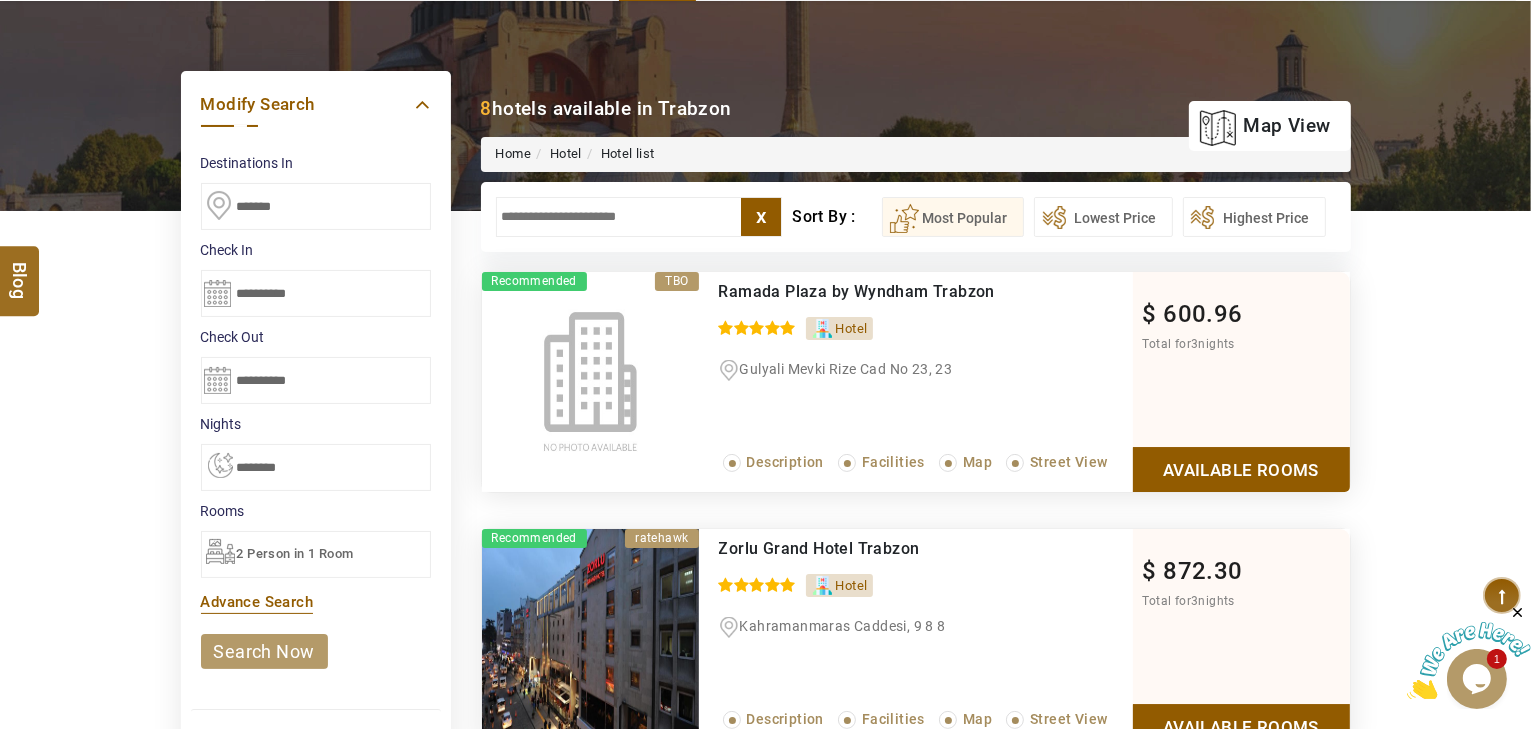 click on "**********" at bounding box center (316, 467) 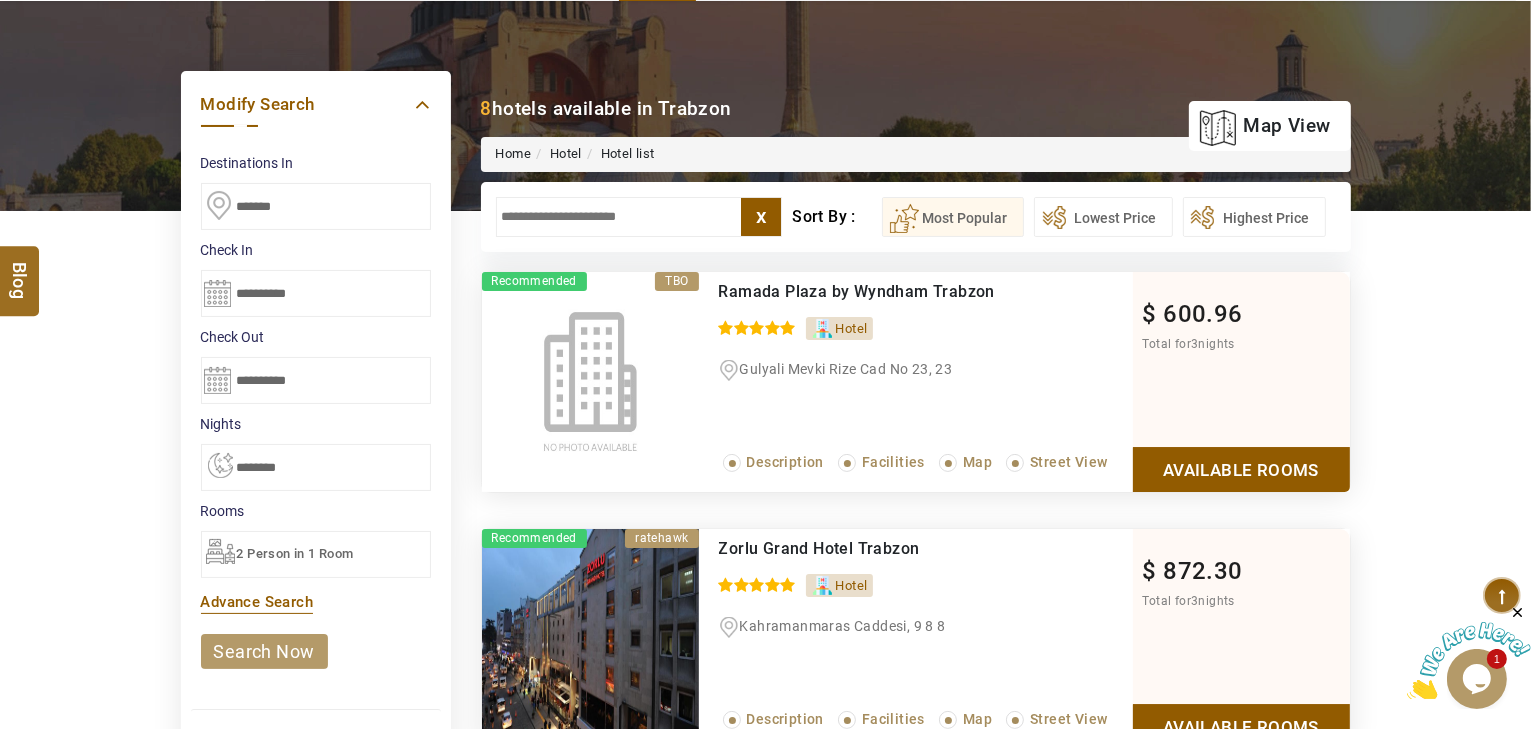 select on "*" 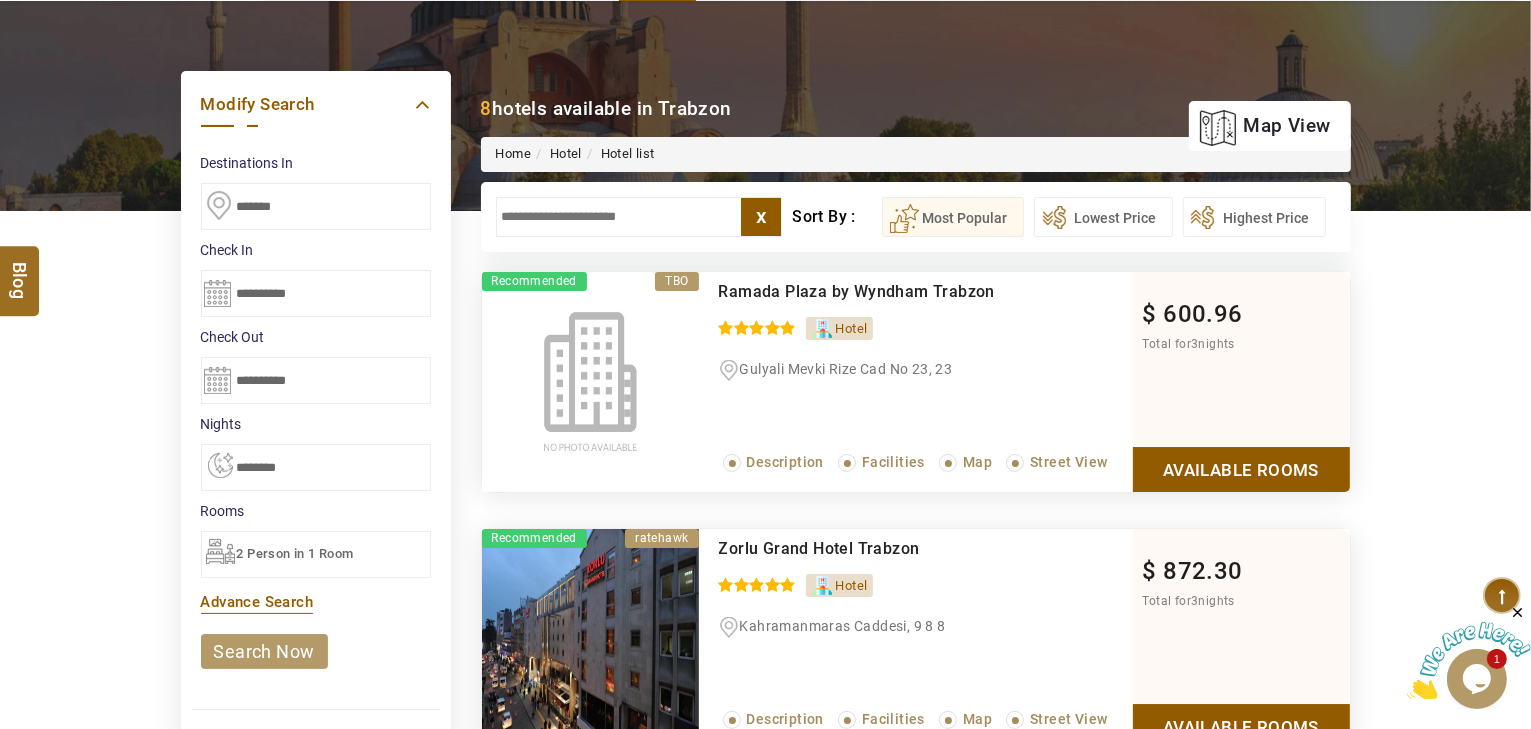 click on "**********" at bounding box center (316, 467) 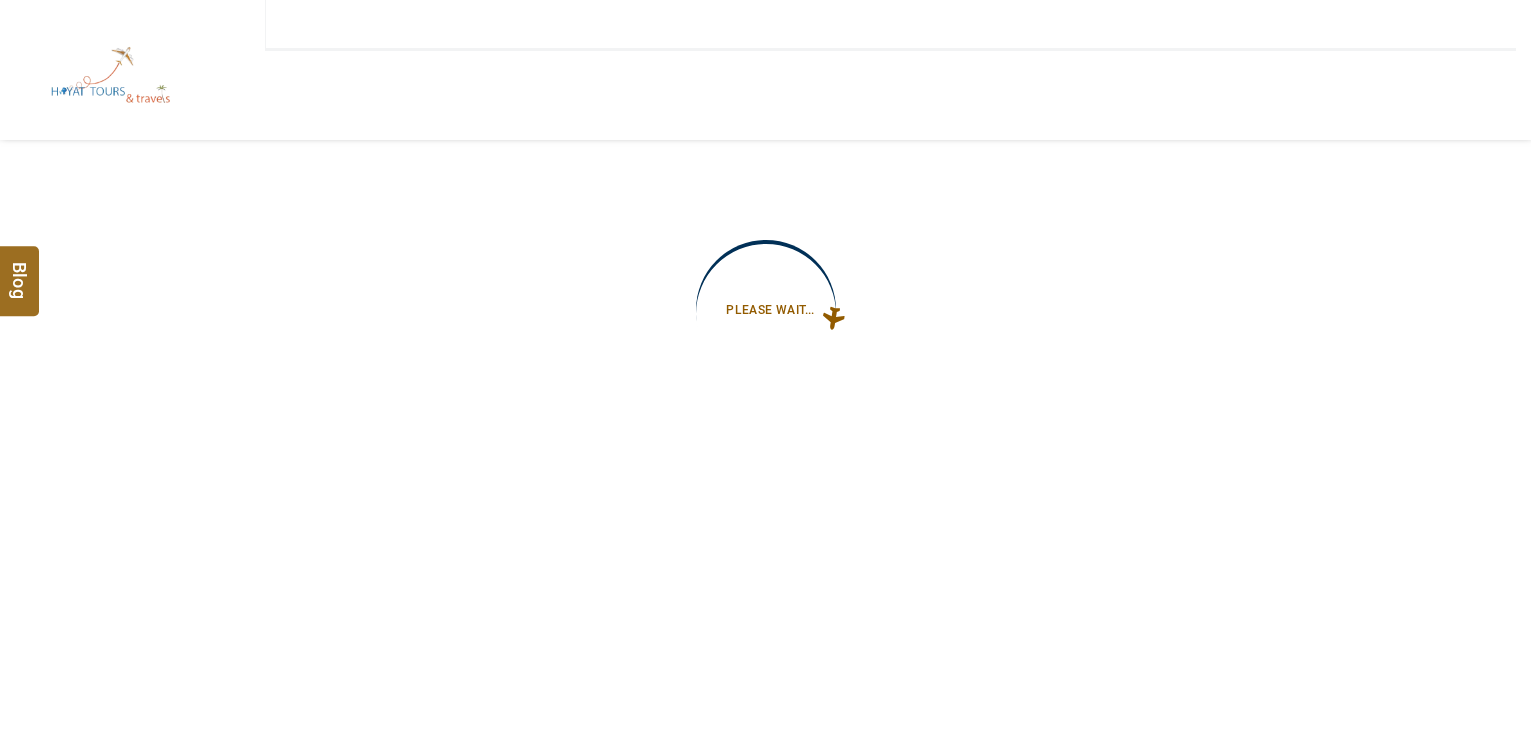type on "**********" 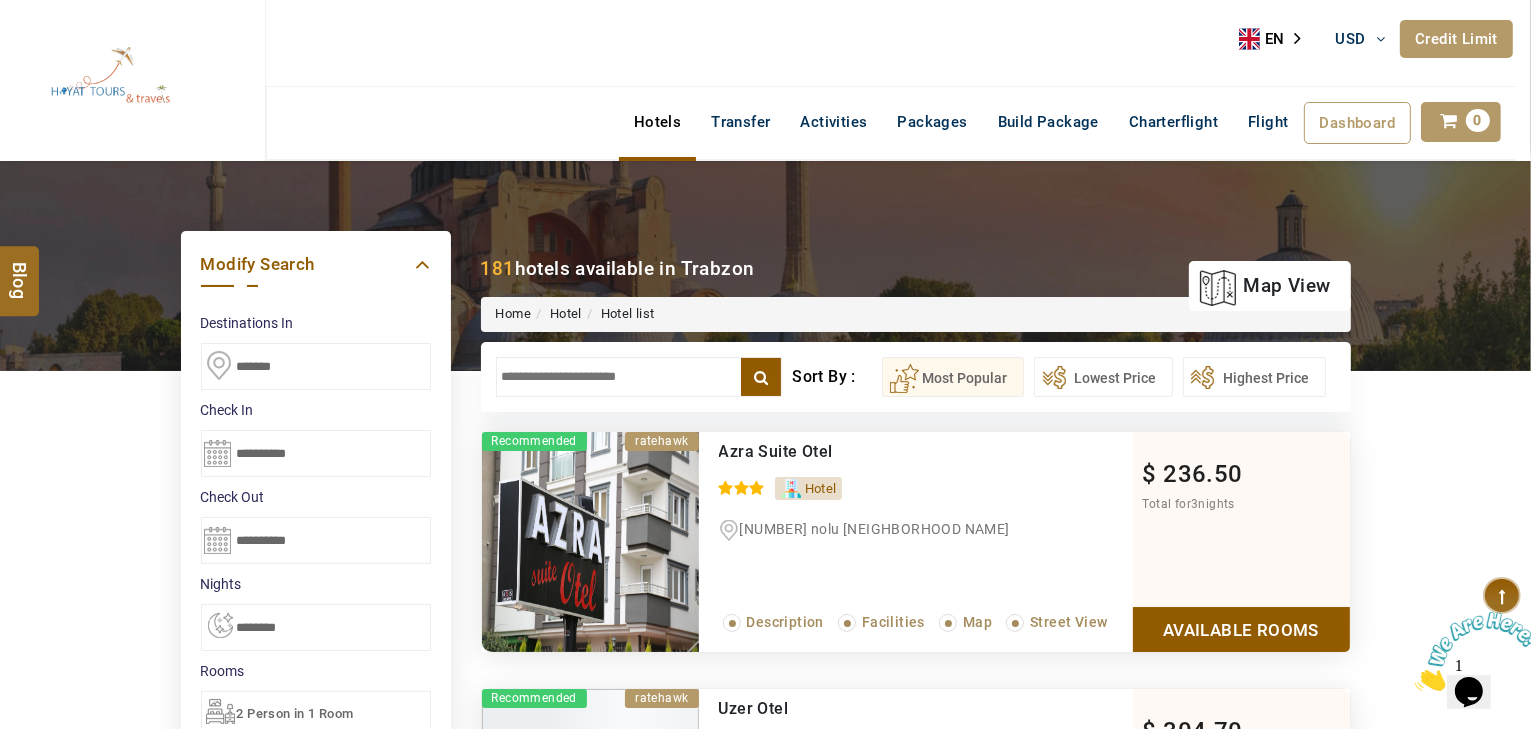 scroll, scrollTop: 0, scrollLeft: 0, axis: both 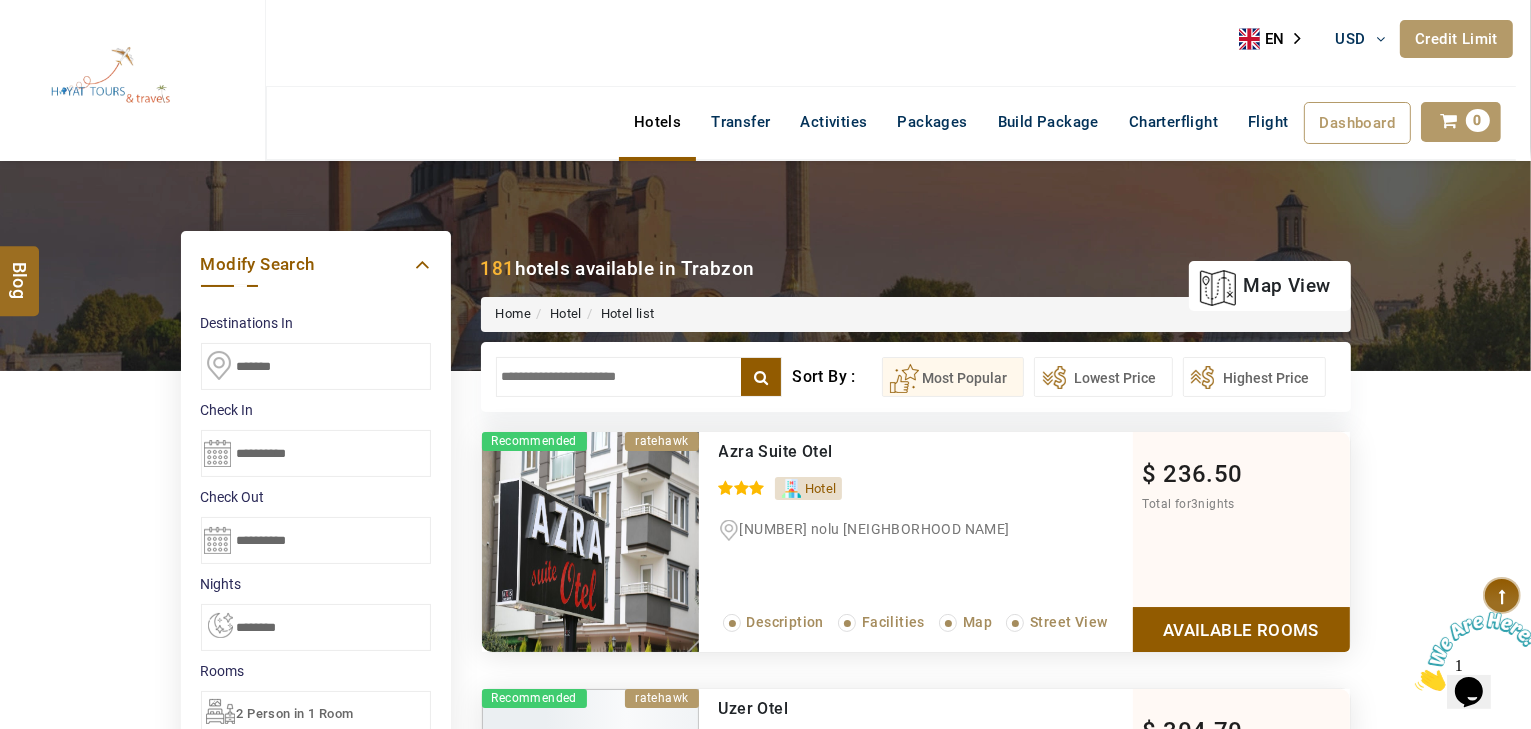 click at bounding box center [639, 377] 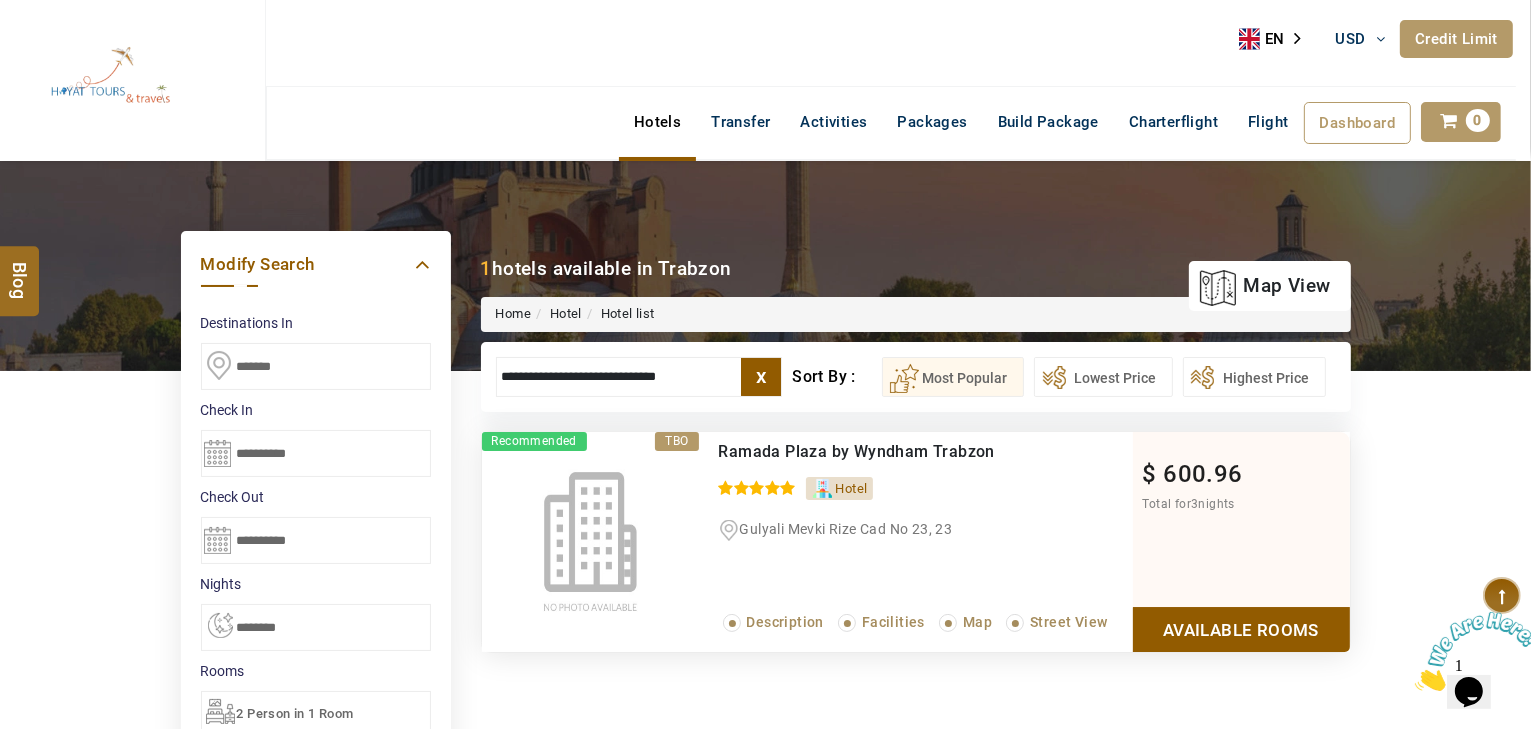 click on "[BRAND NAME] [CURRENCY] [CURRENCY] [CURRENCY]  € [CURRENCY]  $ [CURRENCY]  ₹ [CURRENCY]  ฿ [CURRENCY]  Rp [CURRENCY] [CURRENCY]  ₺ Credit Limit EN HE AR ES PT ZH Helpline
+[COUNTRY CODE] [PHONE NUMBER] Register Now +[COUNTRY CODE] [PHONE NUMBER] [EMAIL] About Us What we Offer Blog Why Us Contact Hotels  Transfer Activities Packages Build Package Charterflight Flight Dashboard My Profile My Booking My Reports My Quotation Sign Out [NUMBER] Points Redeem Now To Redeem [NUMBER]   Points Future Points  [NUMBER]   Points Credit Limit Credit Limit [CURRENCY] [NUMBER].00 [PERCENTAGE]% Complete Used [CURRENCY] [NUMBER].03 Available [CURRENCY] [NUMBER].97 Setting  Looks like you haven't added anything to your cart yet Countinue Shopping ***** ****** Please Wait.. Blog demo
Remember me Forgot
password? LOG IN Don't have an account?   Register Now My Booking View/ Print/Cancel Your Booking without Signing in Submit Applying Filters...... Hotels For You Will Be Loading Soon demo
In A Few Moment, You Will Be Celebrating Best Hotel options galore ! Check In   CheckOut Rooms Rooms X Map Wifi" at bounding box center (765, 1176) 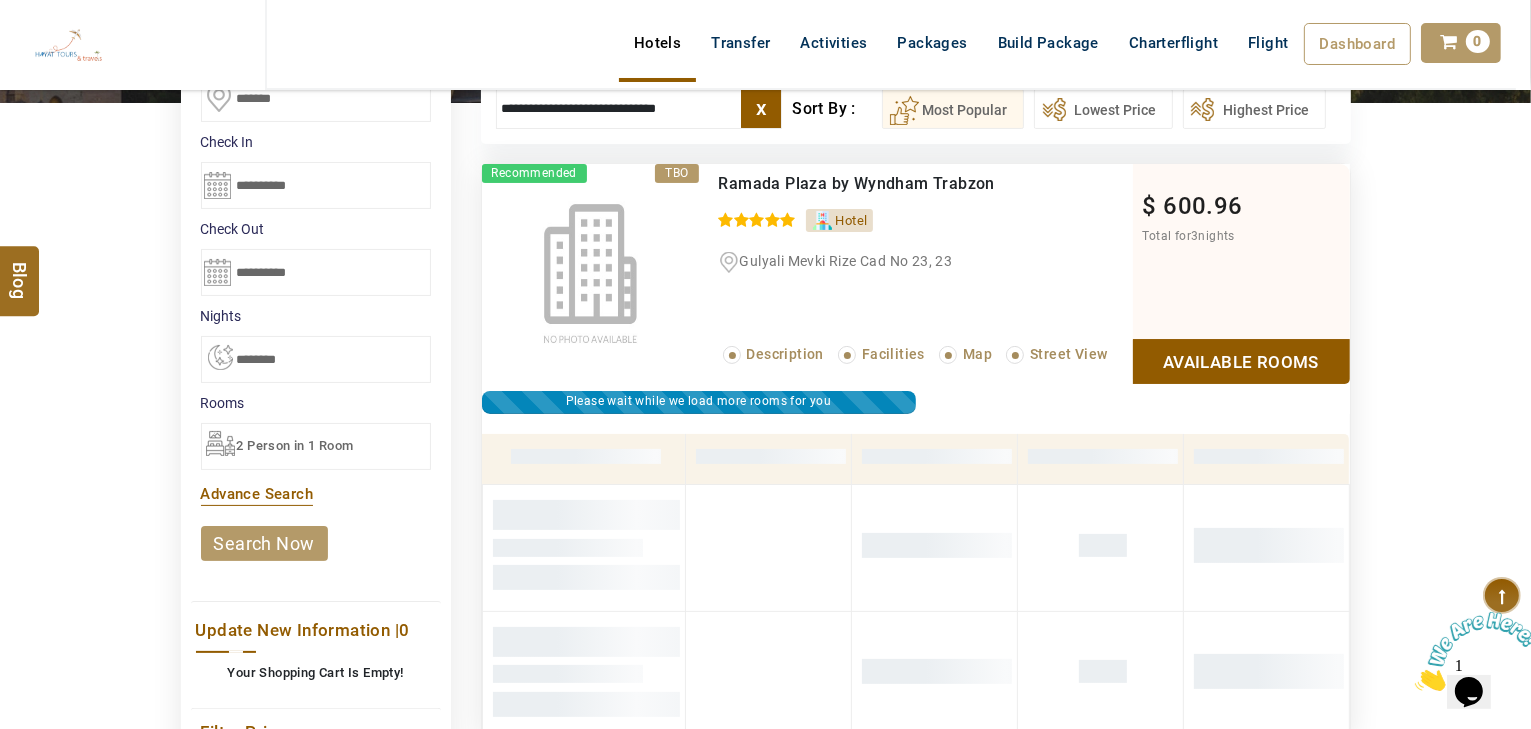 scroll, scrollTop: 140, scrollLeft: 0, axis: vertical 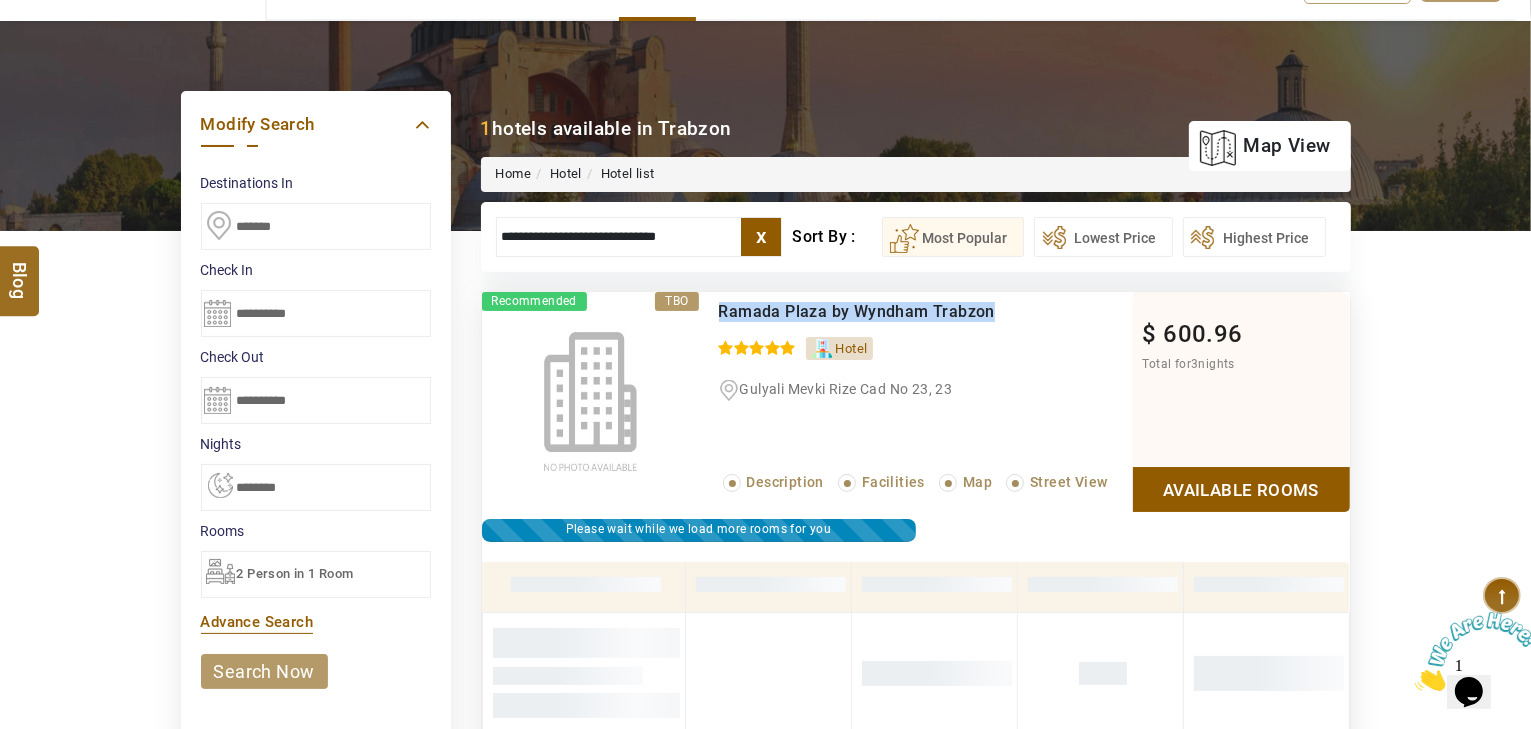 drag, startPoint x: 998, startPoint y: 307, endPoint x: 724, endPoint y: 308, distance: 274.00183 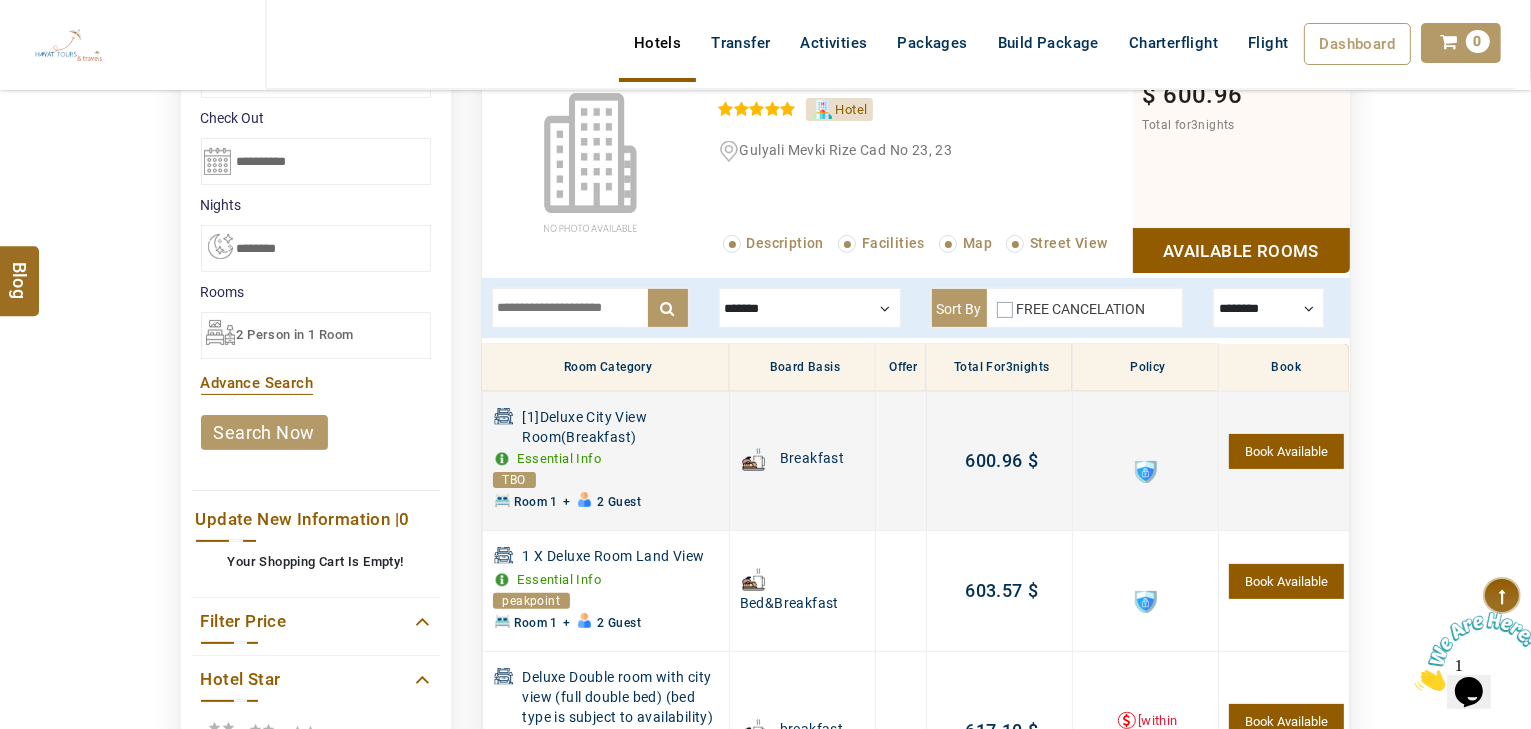 scroll, scrollTop: 380, scrollLeft: 0, axis: vertical 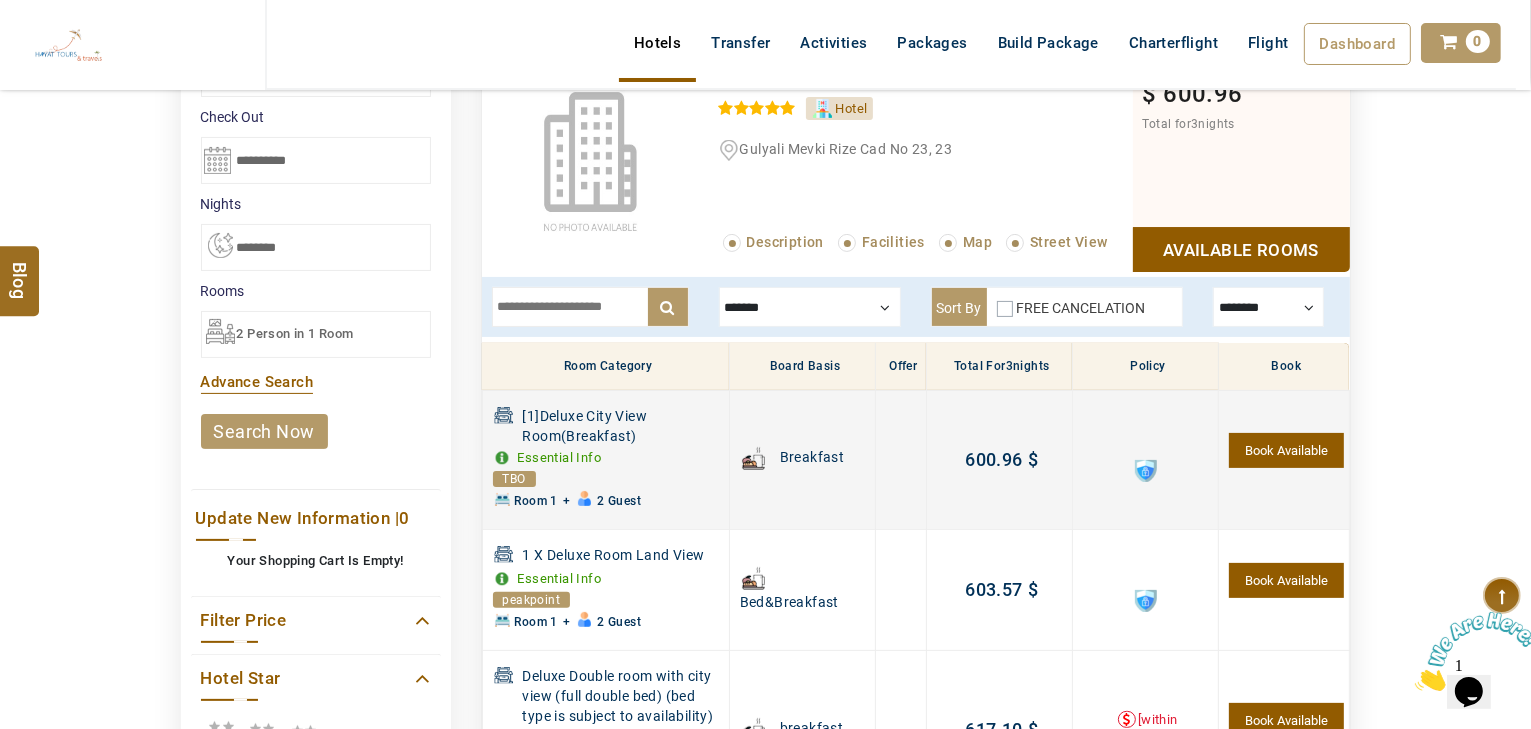 click at bounding box center [1146, 471] 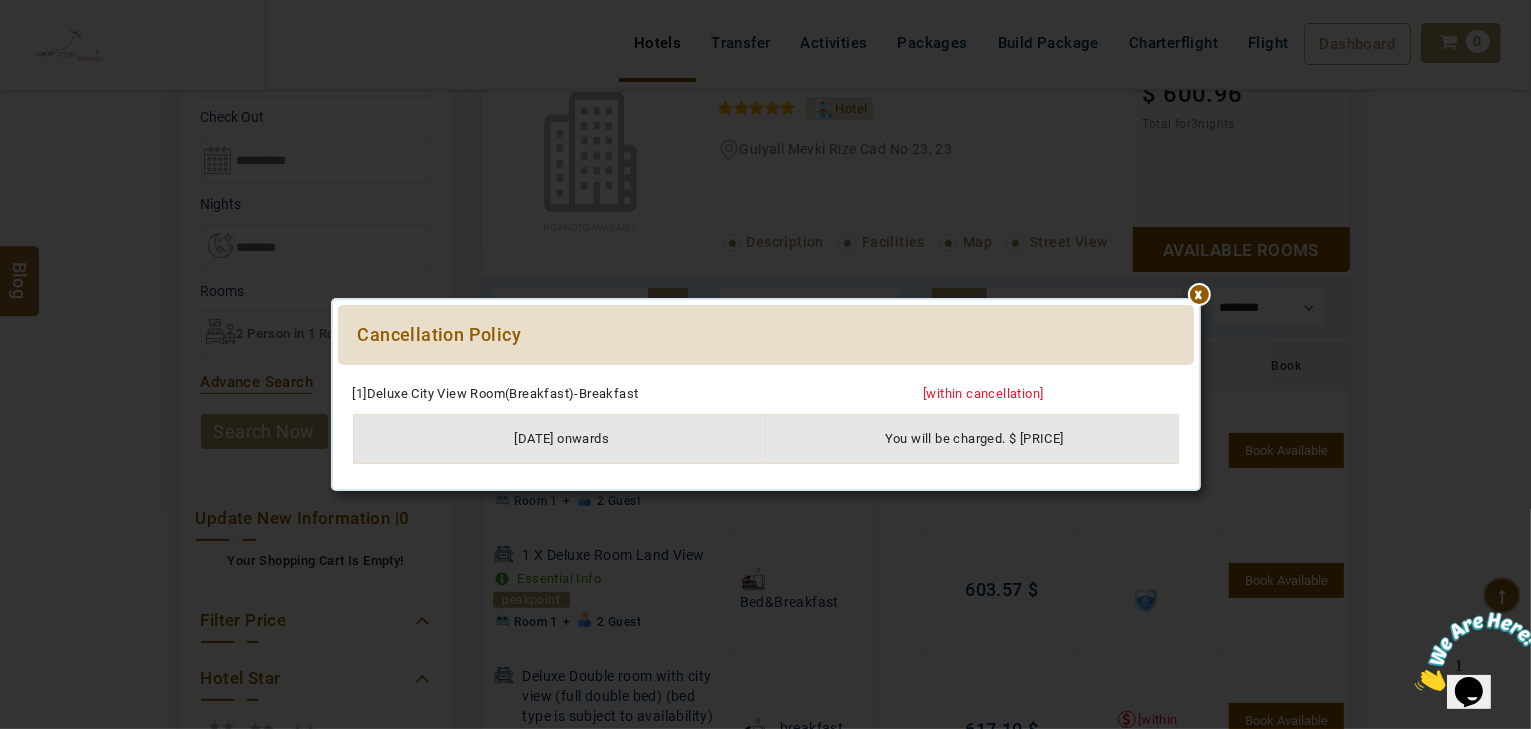 click at bounding box center [766, 375] 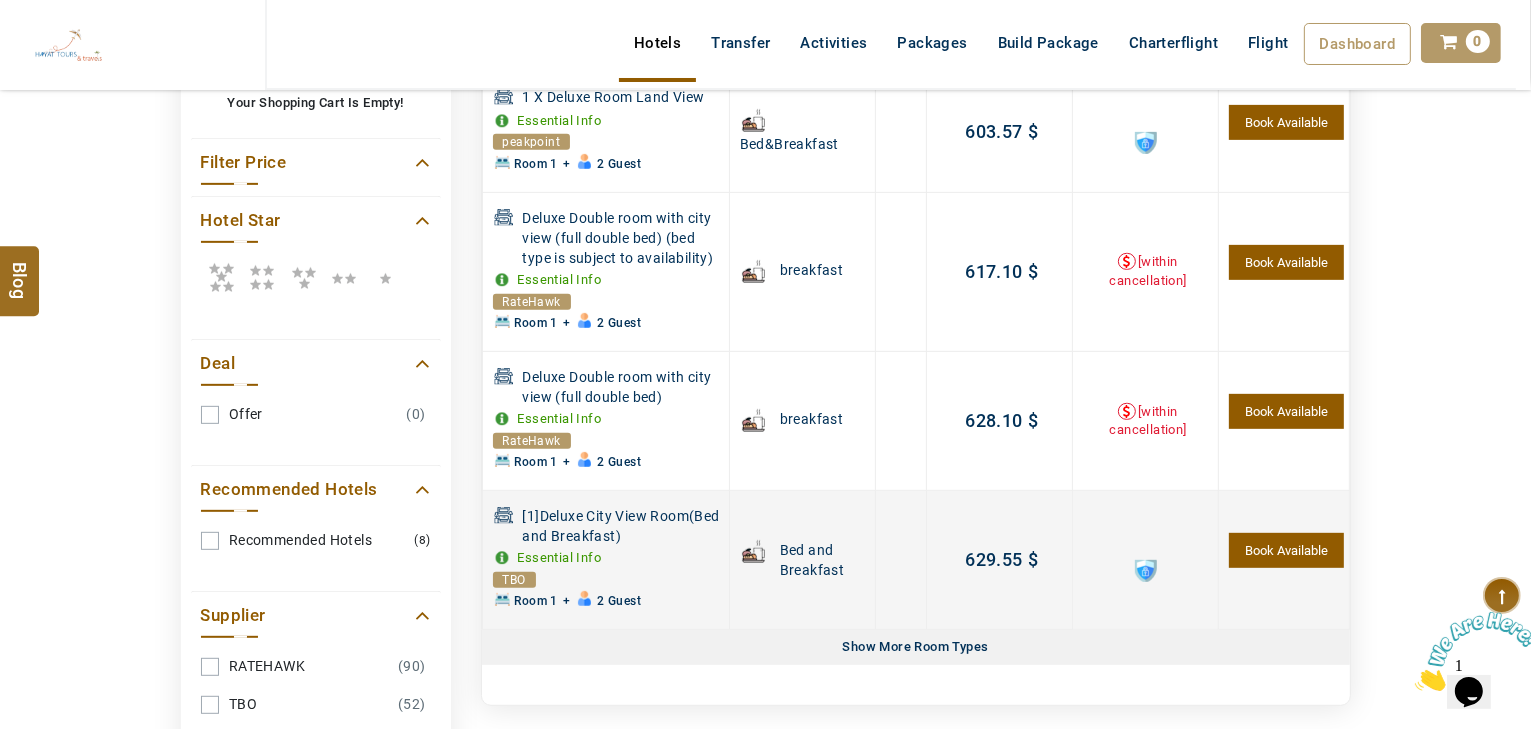 scroll, scrollTop: 860, scrollLeft: 0, axis: vertical 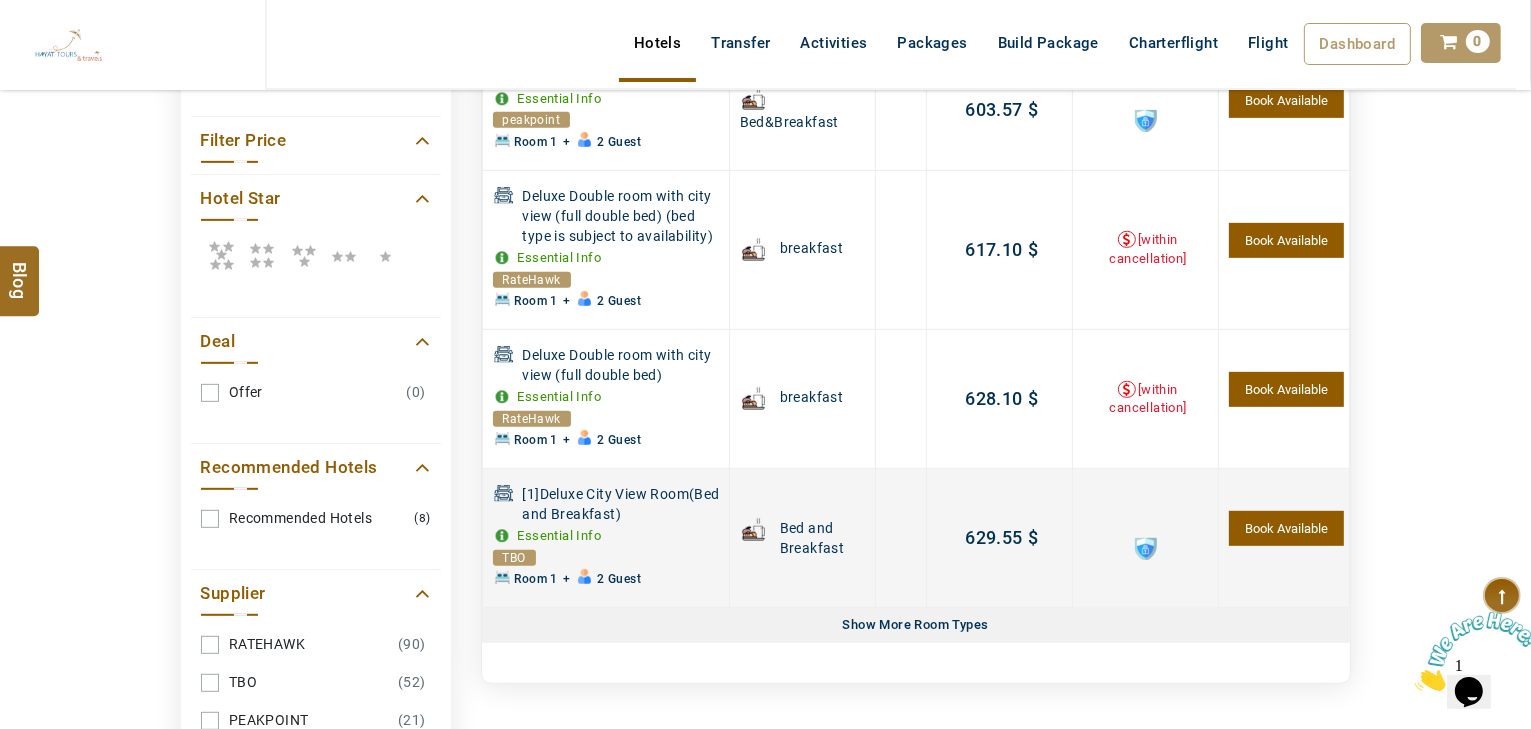 click at bounding box center [1146, 549] 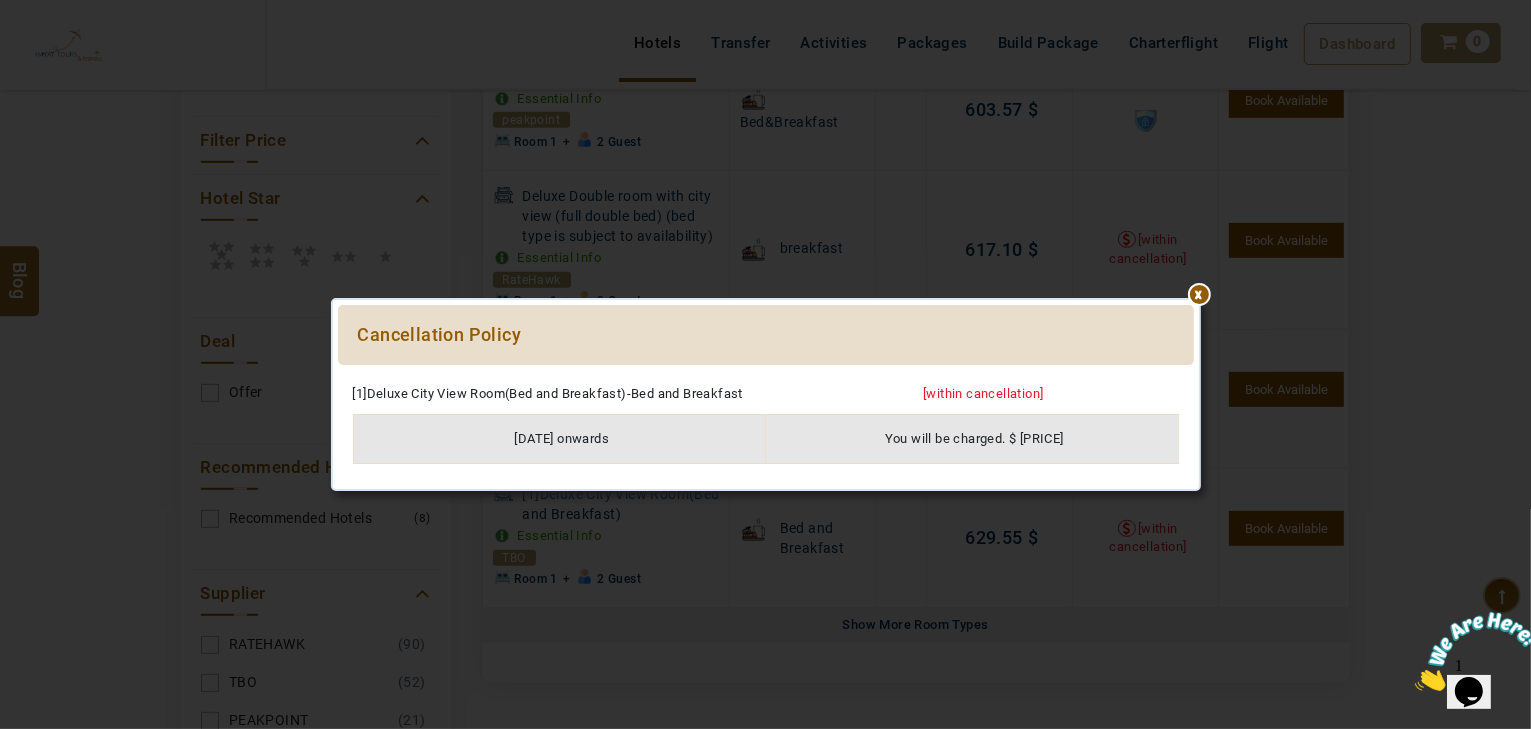 click at bounding box center (766, 375) 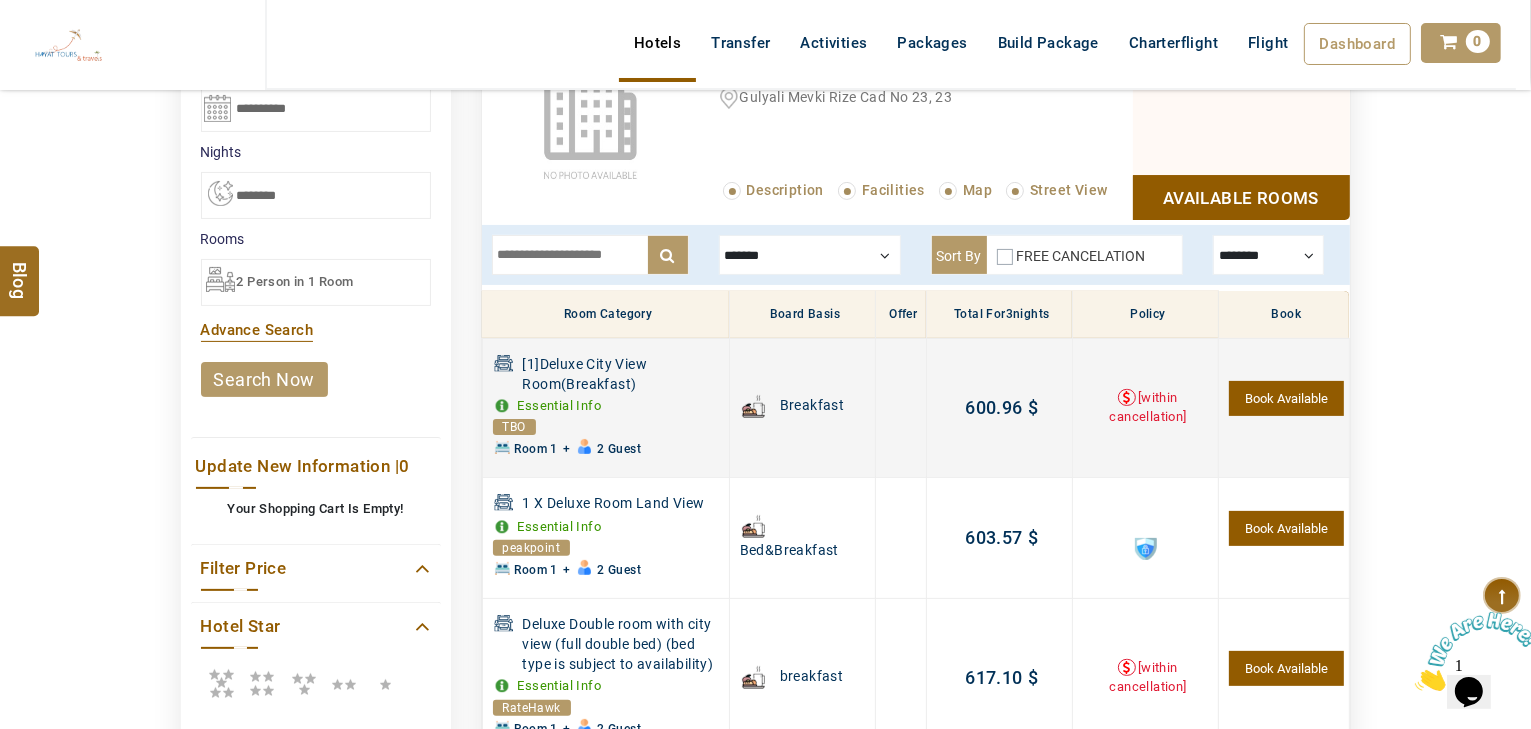 scroll, scrollTop: 460, scrollLeft: 0, axis: vertical 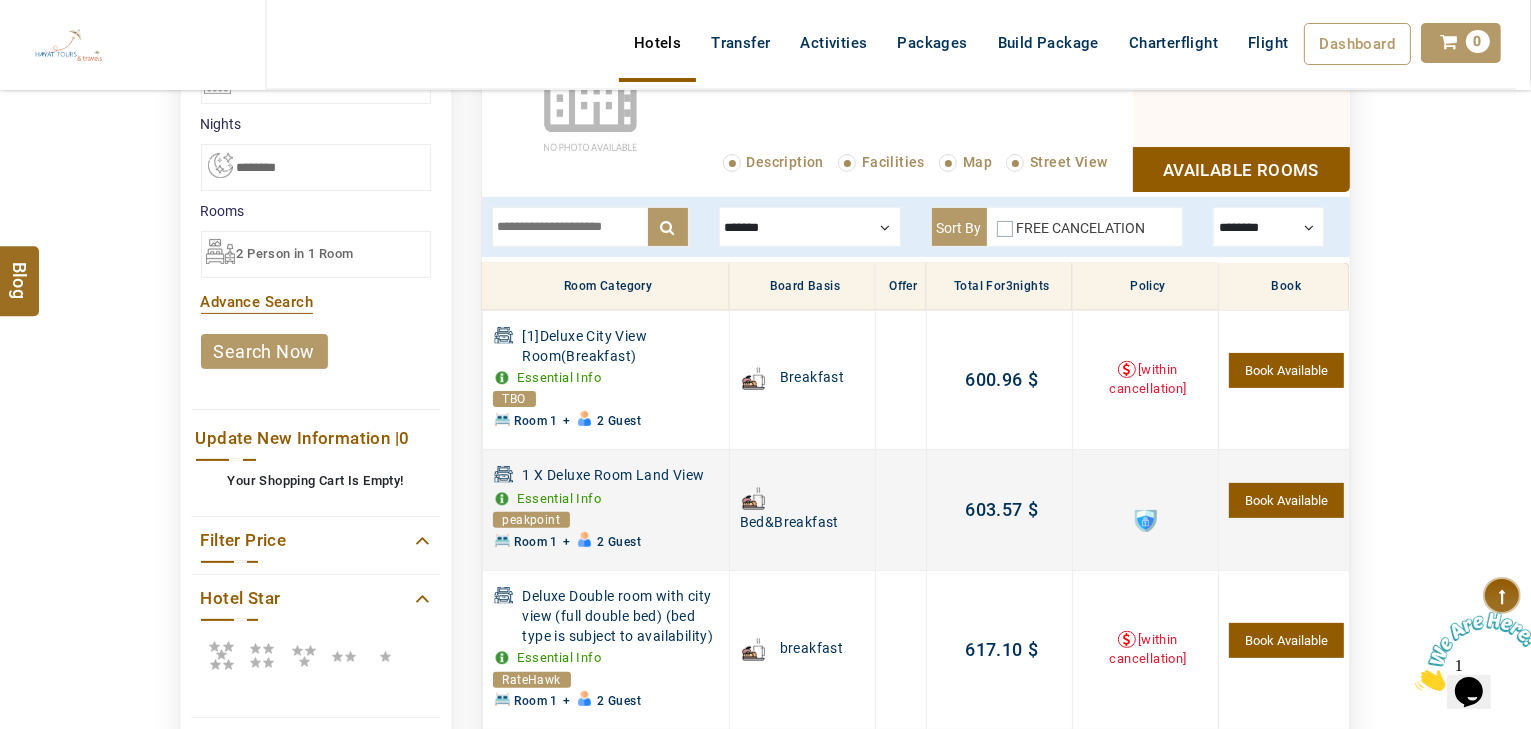 click at bounding box center [1146, 521] 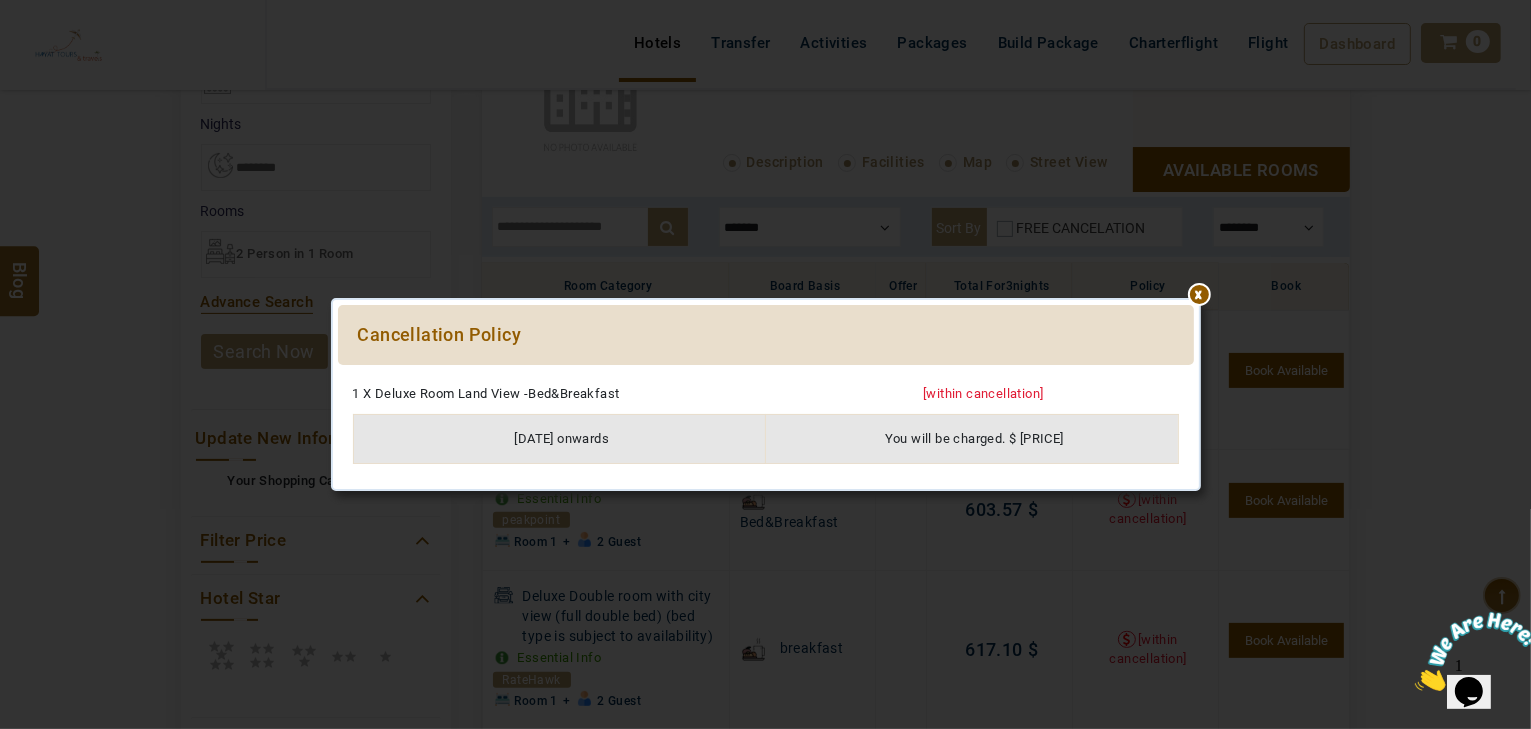 click at bounding box center [766, 375] 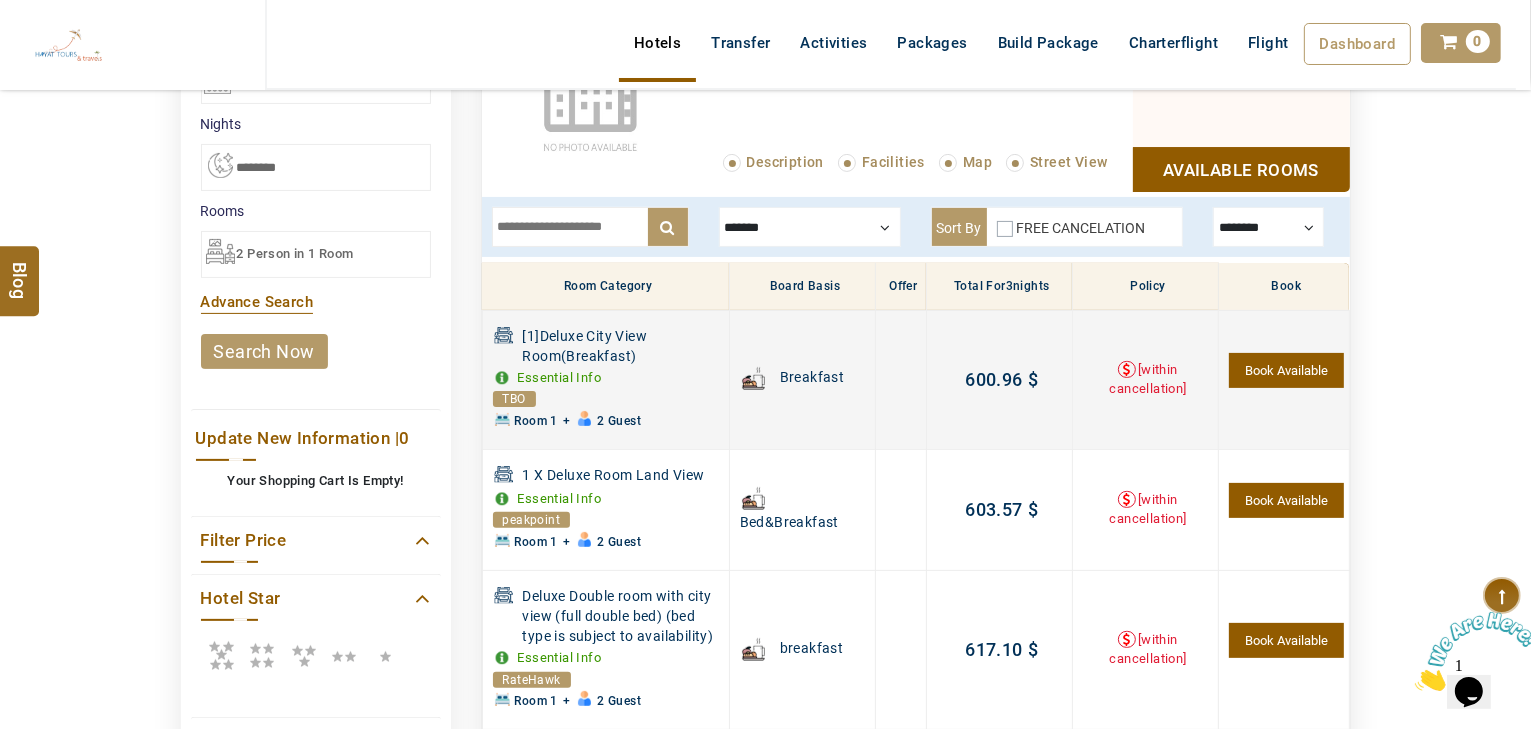click on "[within cancellation]" at bounding box center (1147, 379) 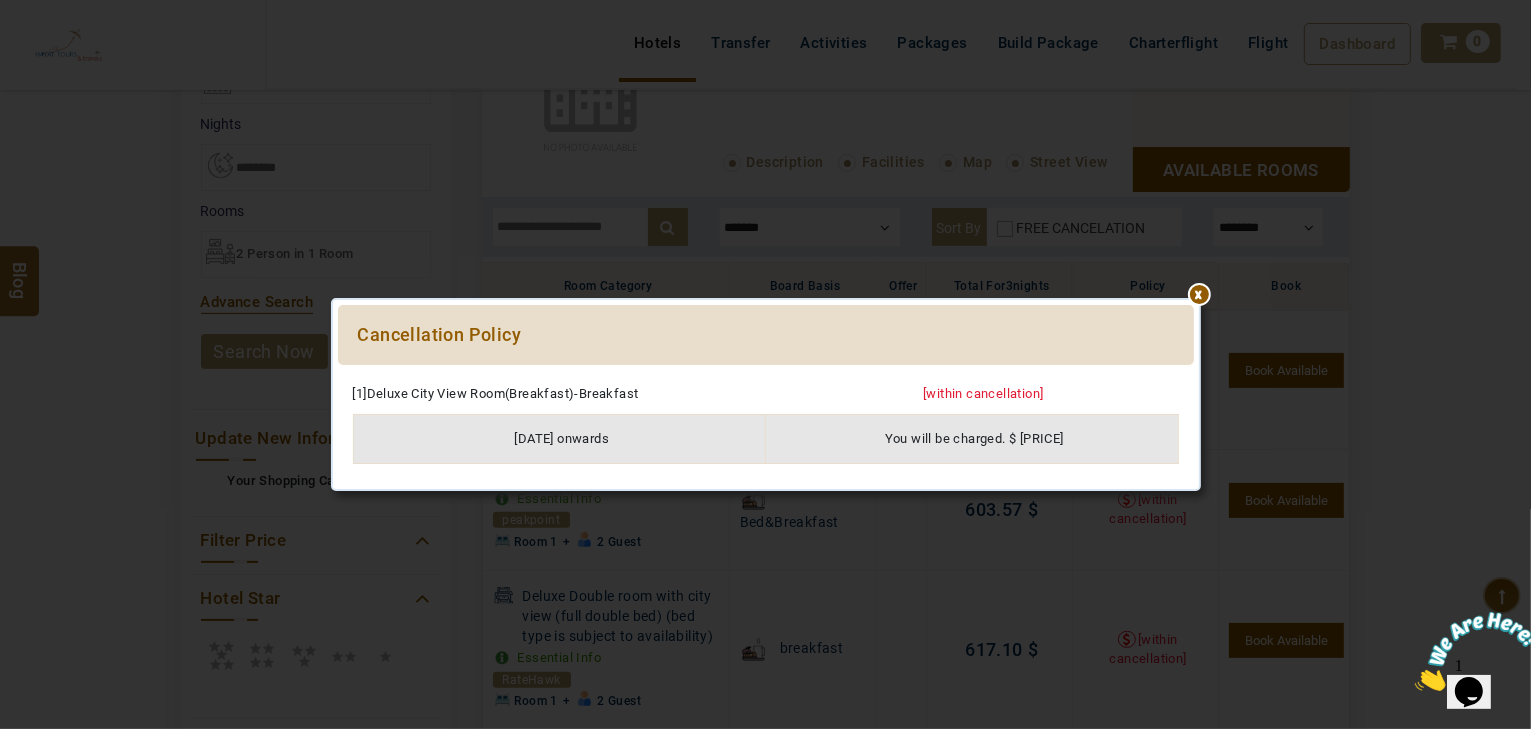 click at bounding box center (766, 375) 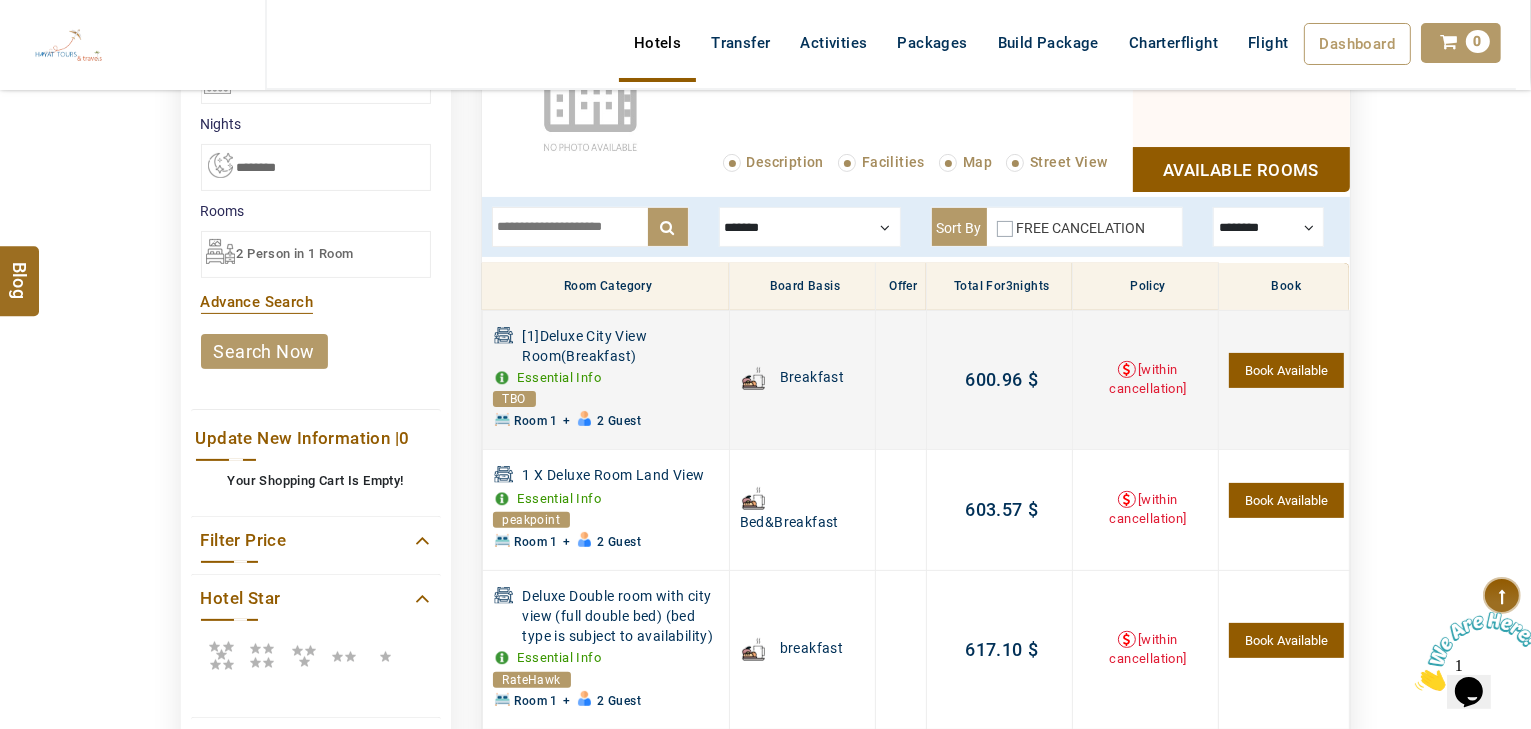 click on "[within cancellation]" at bounding box center (1147, 379) 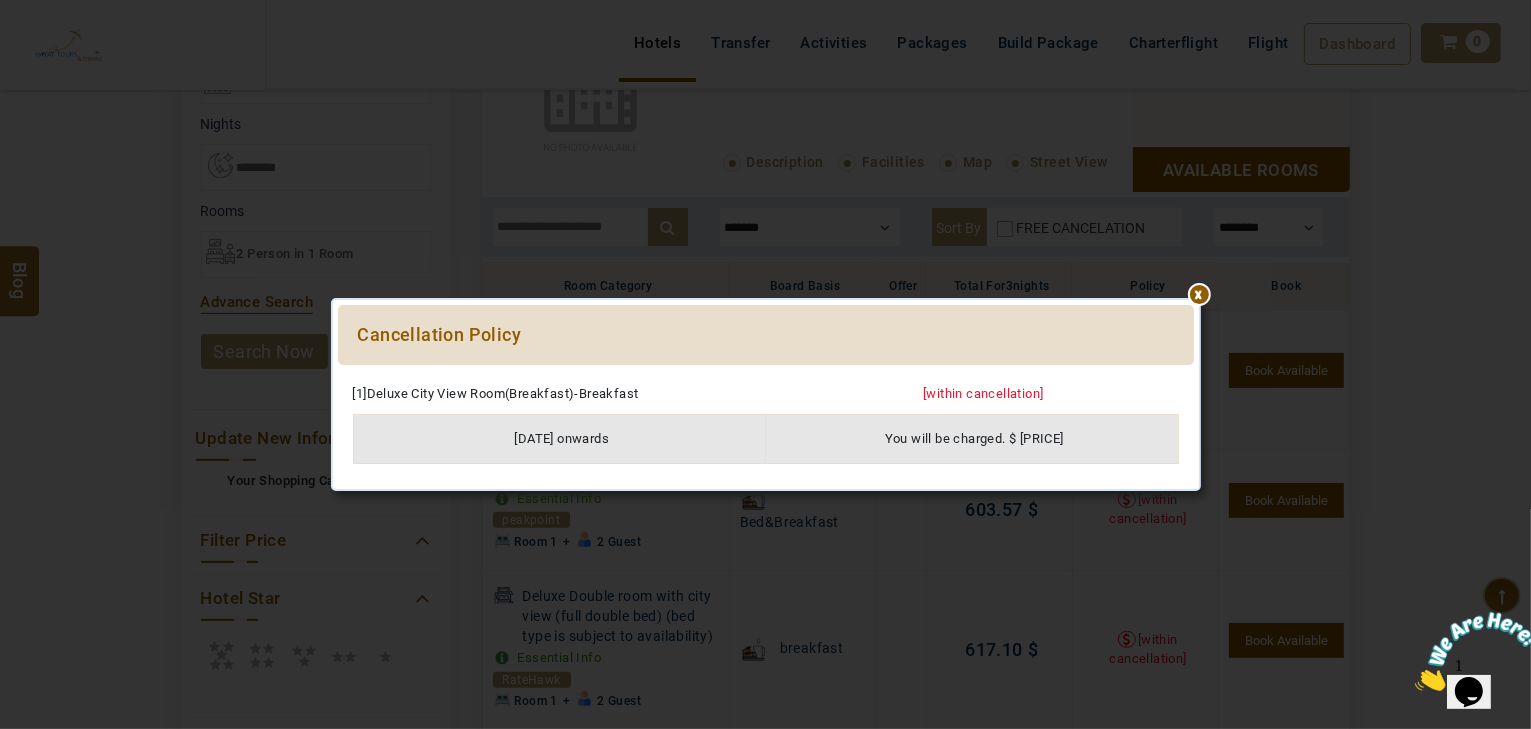 click on "***** ****** Cancellation Policy Please Wait...  [1]Deluxe City View Room(Breakfast)-Breakfast [within cancellation] [DATE] onwards You will be charged.    $ [PRICE]" at bounding box center (766, 394) 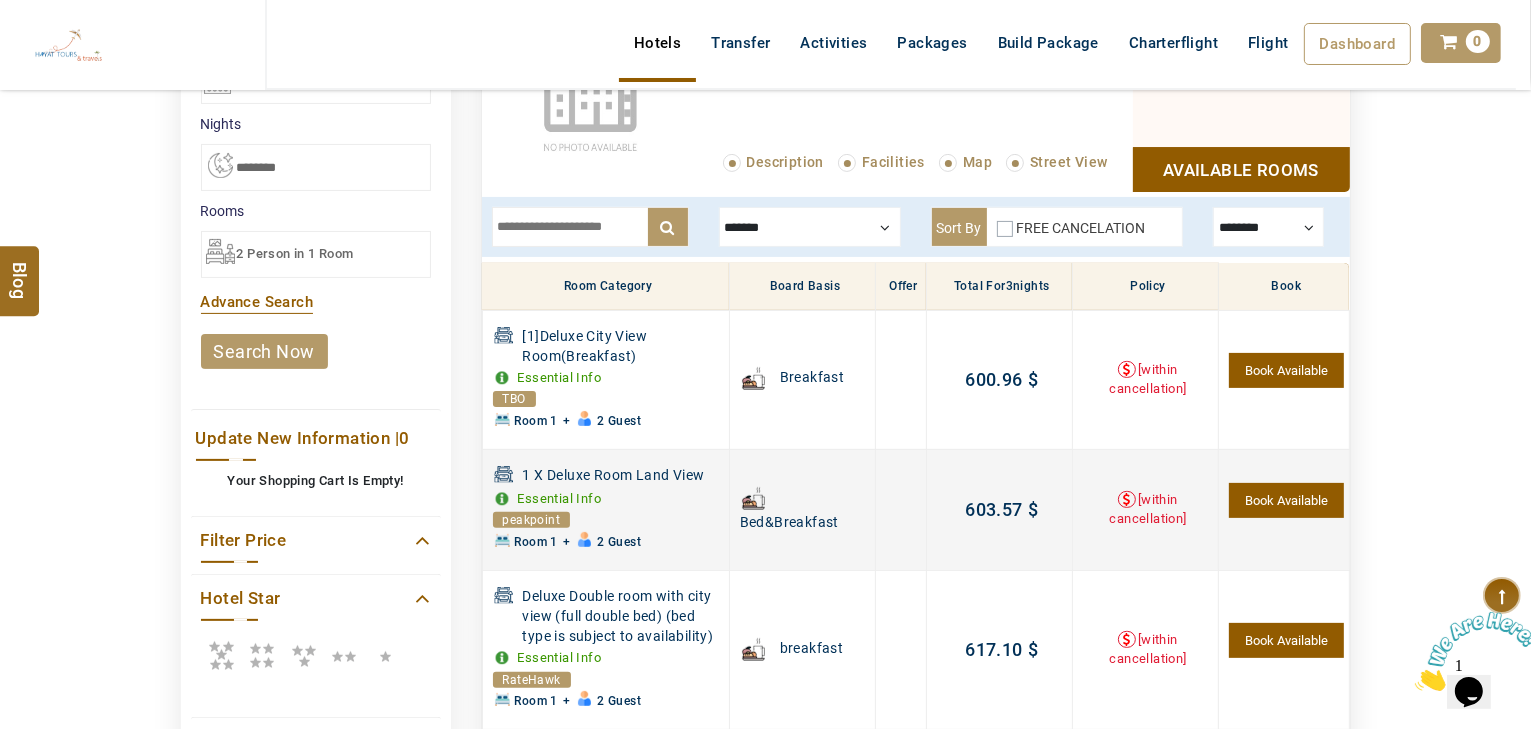 click on "[within cancellation]" at bounding box center (1147, 509) 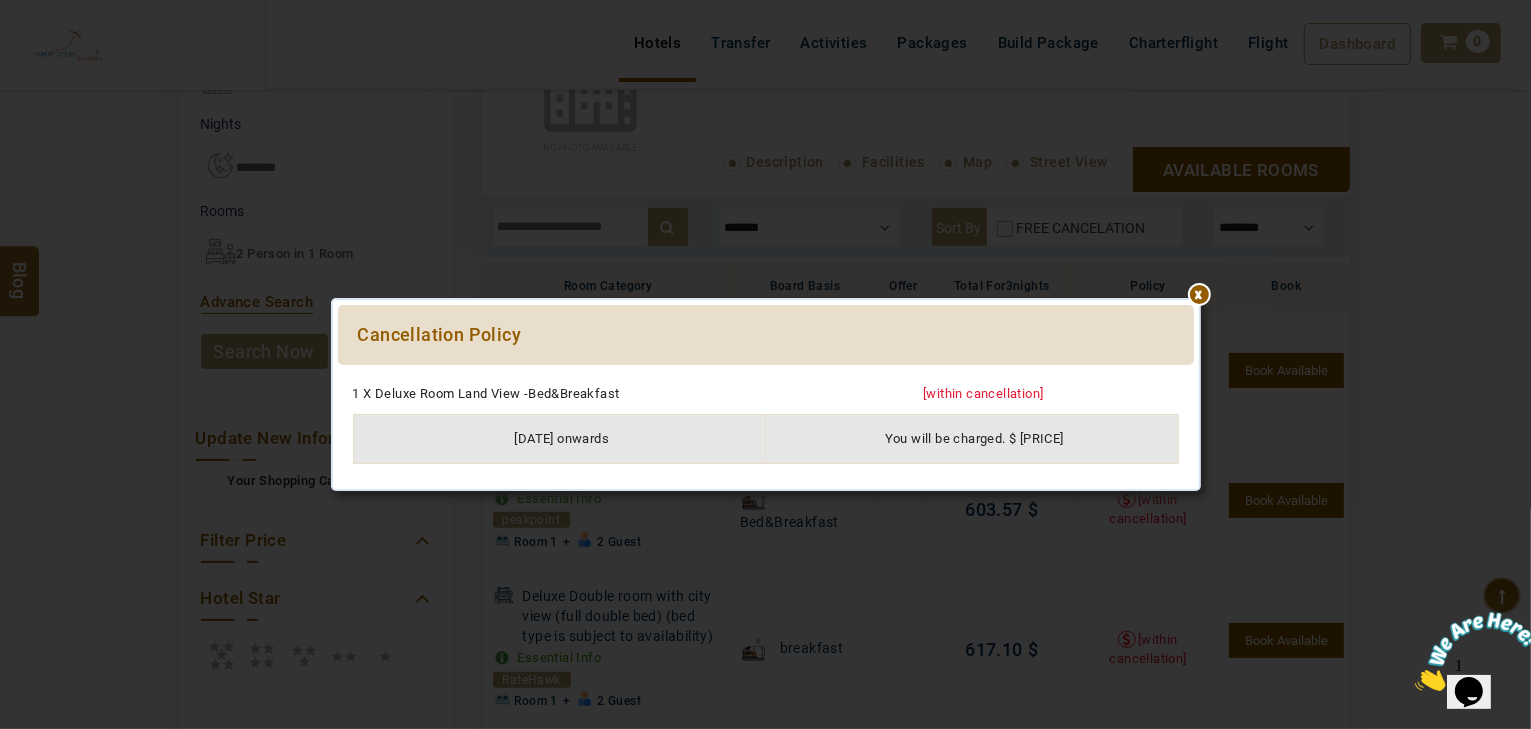 click at bounding box center (766, 375) 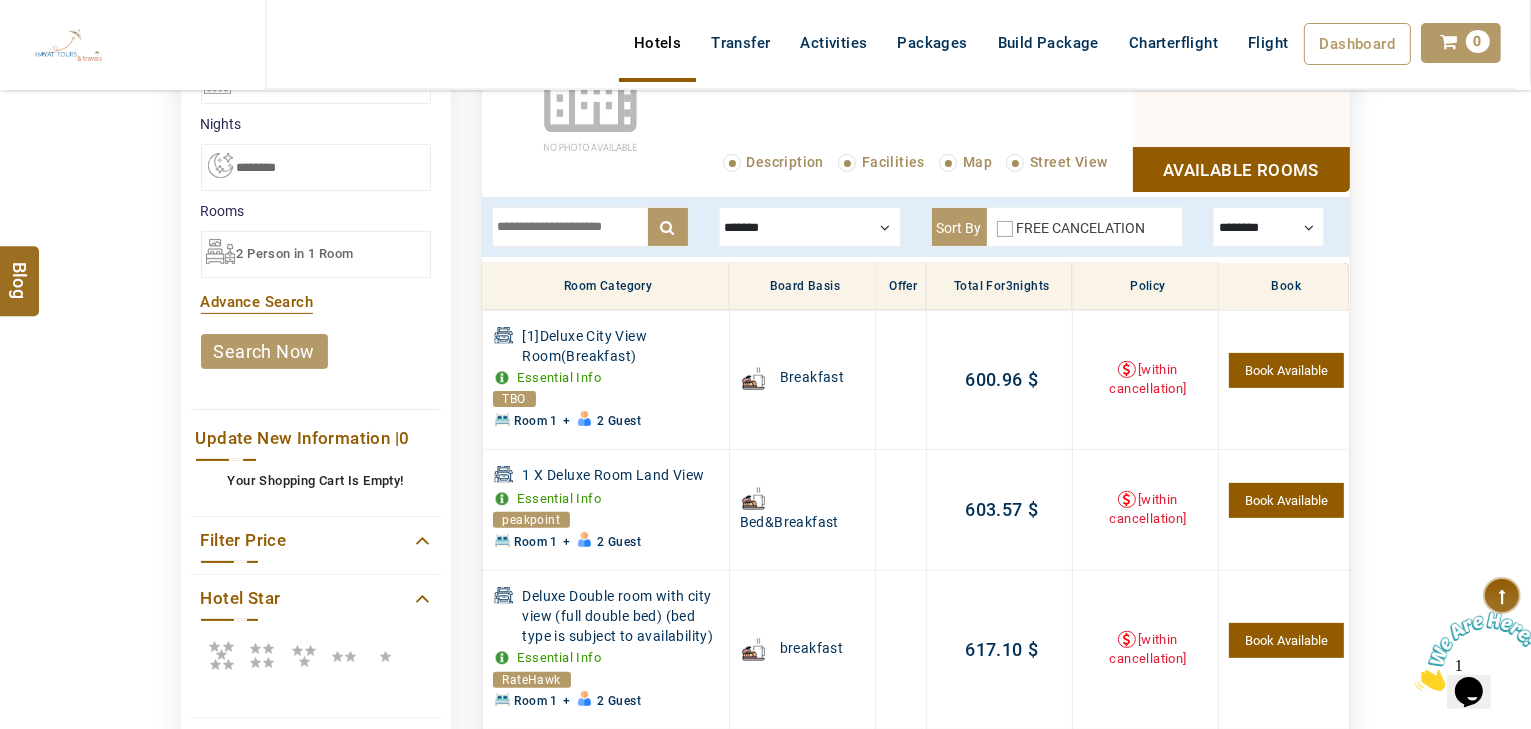 click on "[within cancellation]" at bounding box center [1147, 379] 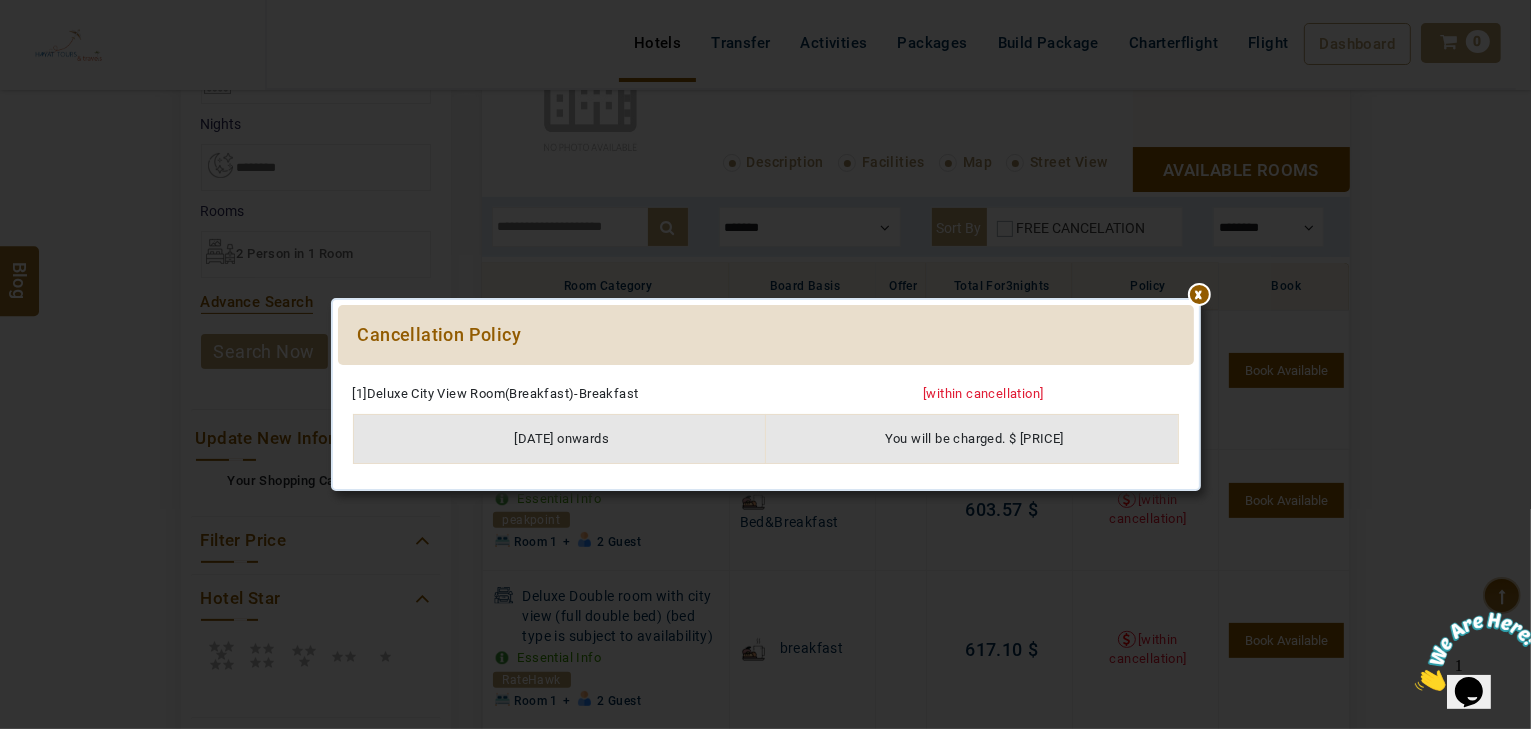 click at bounding box center (766, 375) 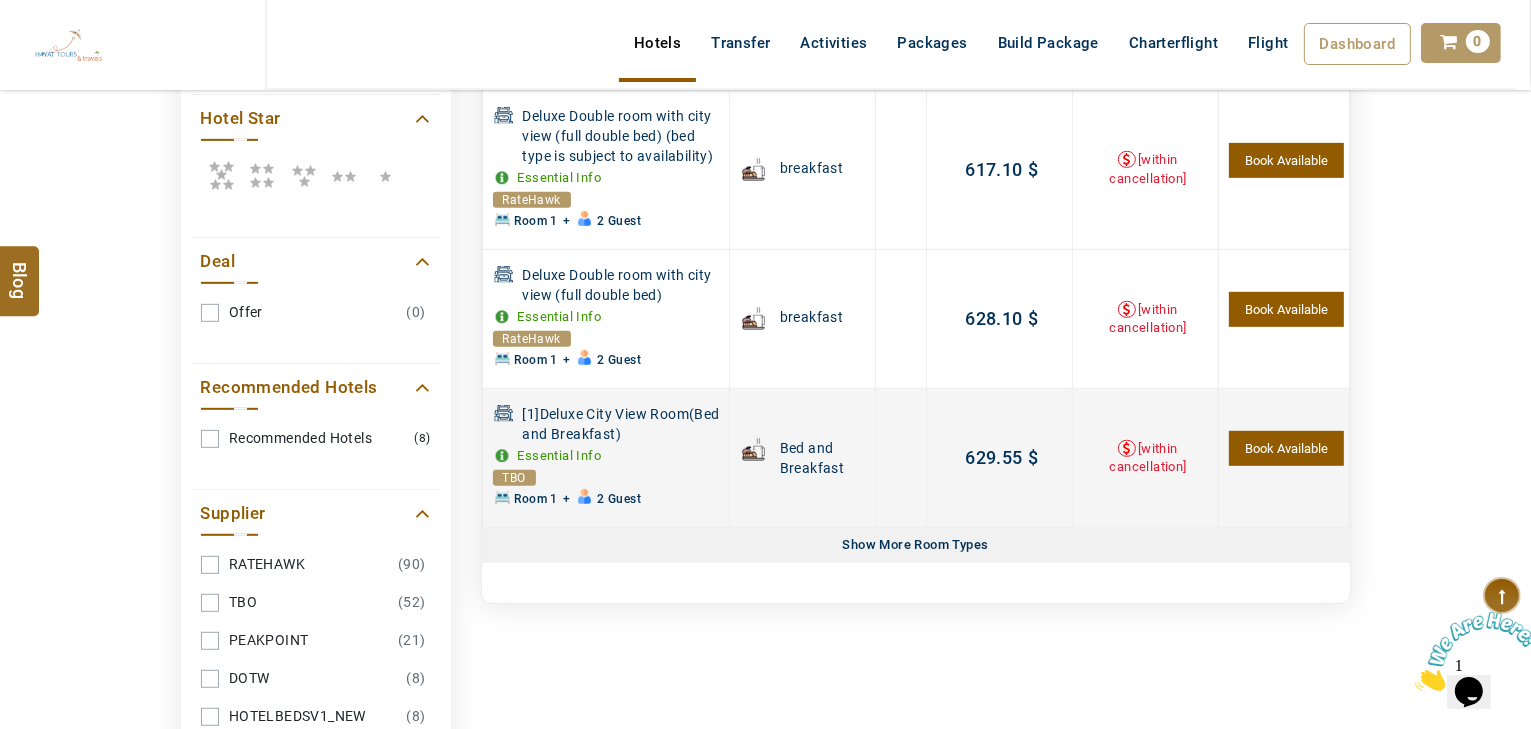 scroll, scrollTop: 940, scrollLeft: 0, axis: vertical 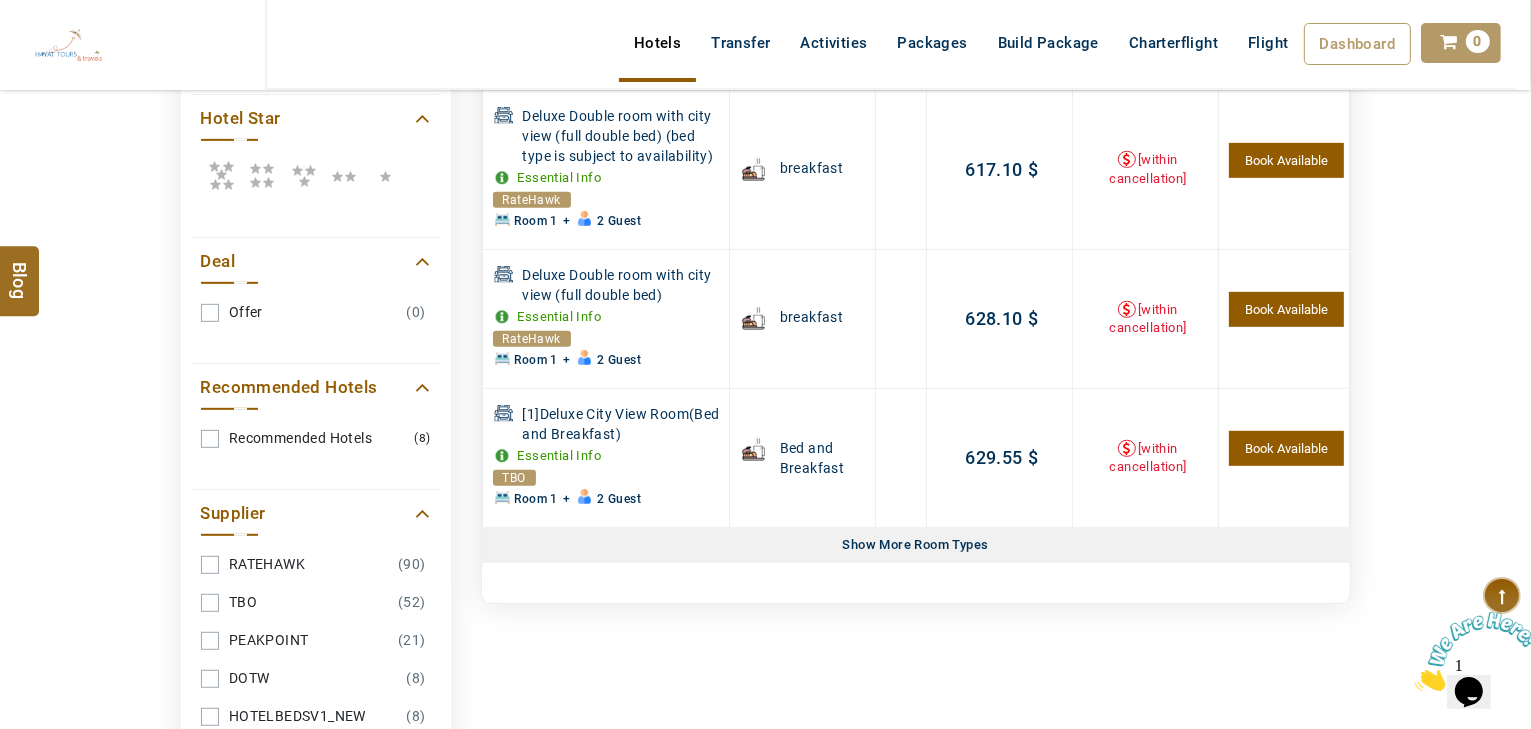 click on "Show More Room Types" at bounding box center [916, 545] 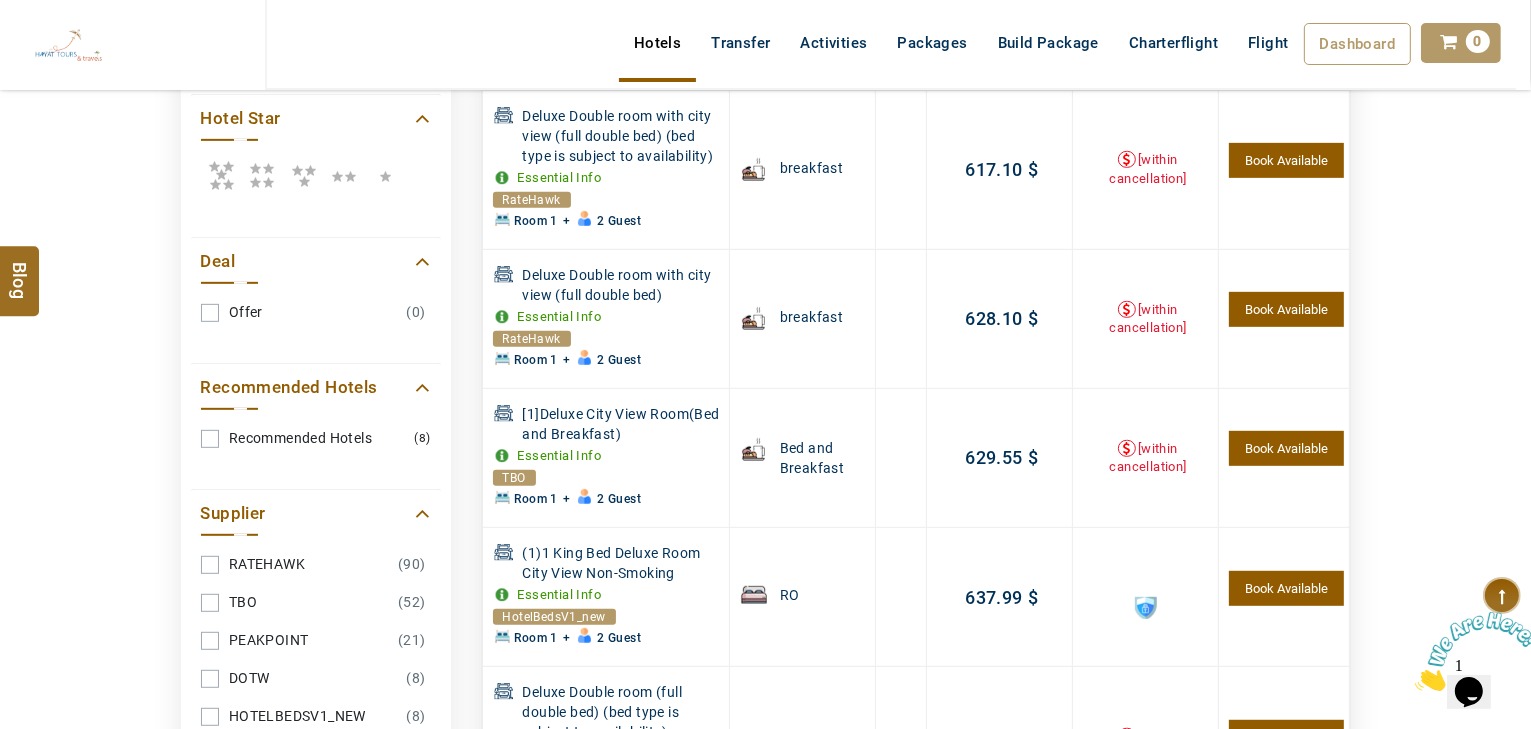 click at bounding box center (901, 597) 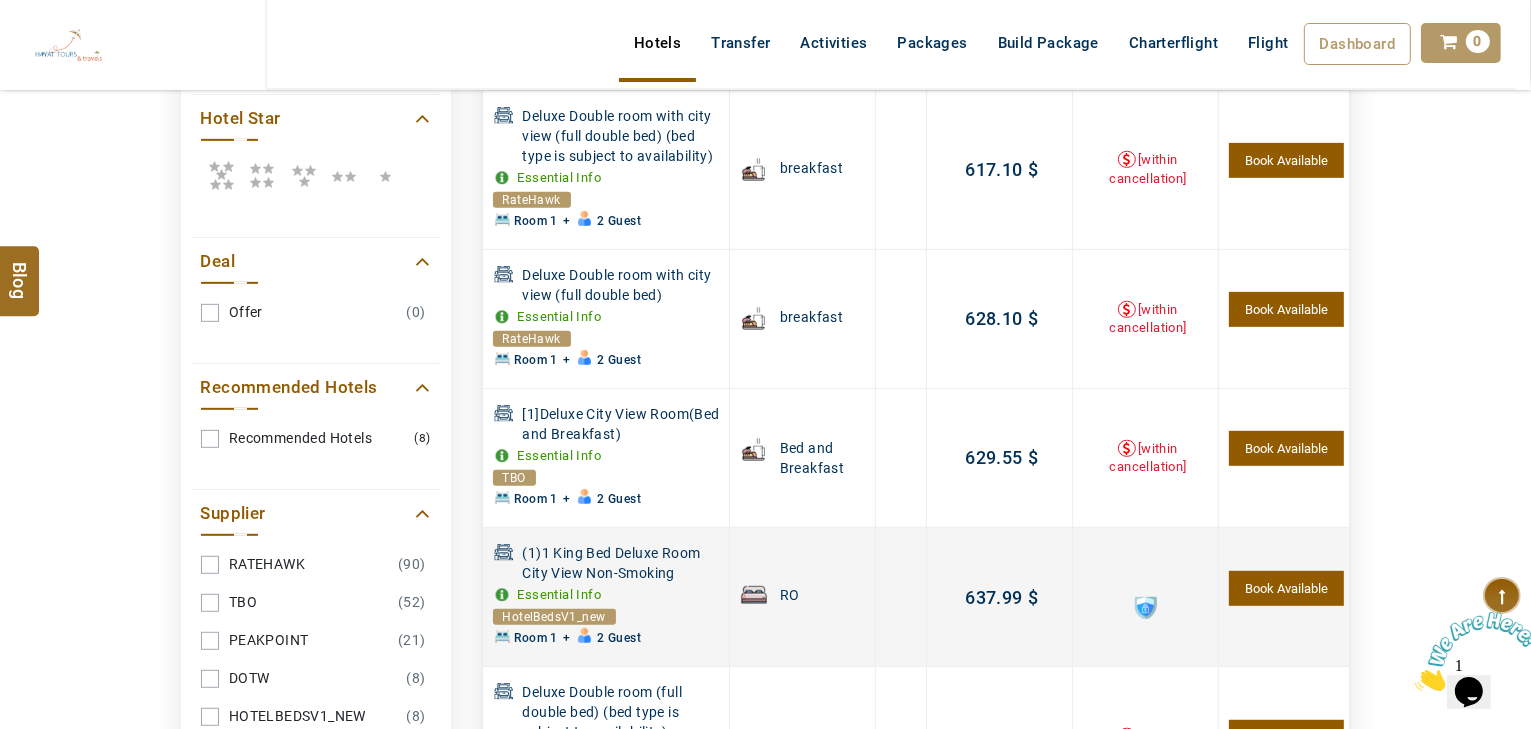 click at bounding box center [1146, 608] 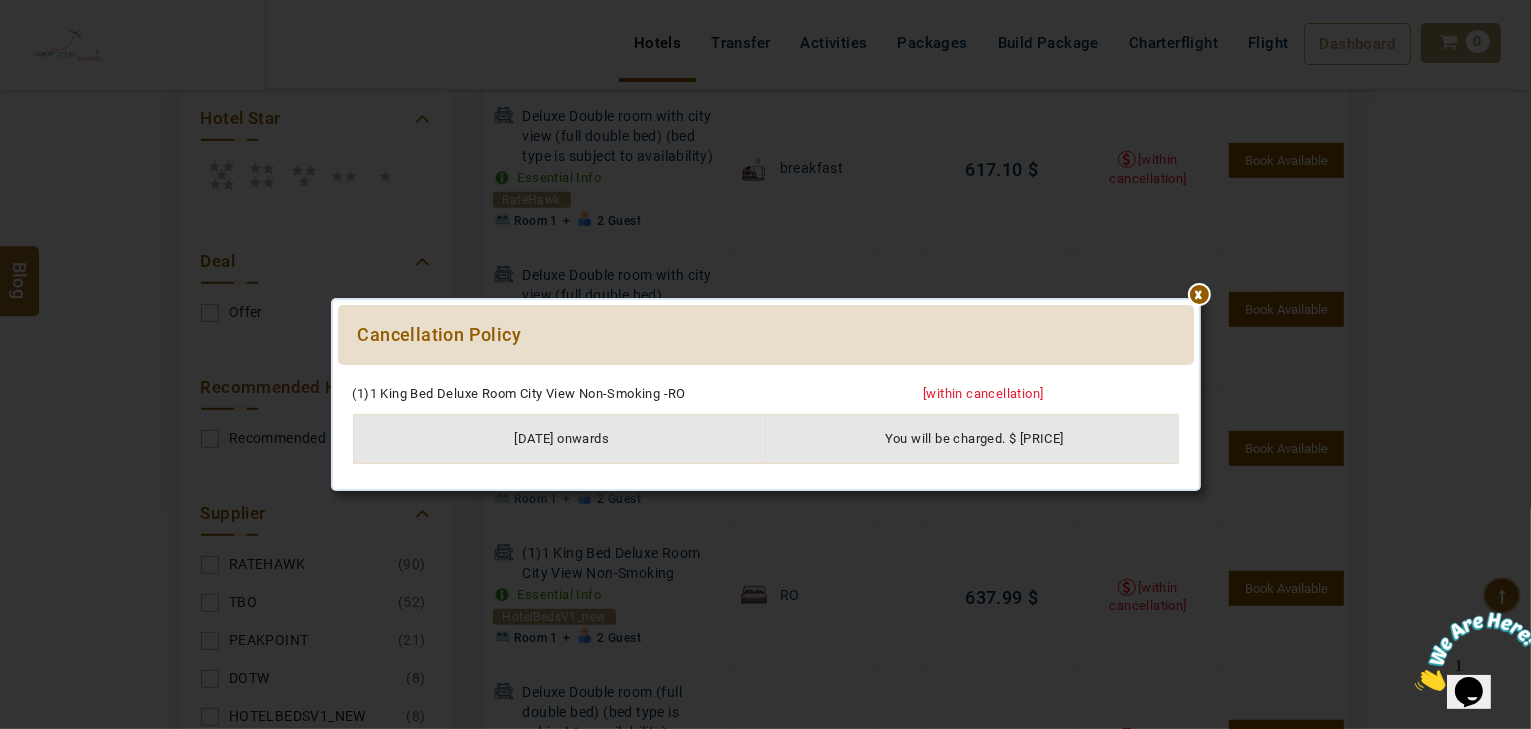 click at bounding box center [766, 375] 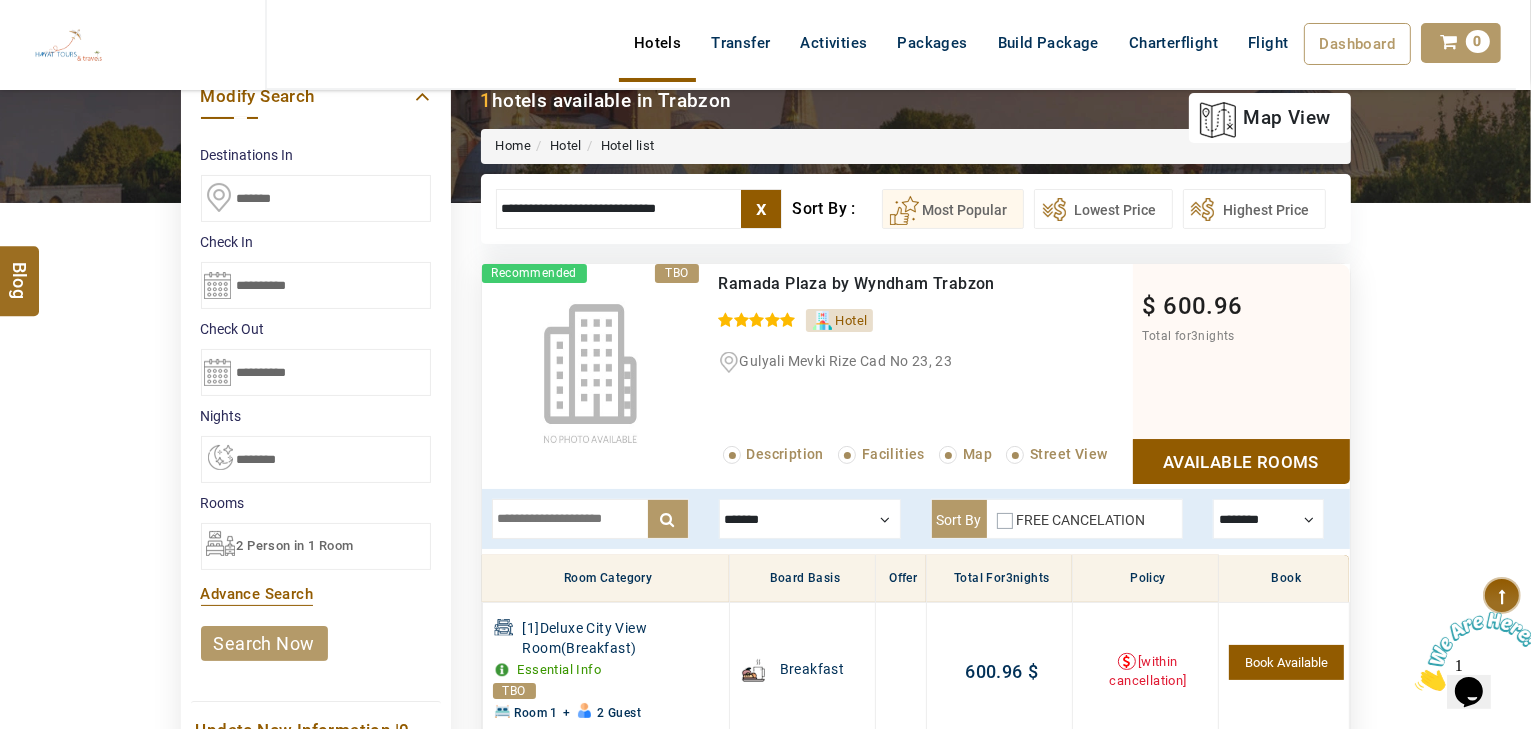 scroll, scrollTop: 140, scrollLeft: 0, axis: vertical 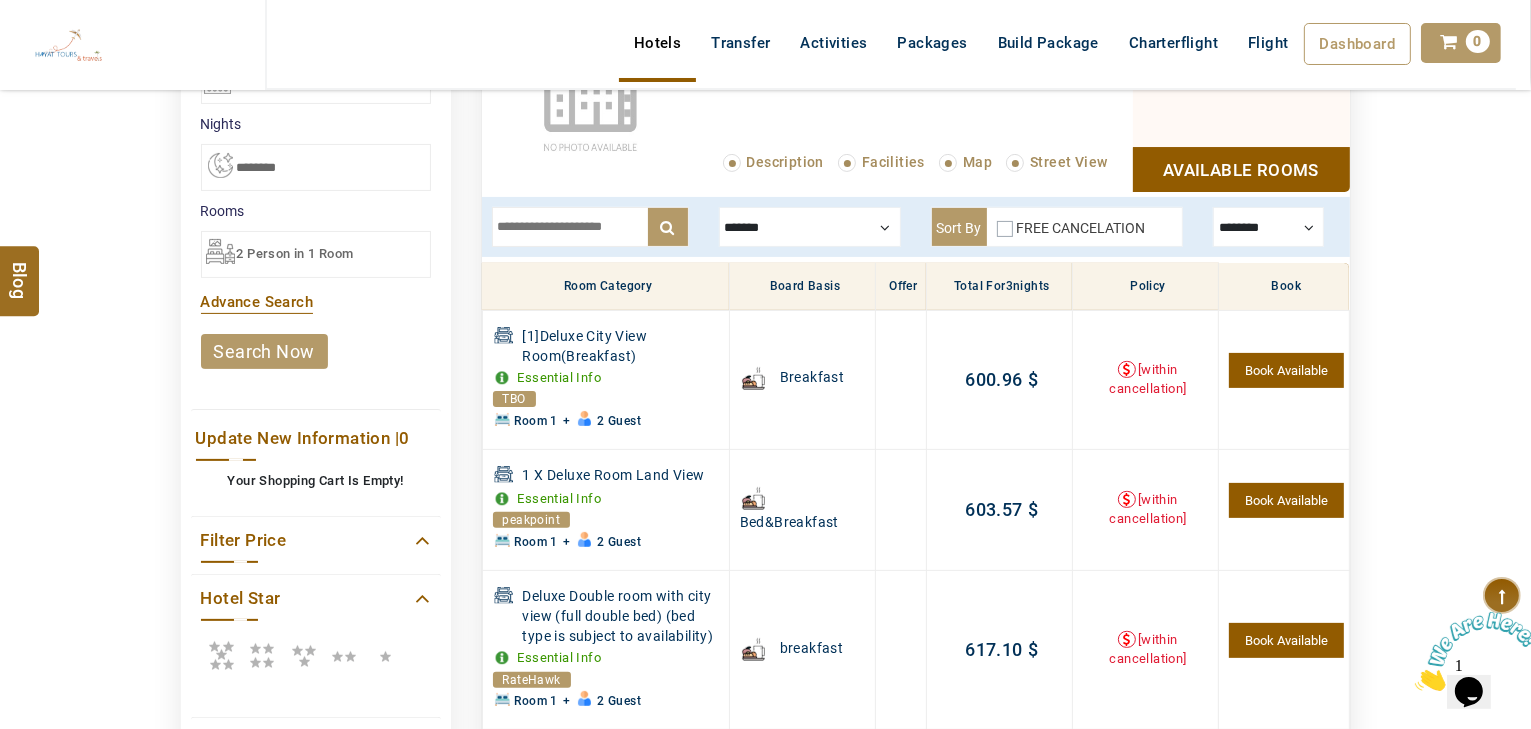 click on "FREE CANCELATION" at bounding box center [1081, 228] 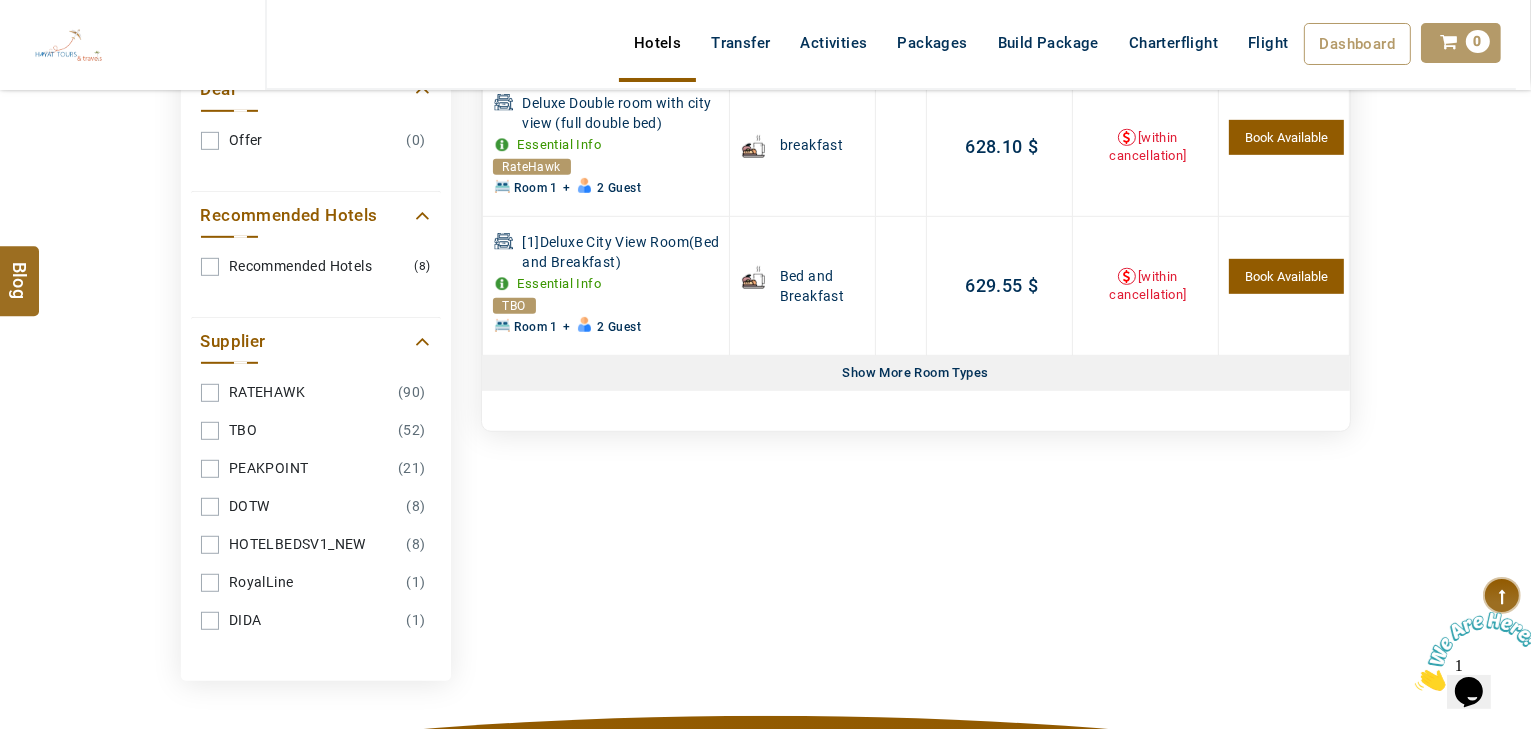 scroll, scrollTop: 1100, scrollLeft: 0, axis: vertical 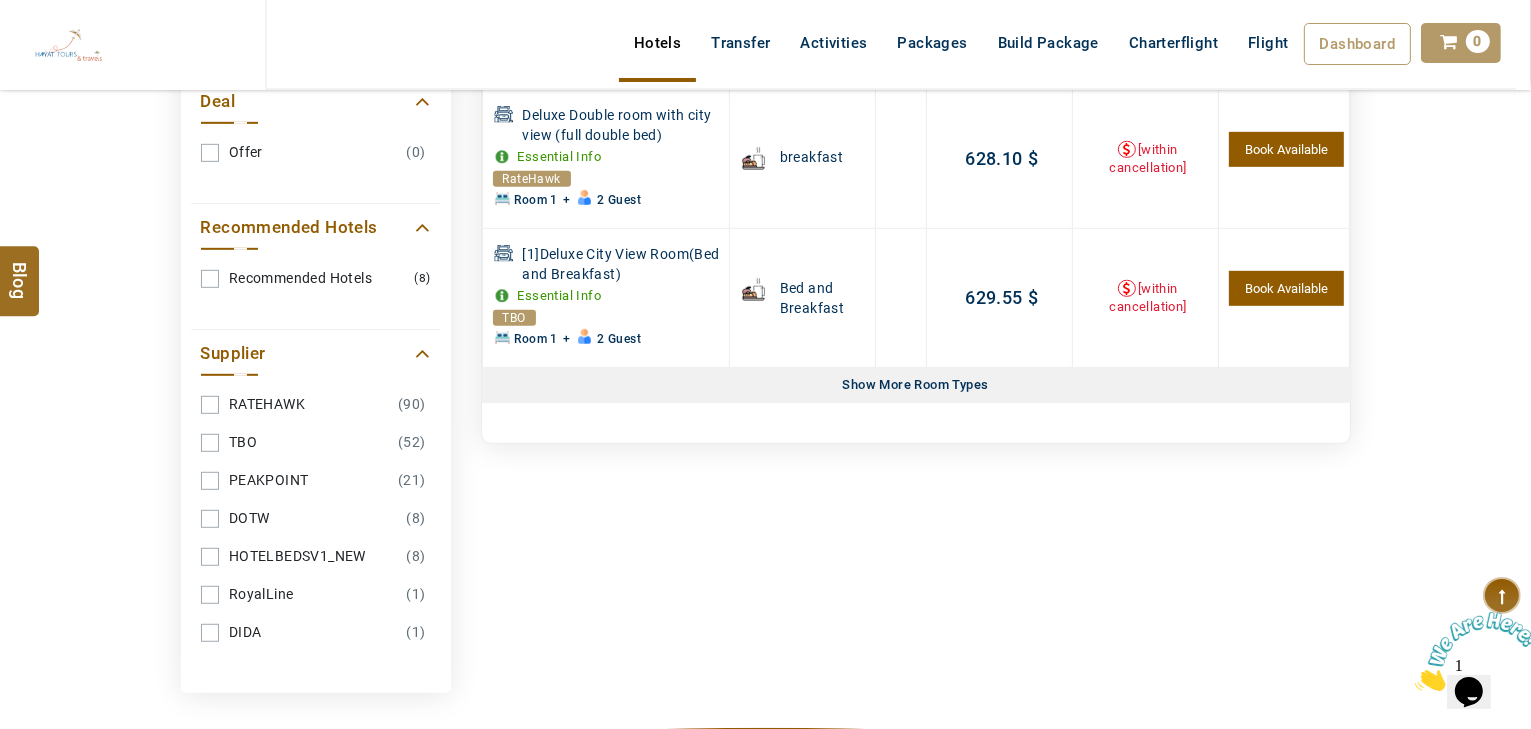 click on "Show More Room Types" at bounding box center (916, 385) 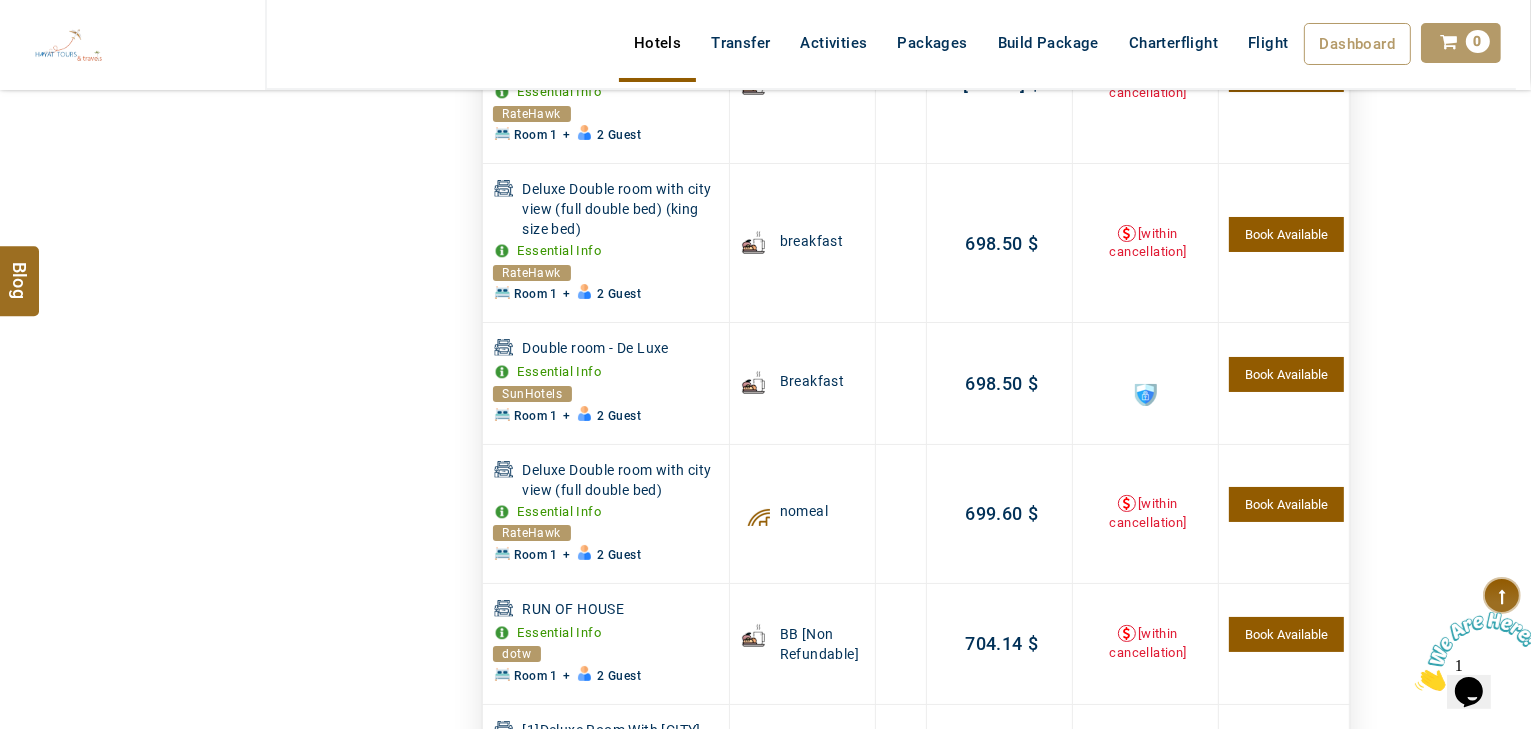 scroll, scrollTop: 7180, scrollLeft: 0, axis: vertical 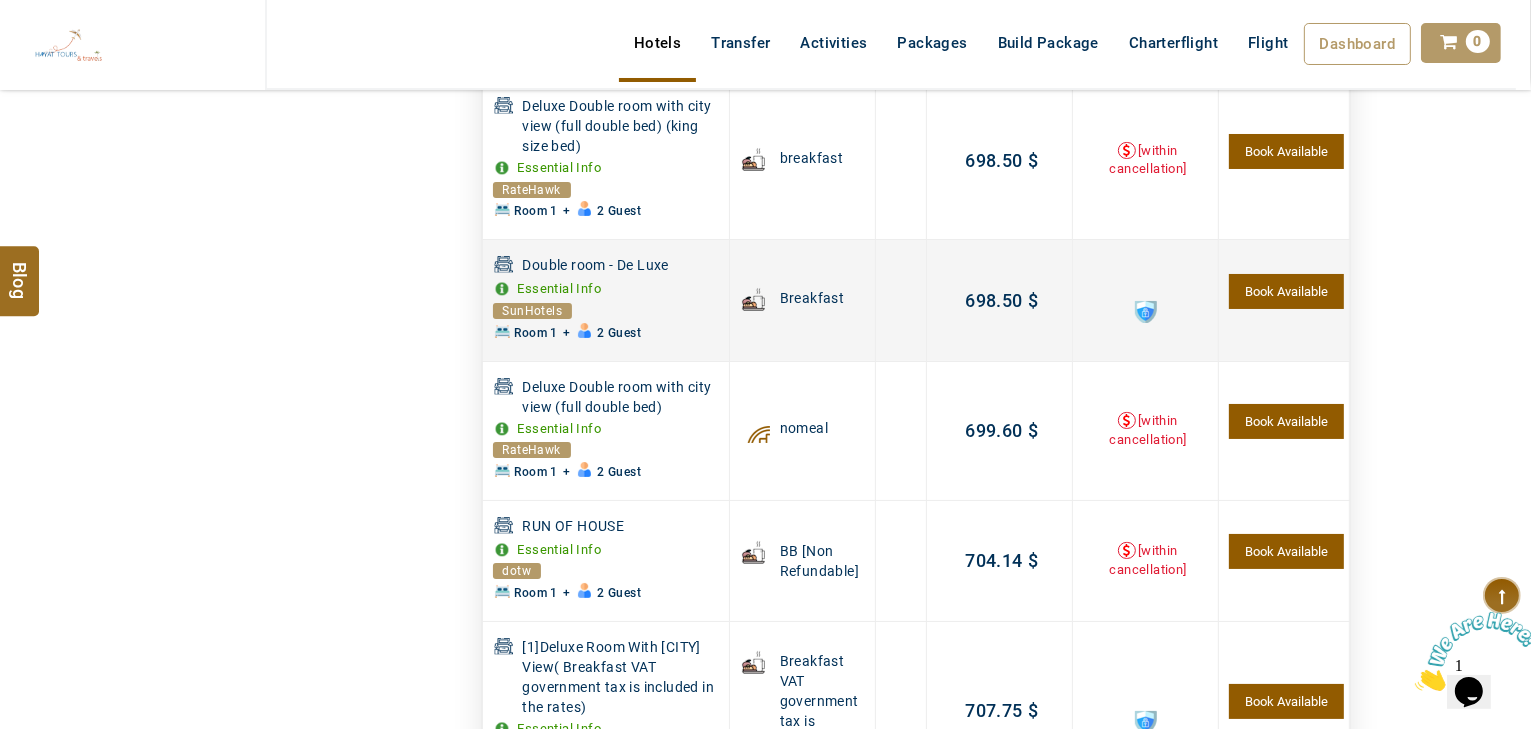 click at bounding box center (1146, 312) 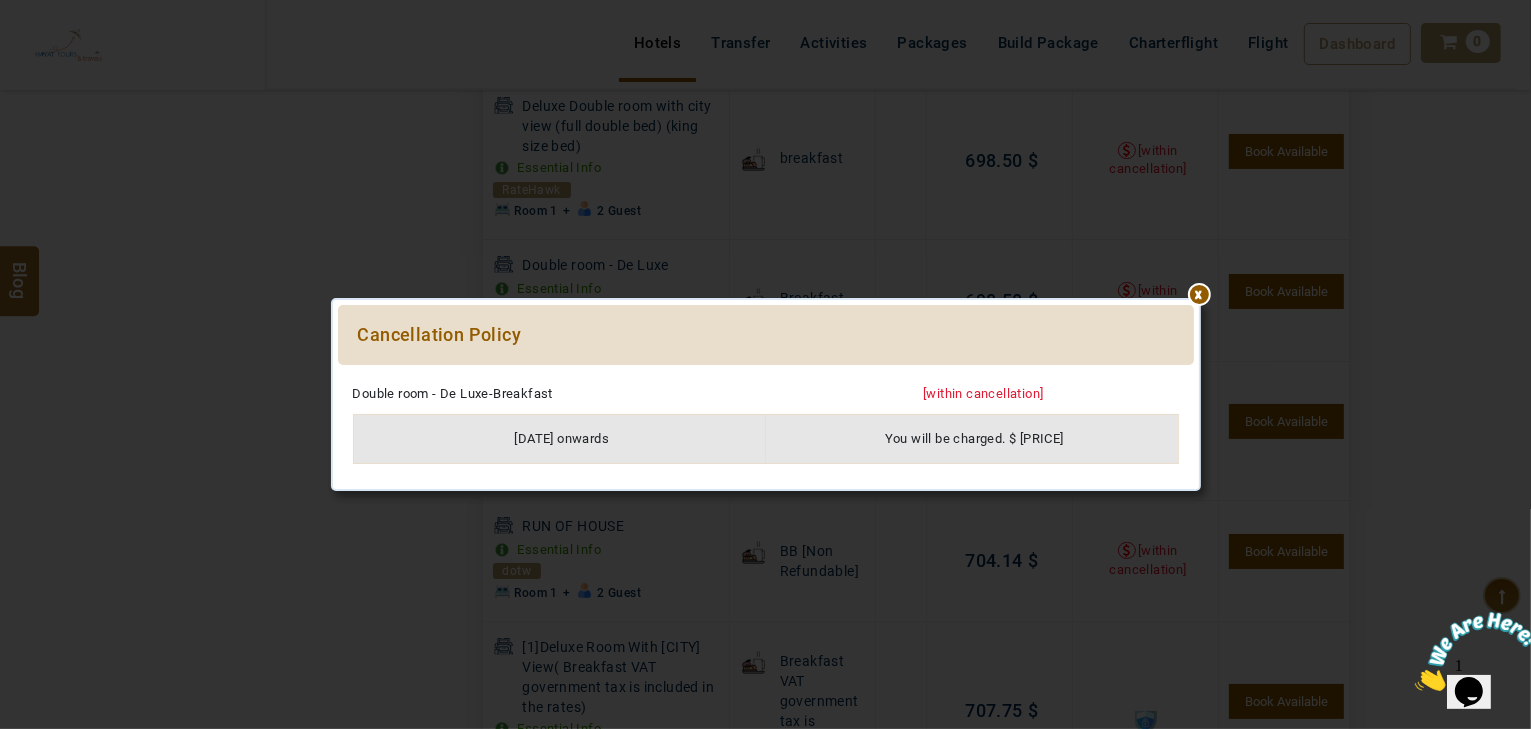 click at bounding box center [766, 375] 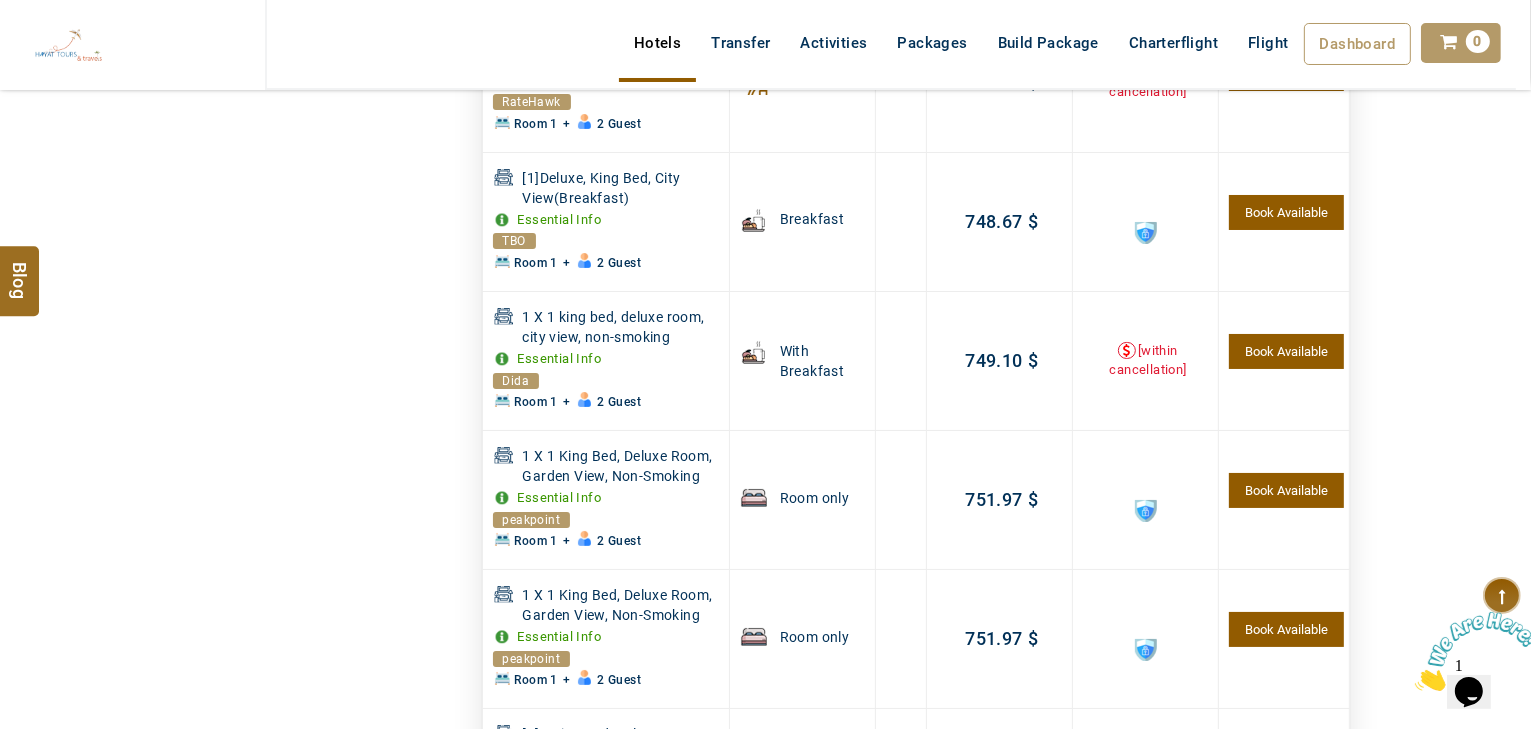 scroll, scrollTop: 11020, scrollLeft: 0, axis: vertical 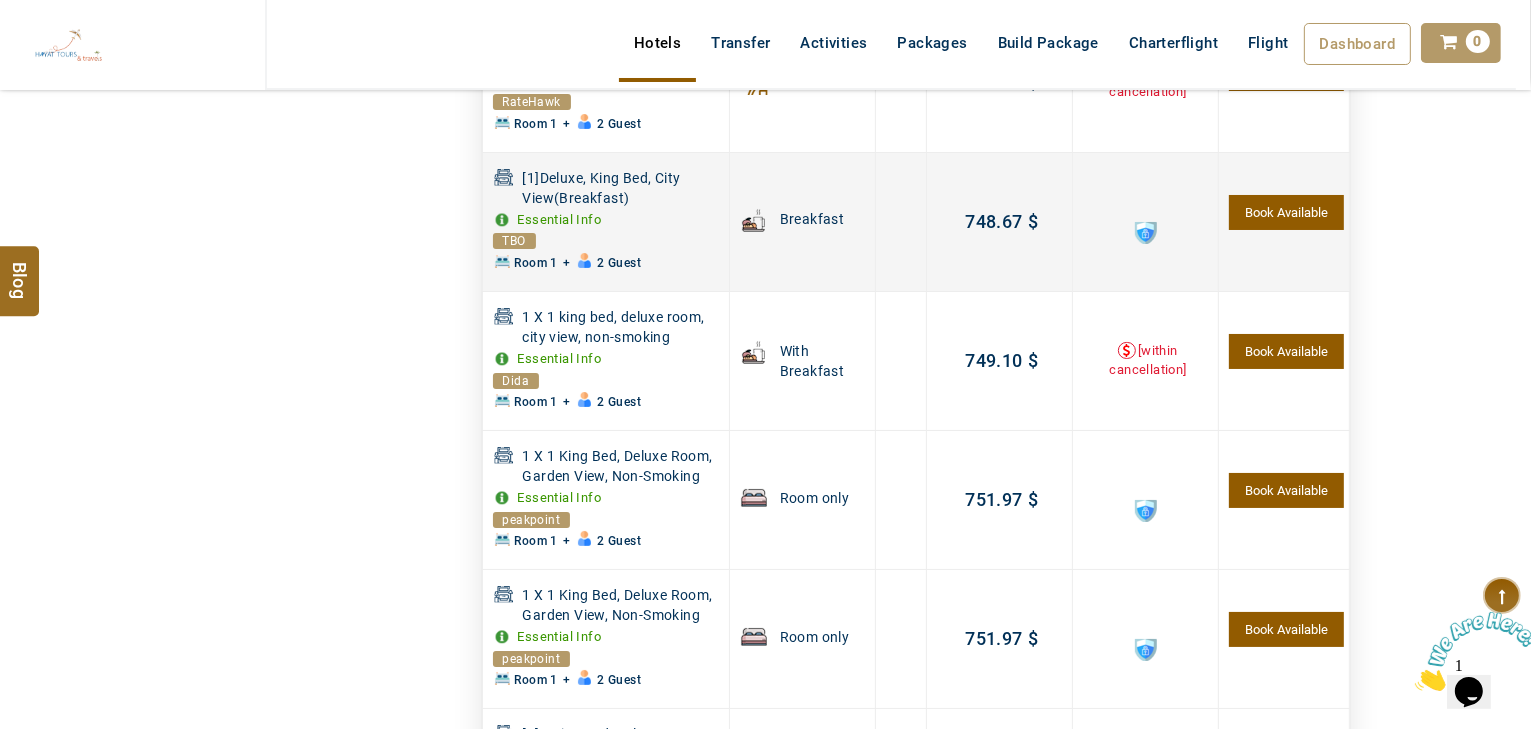 click at bounding box center (1146, 233) 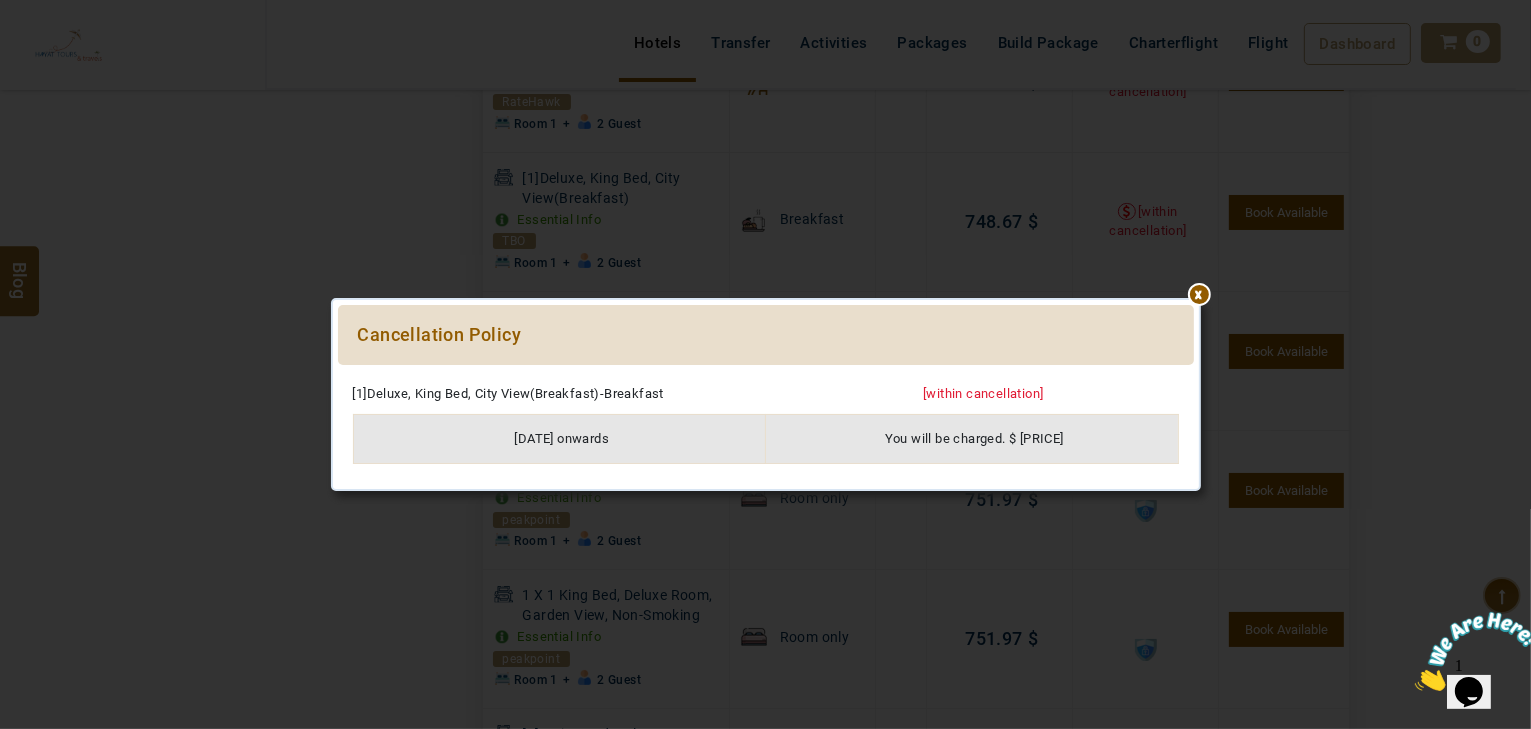 click on "***** ****** Cancellation Policy Please Wait...  [1]Deluxe, King Bed, City View(Breakfast)-Breakfast [within cancellation] [DATE] onwards You will be charged.    $ [PRICE]" at bounding box center (766, 394) 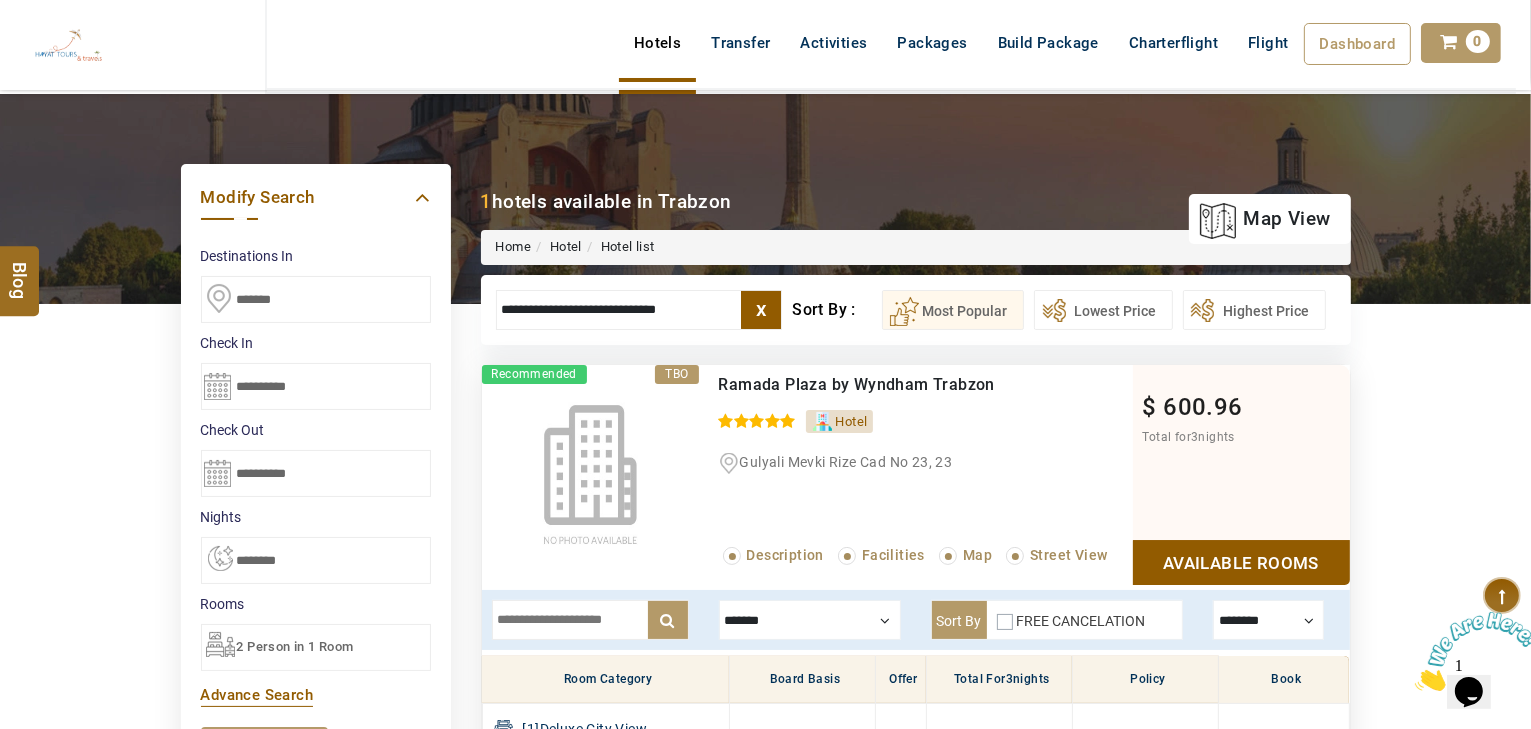 scroll, scrollTop: 33, scrollLeft: 0, axis: vertical 